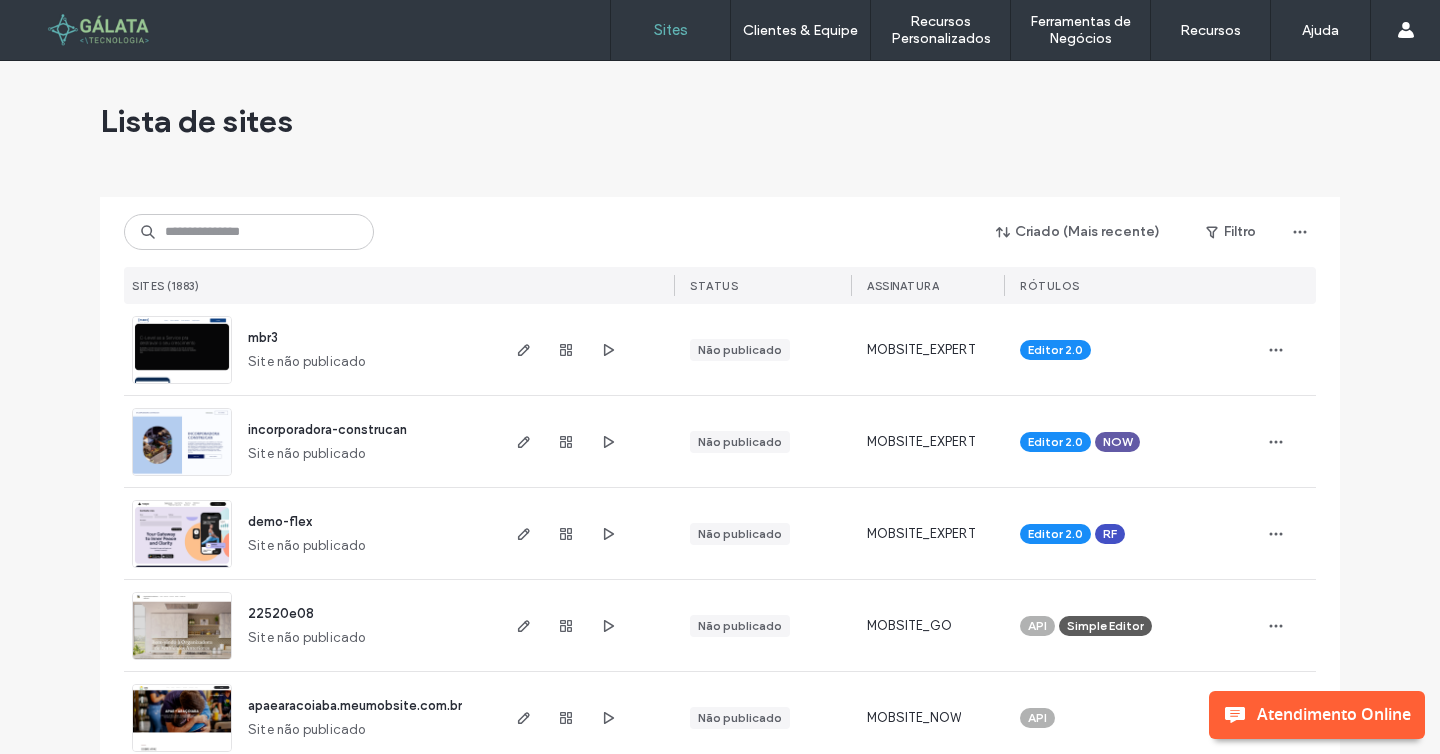 scroll, scrollTop: 0, scrollLeft: 0, axis: both 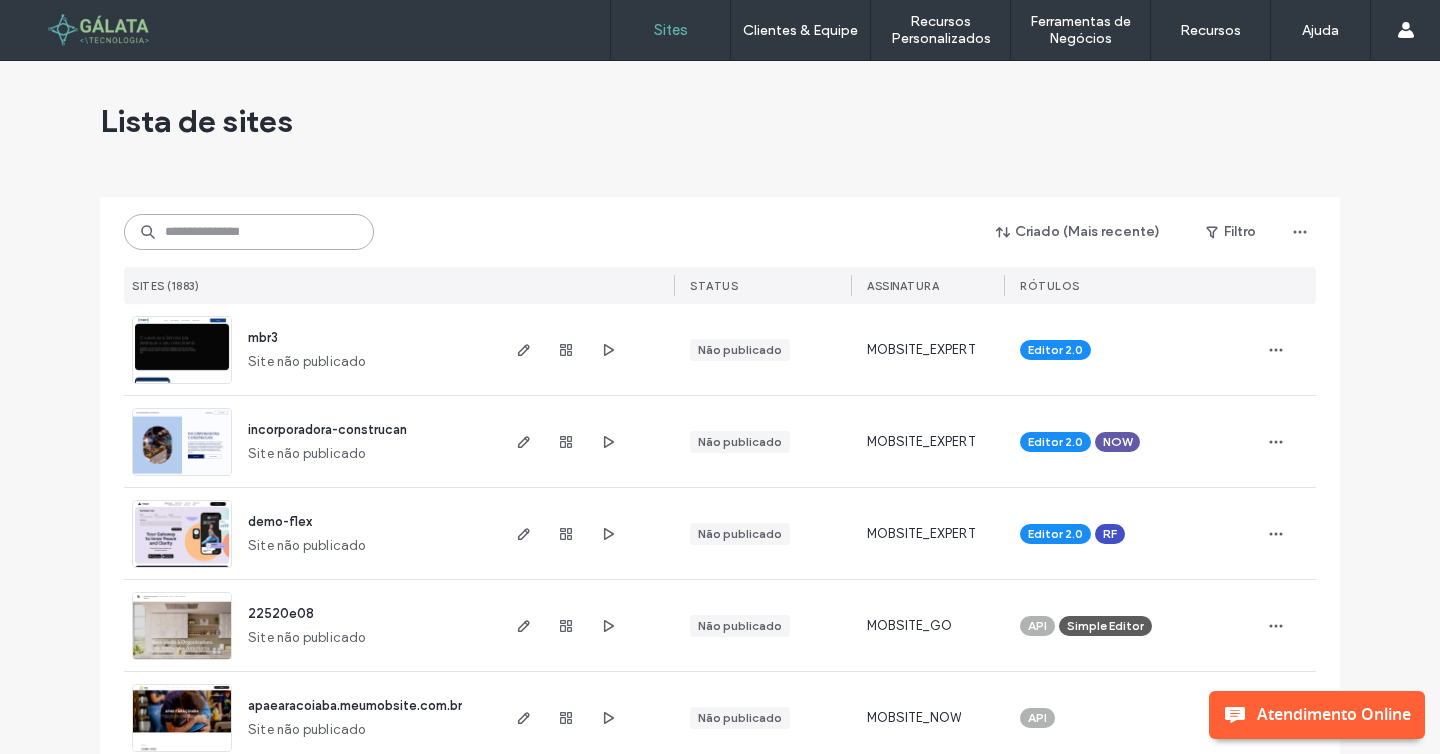 click at bounding box center (249, 232) 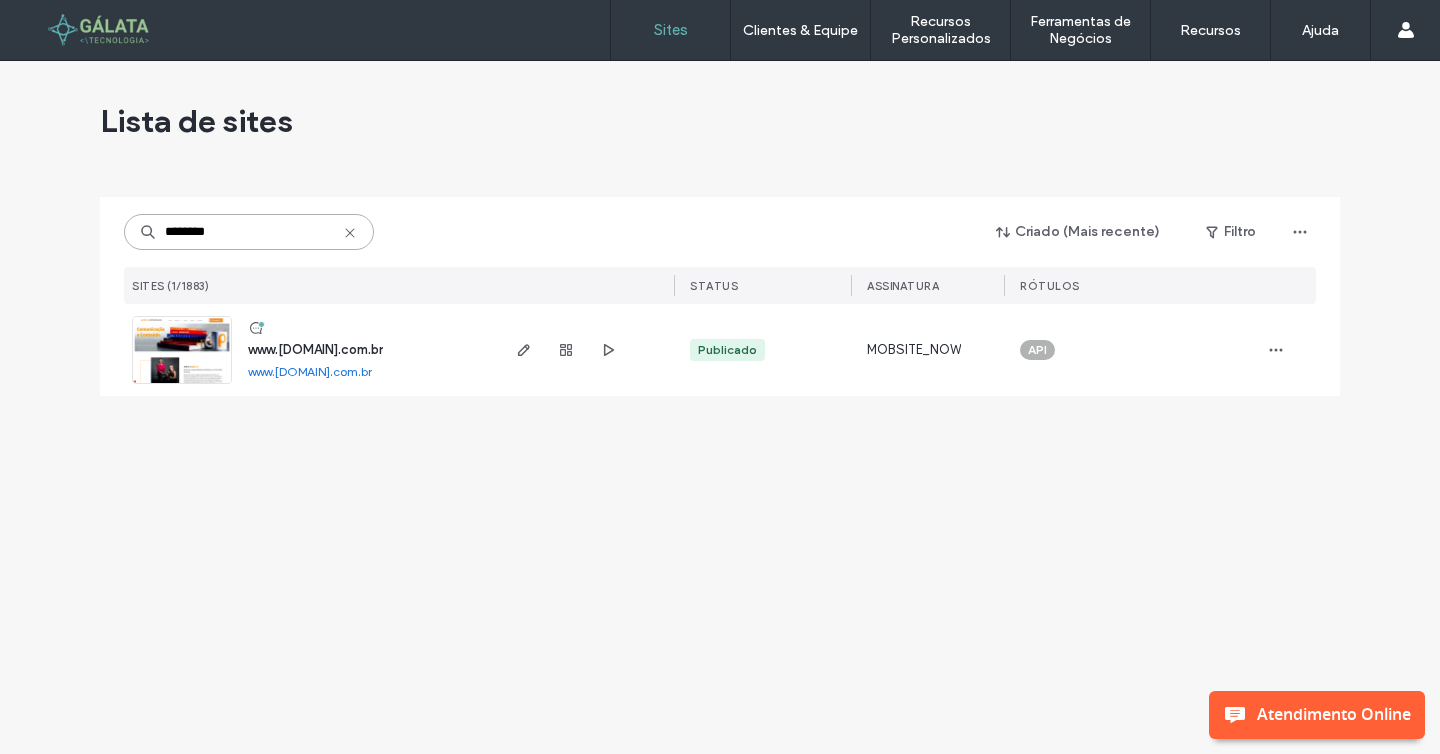 type on "********" 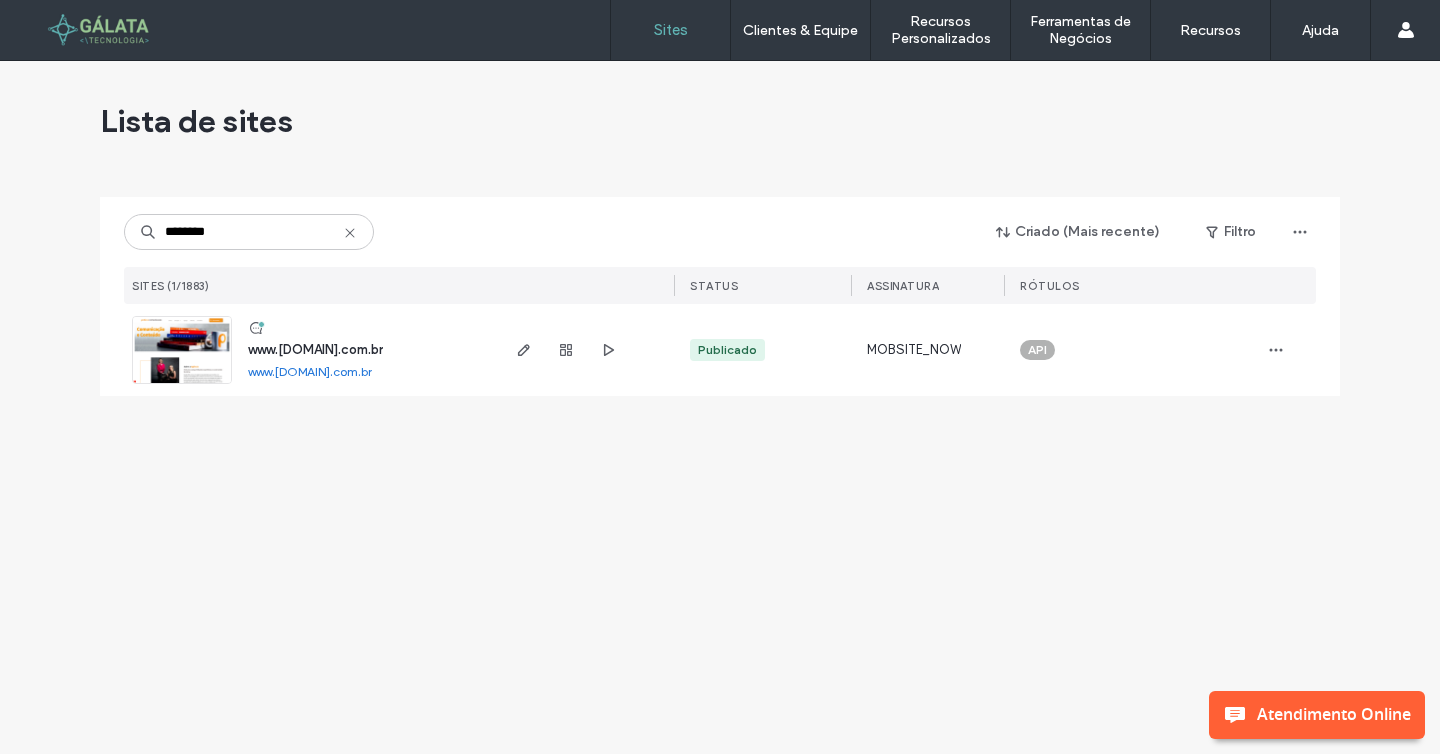 click on "www.praticcacomunicacao.com.br" at bounding box center (315, 349) 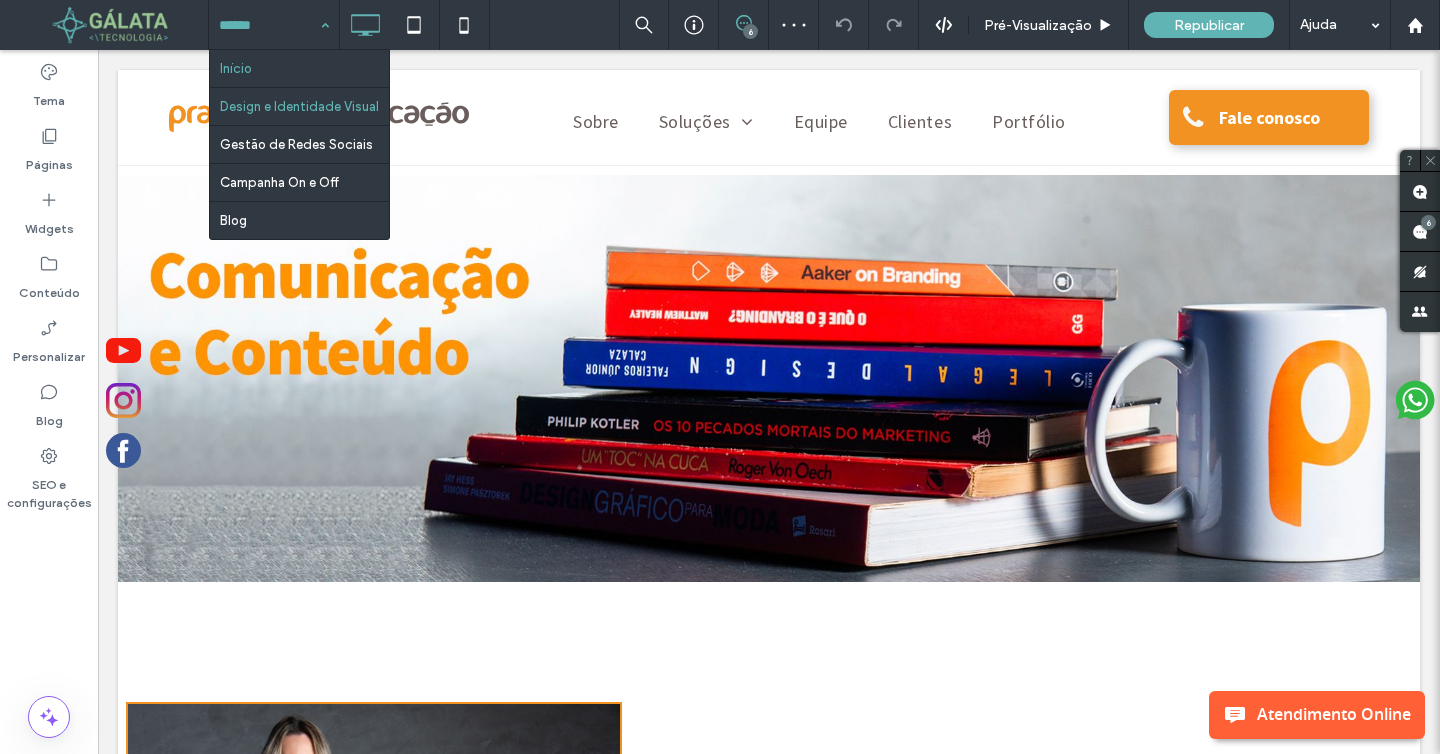 scroll, scrollTop: 0, scrollLeft: 0, axis: both 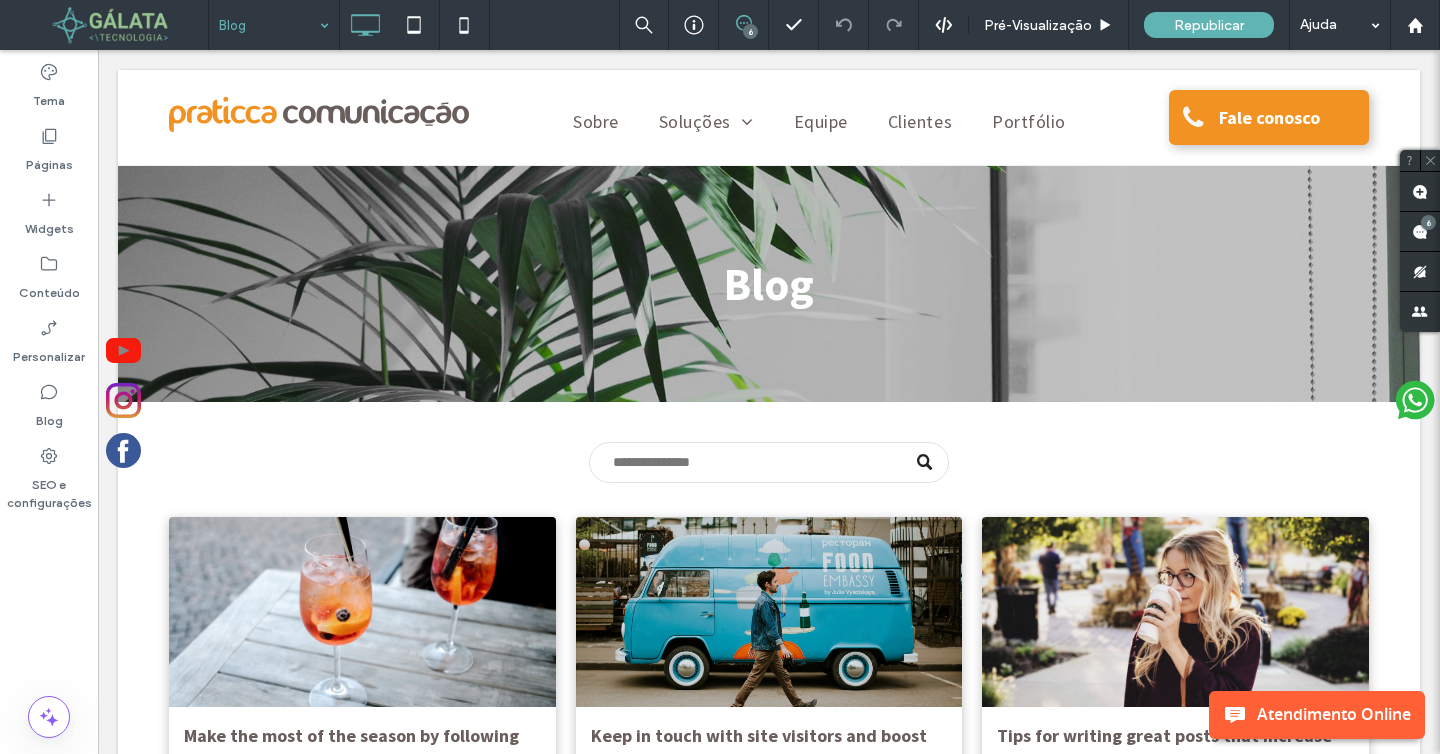 click at bounding box center [269, 25] 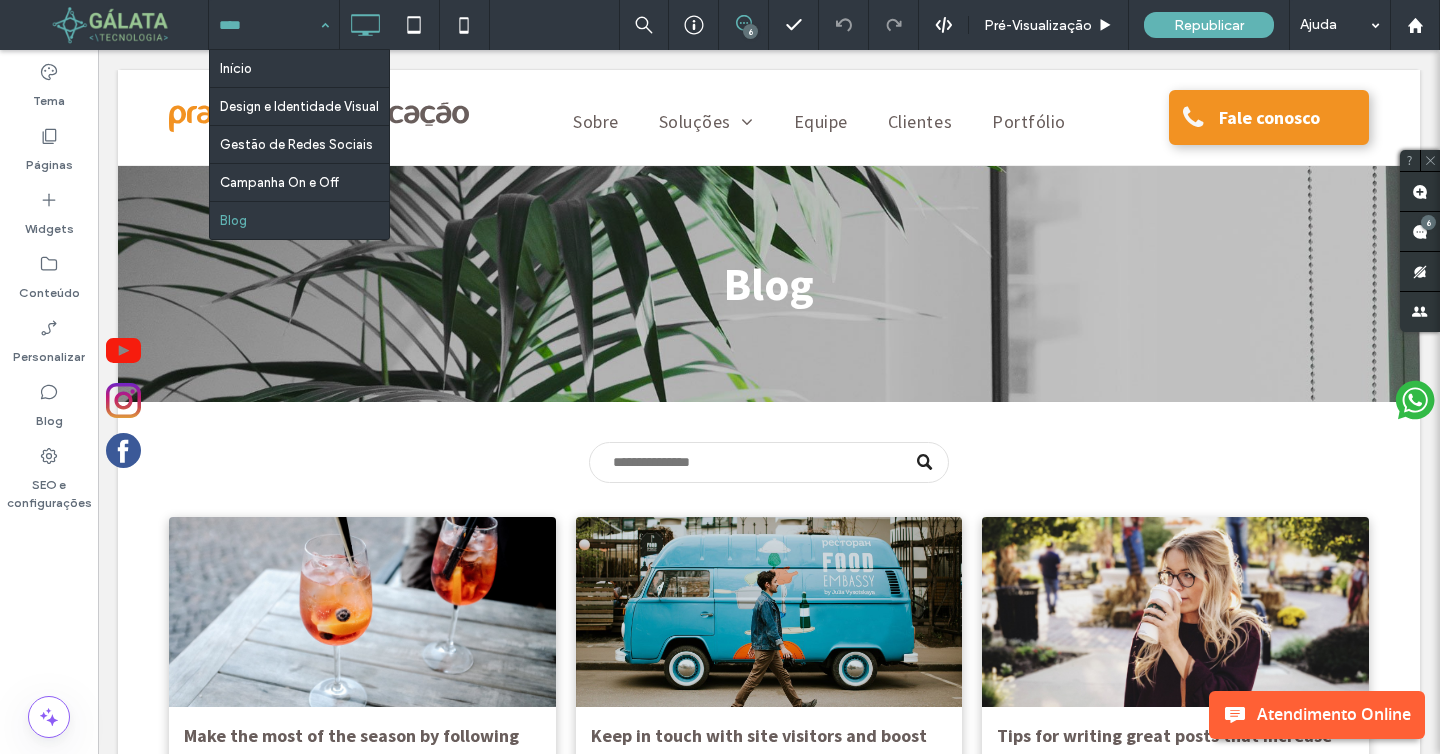 click at bounding box center (269, 25) 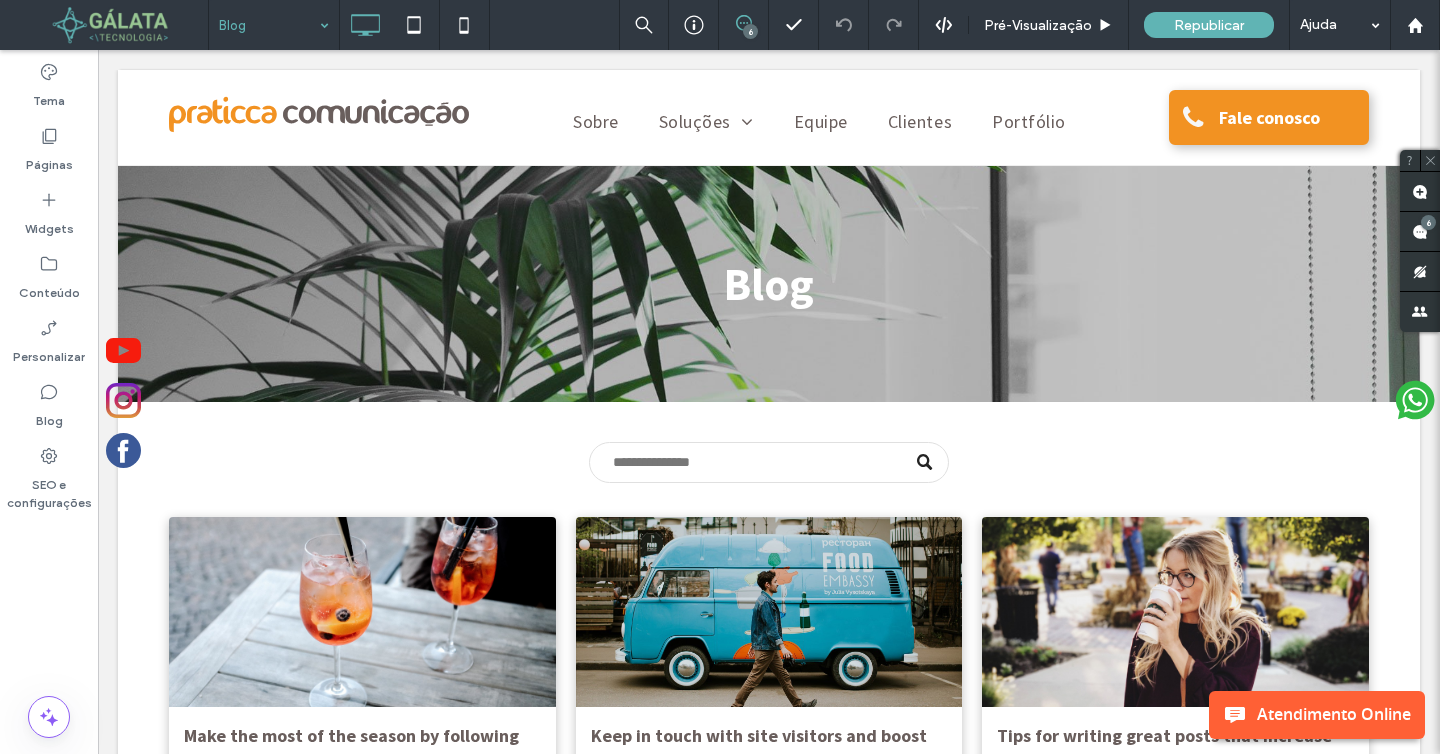 click on "Blog" at bounding box center [274, 25] 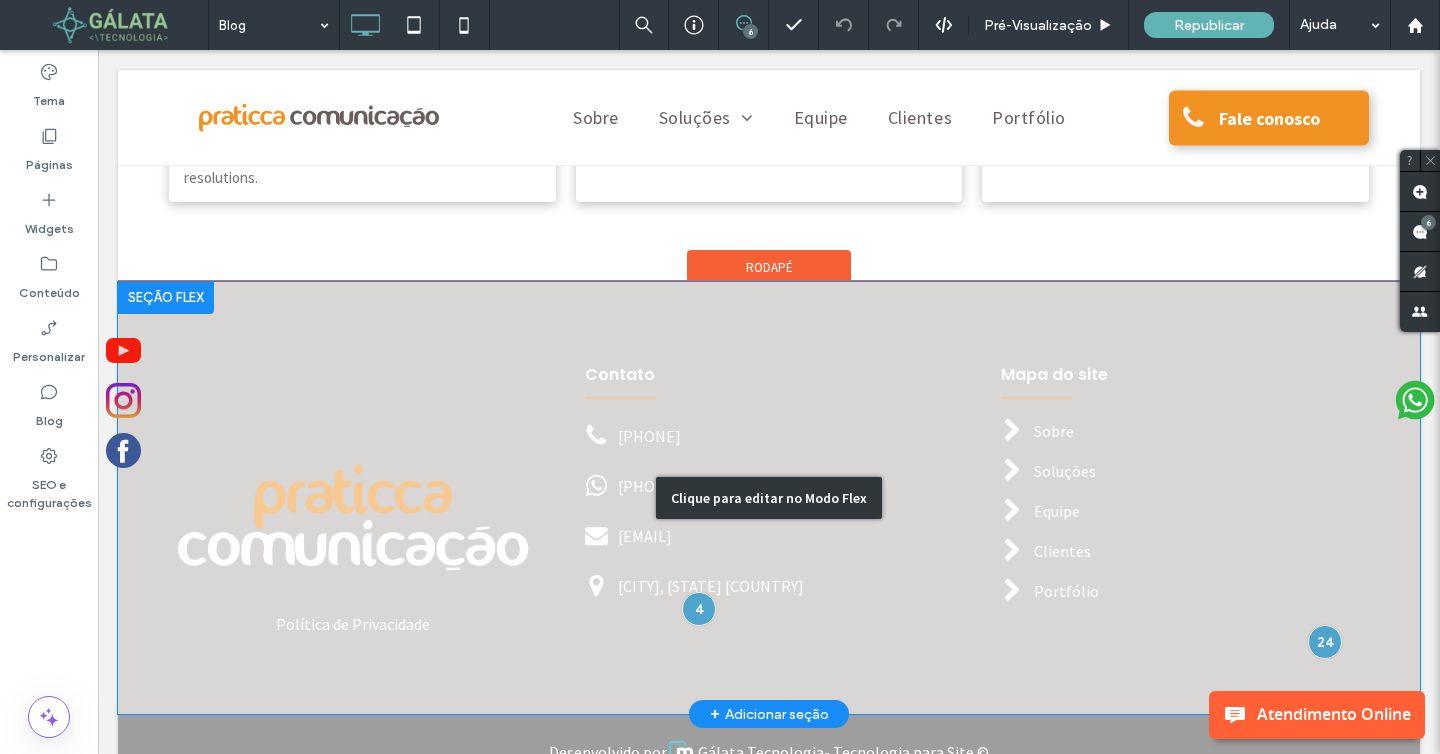 scroll, scrollTop: 748, scrollLeft: 0, axis: vertical 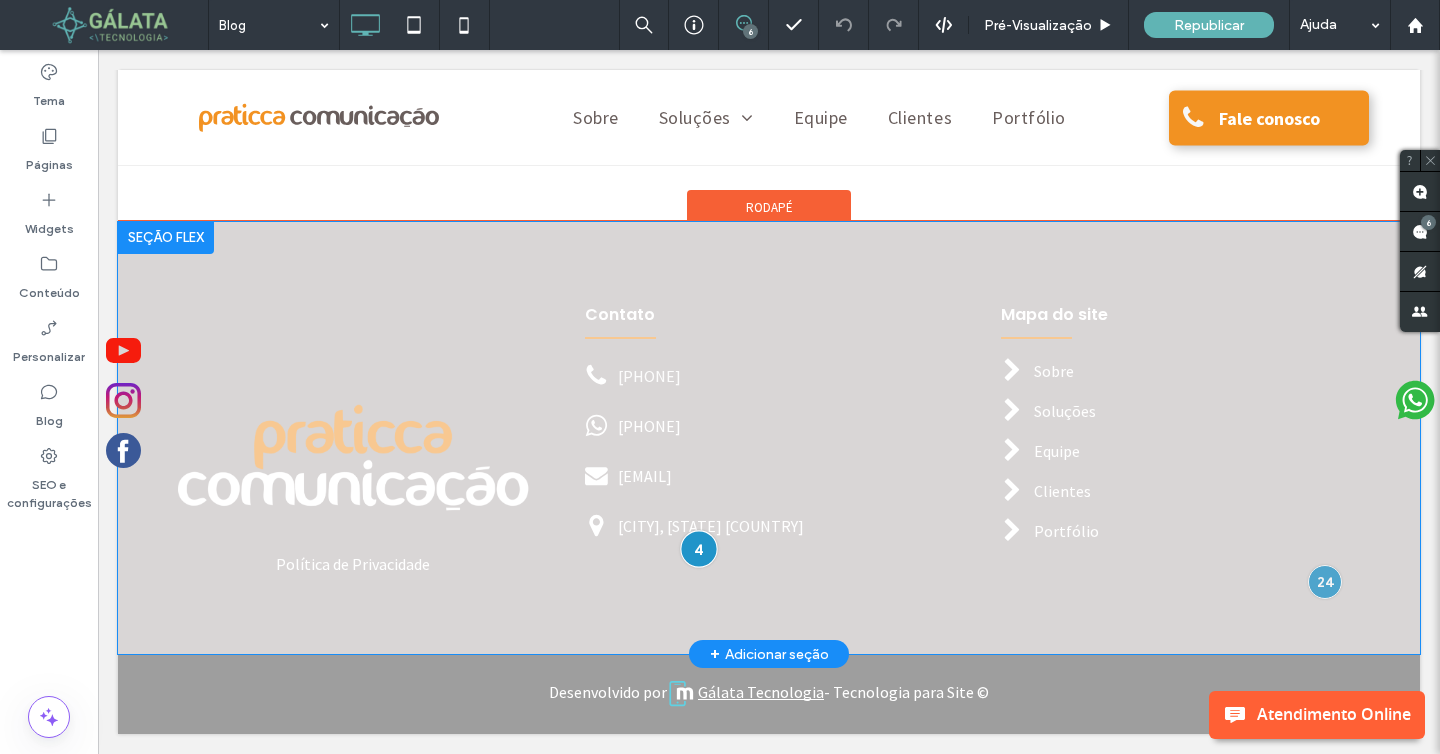 click at bounding box center [699, 548] 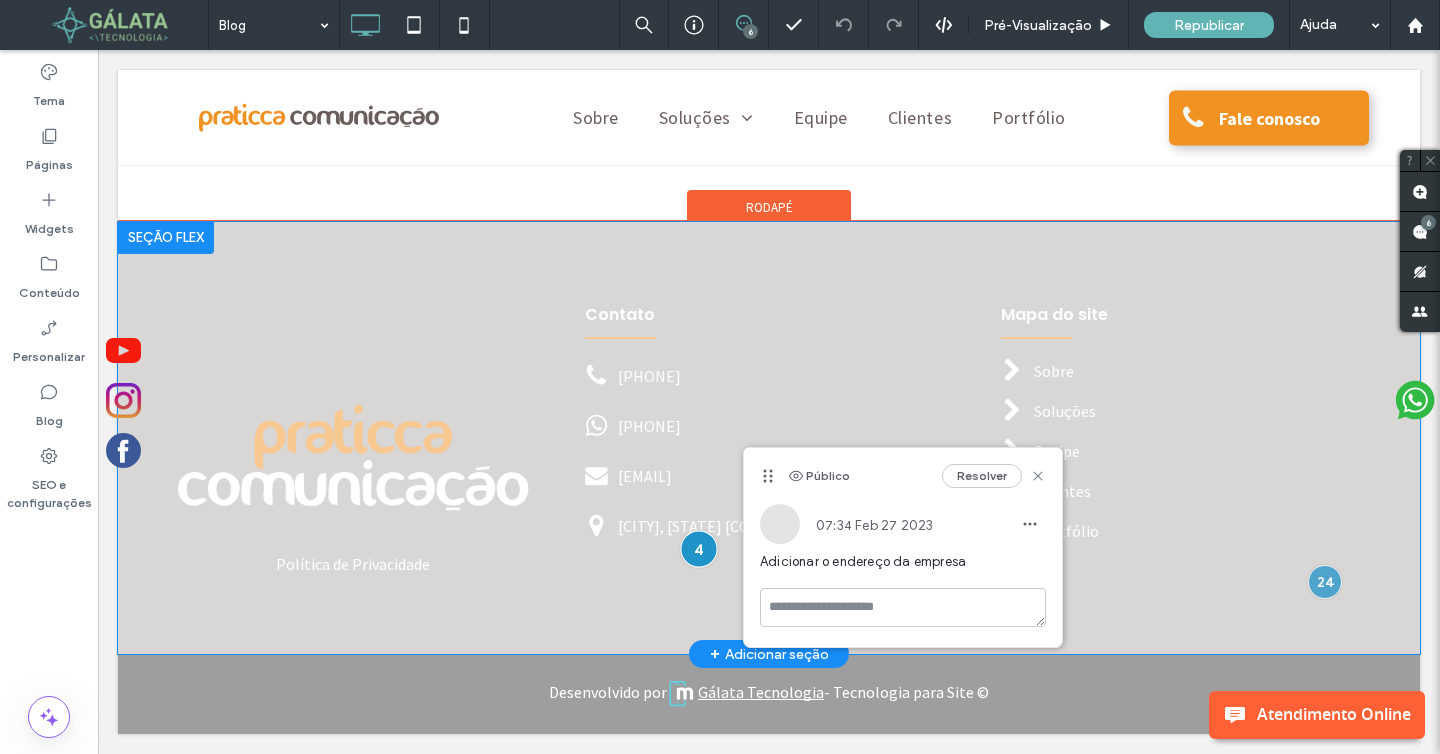click at bounding box center [699, 548] 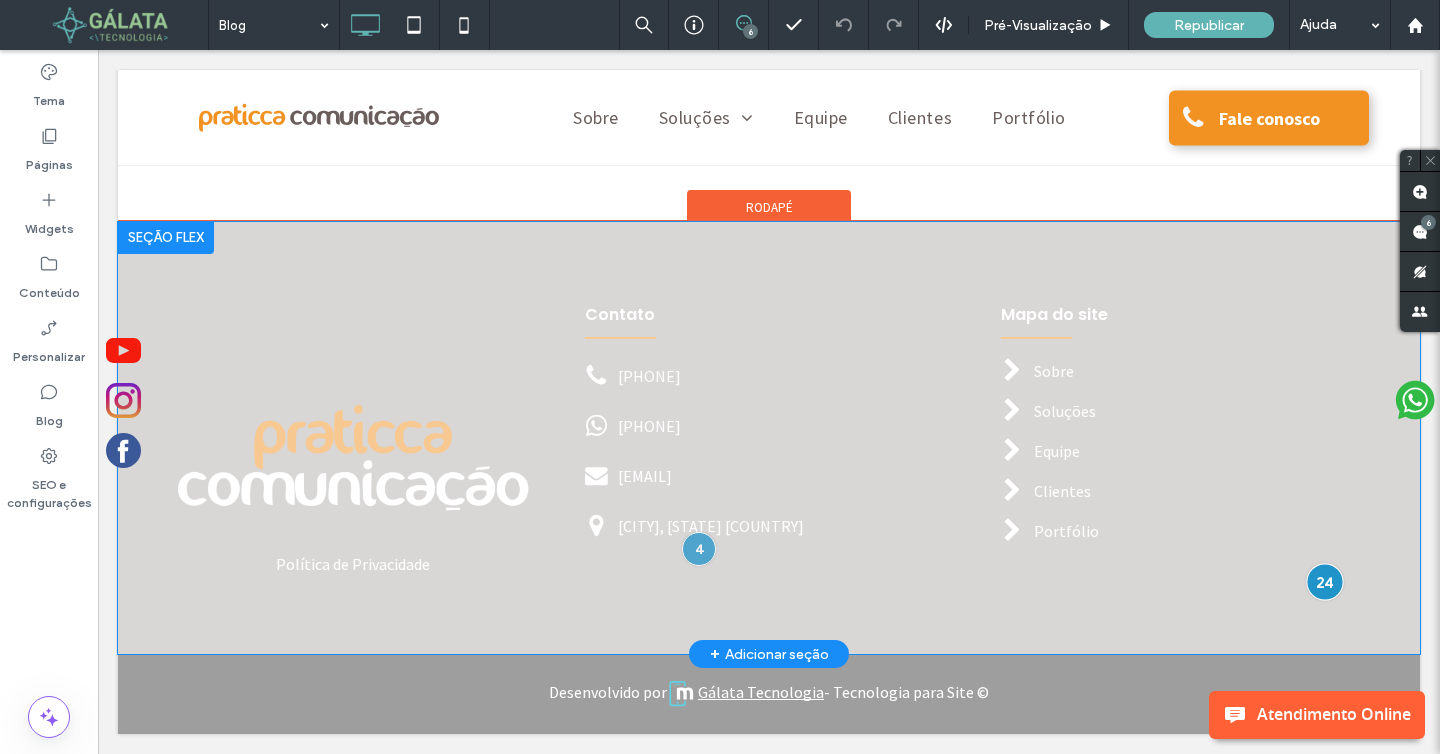 click at bounding box center (1325, 582) 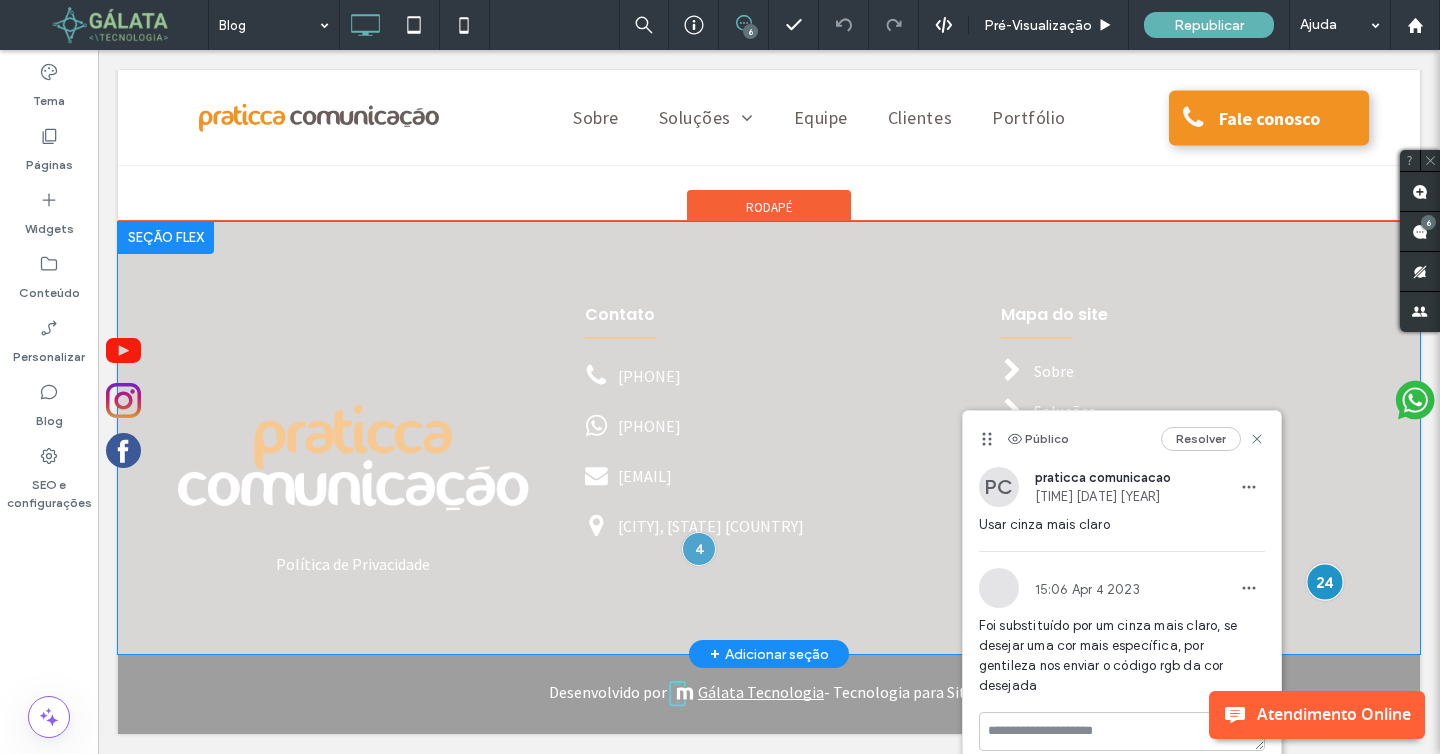 click at bounding box center [1325, 582] 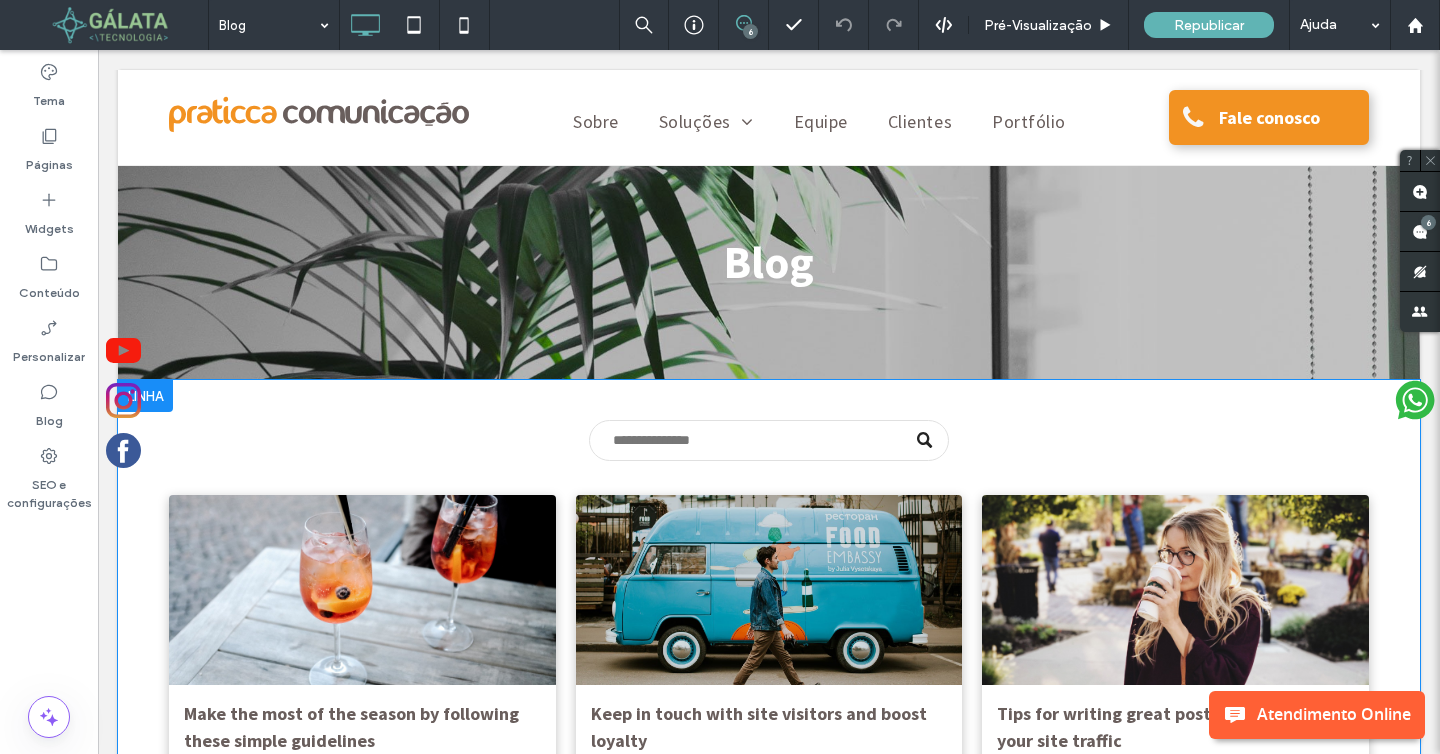 scroll, scrollTop: 0, scrollLeft: 0, axis: both 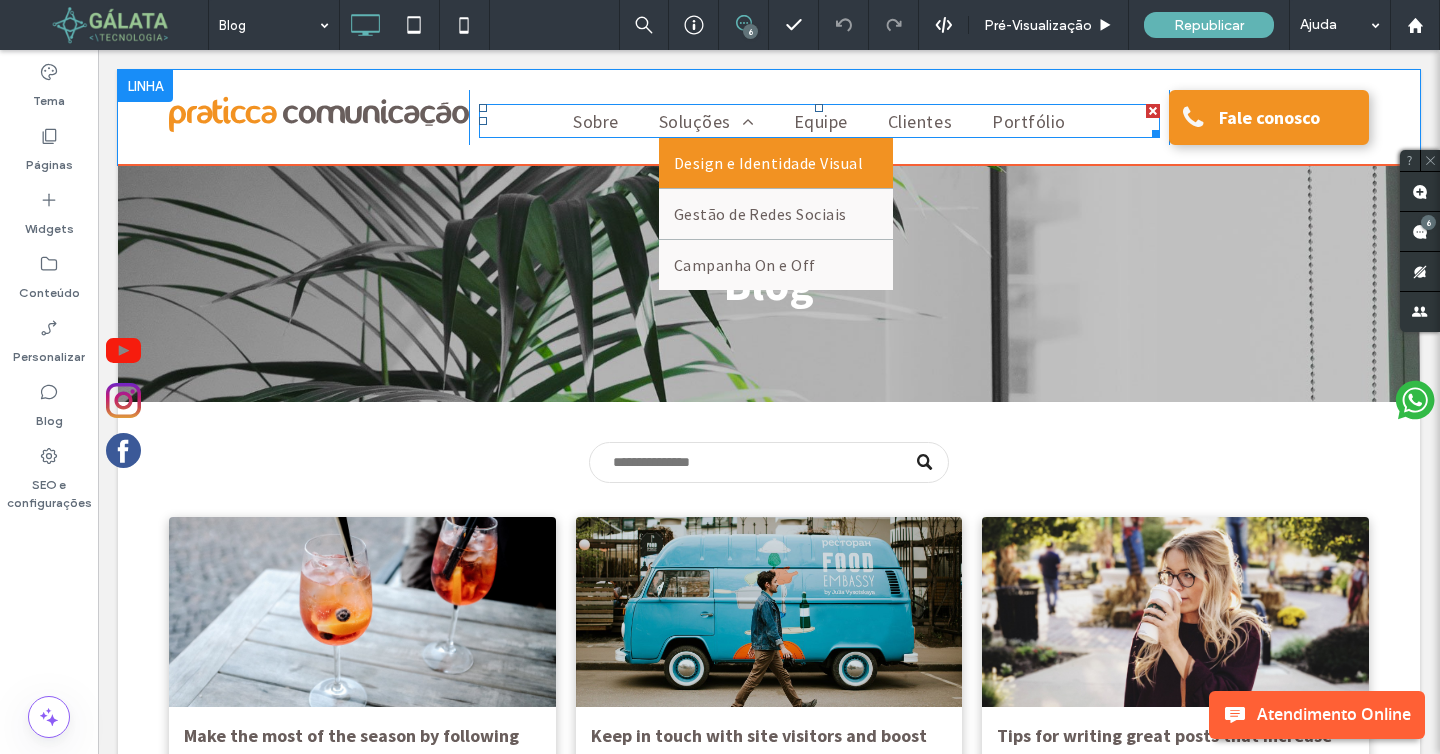 click on "Design e Identidade Visual" at bounding box center [768, 163] 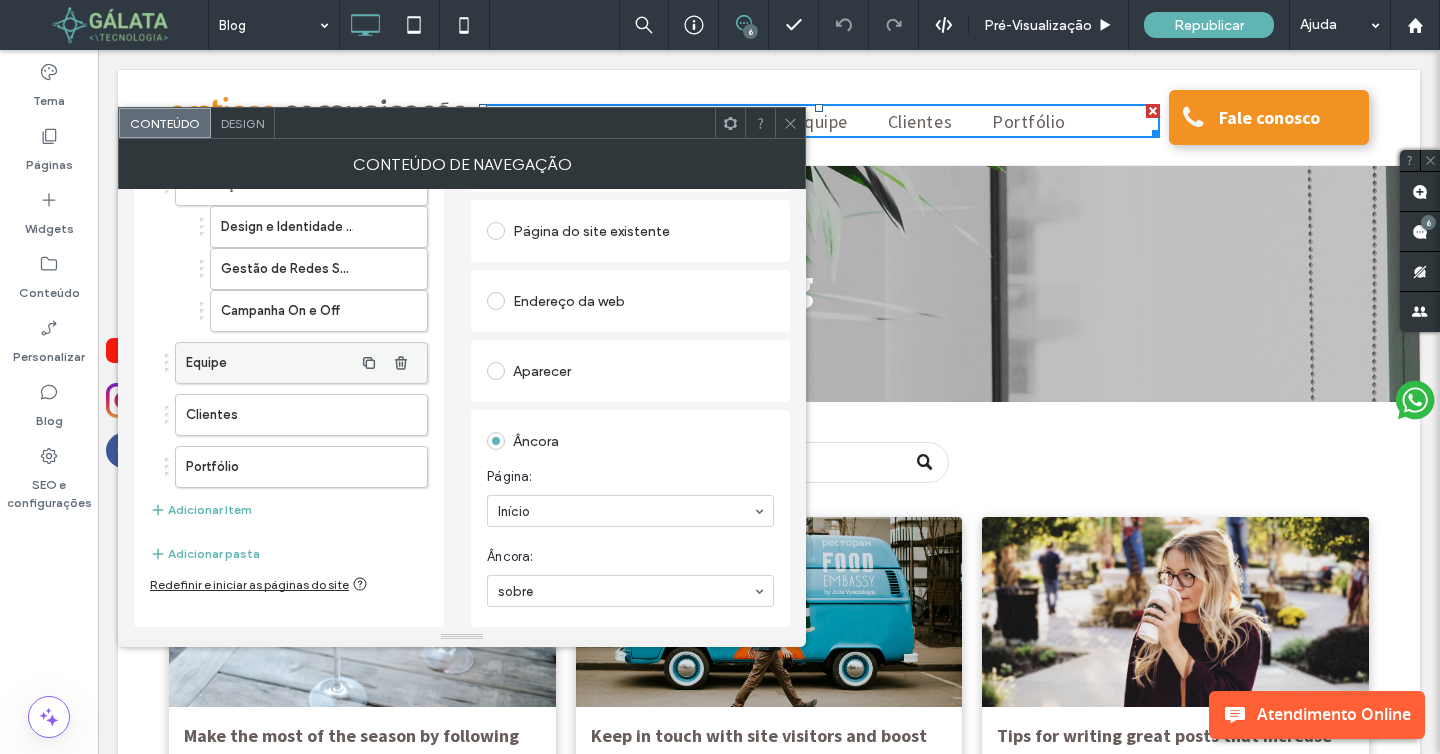 scroll, scrollTop: 0, scrollLeft: 0, axis: both 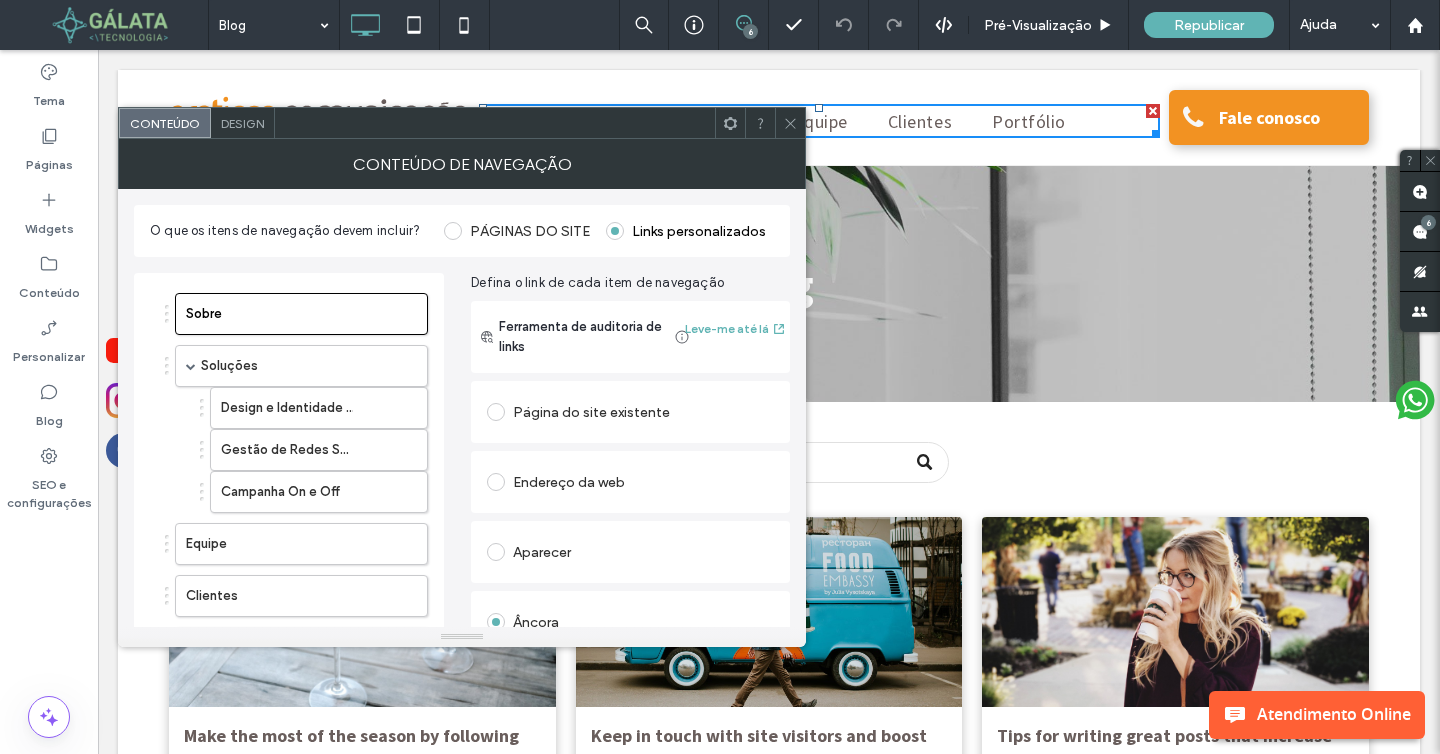 click at bounding box center [790, 123] 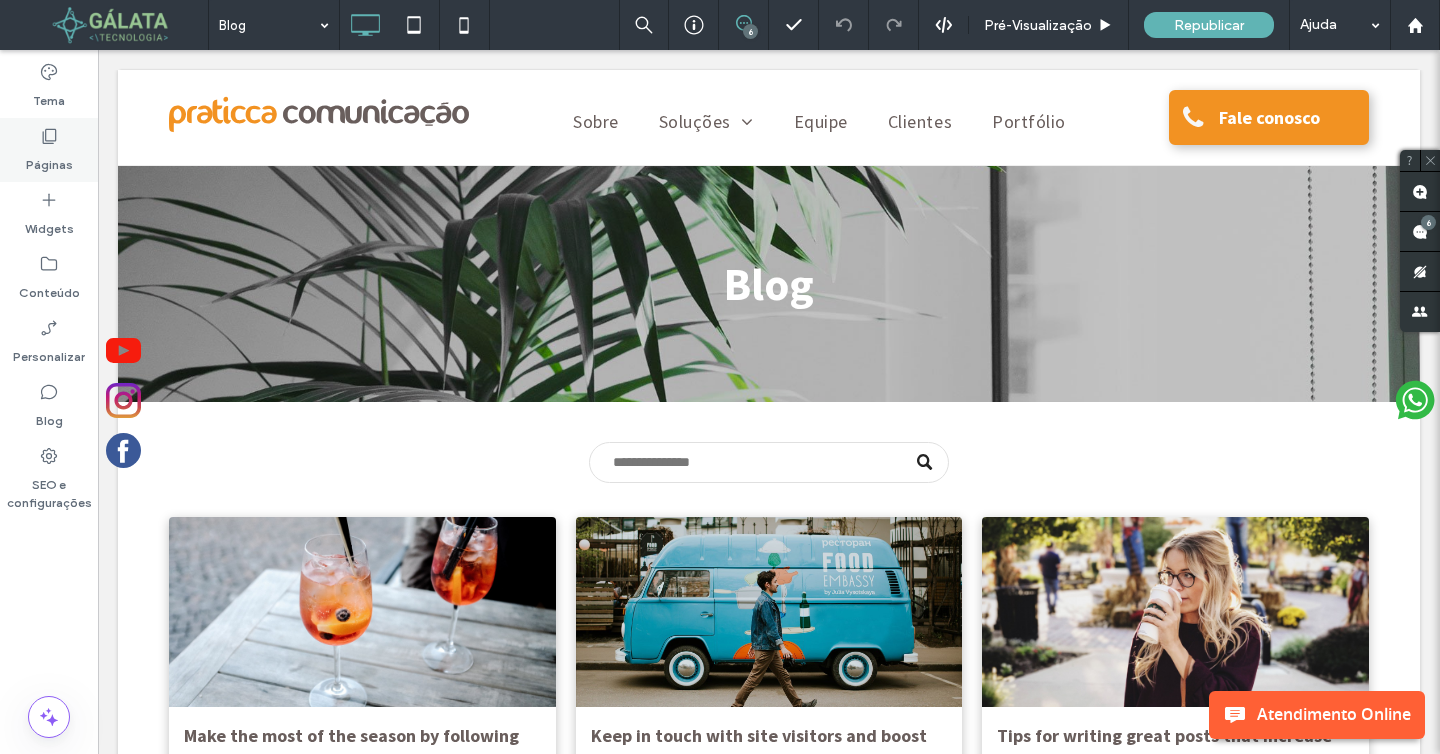 click on "Páginas" at bounding box center [49, 160] 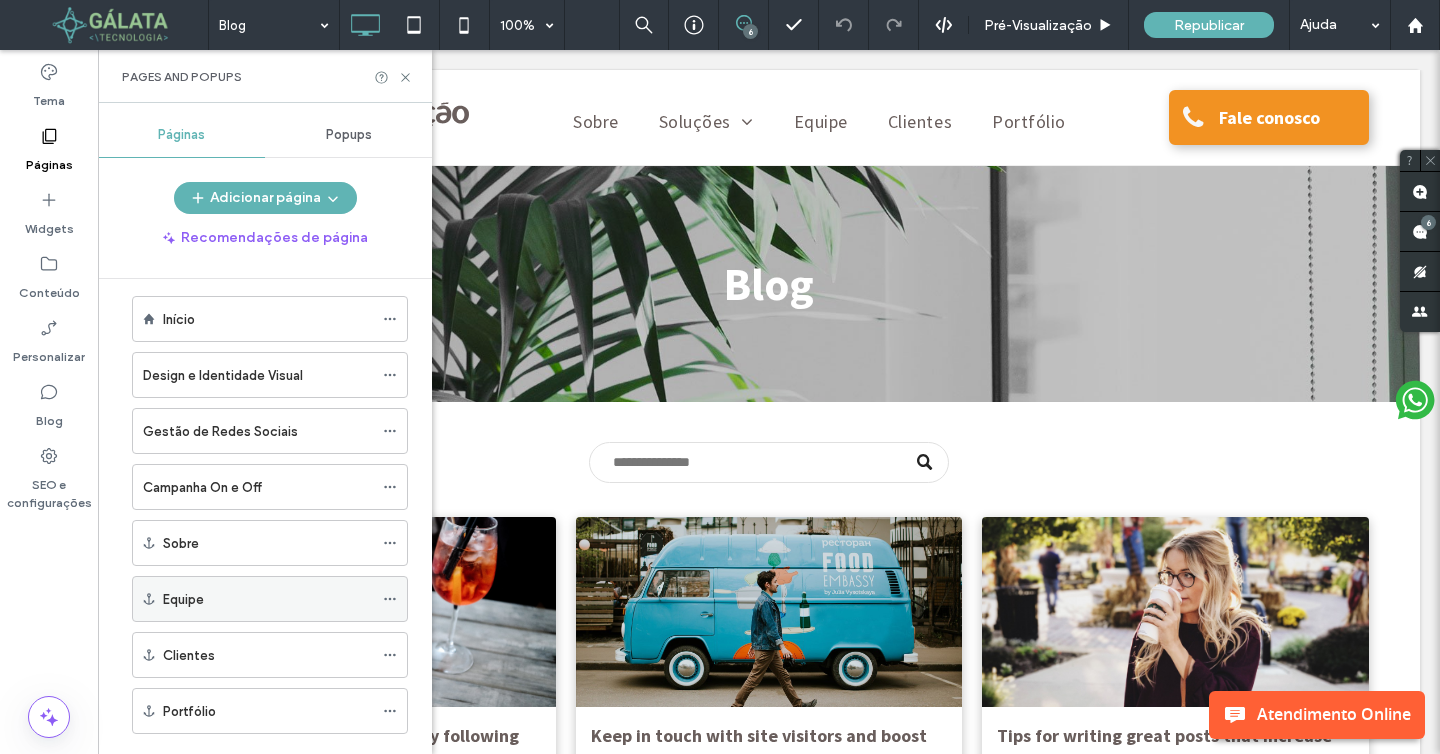 scroll, scrollTop: 0, scrollLeft: 0, axis: both 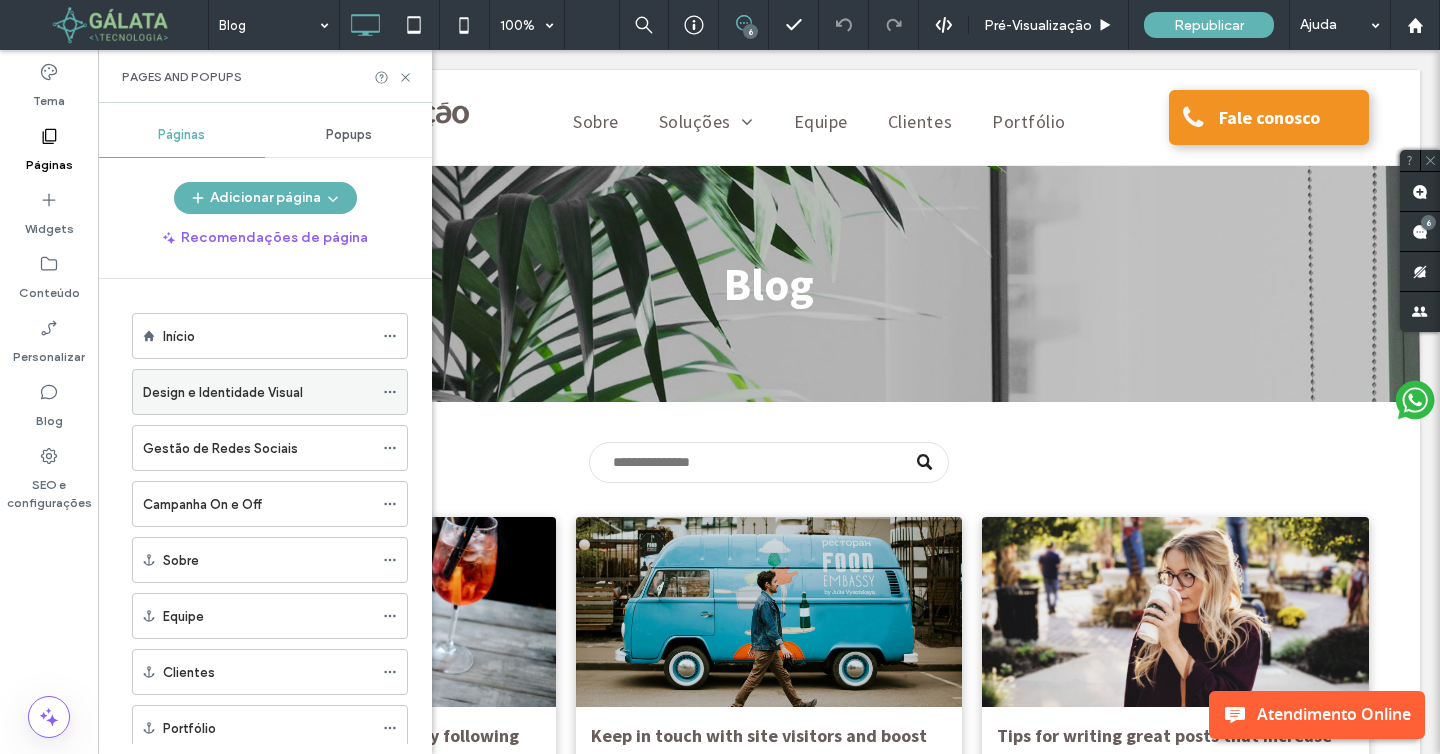 click on "Design e Identidade Visual" at bounding box center [258, 392] 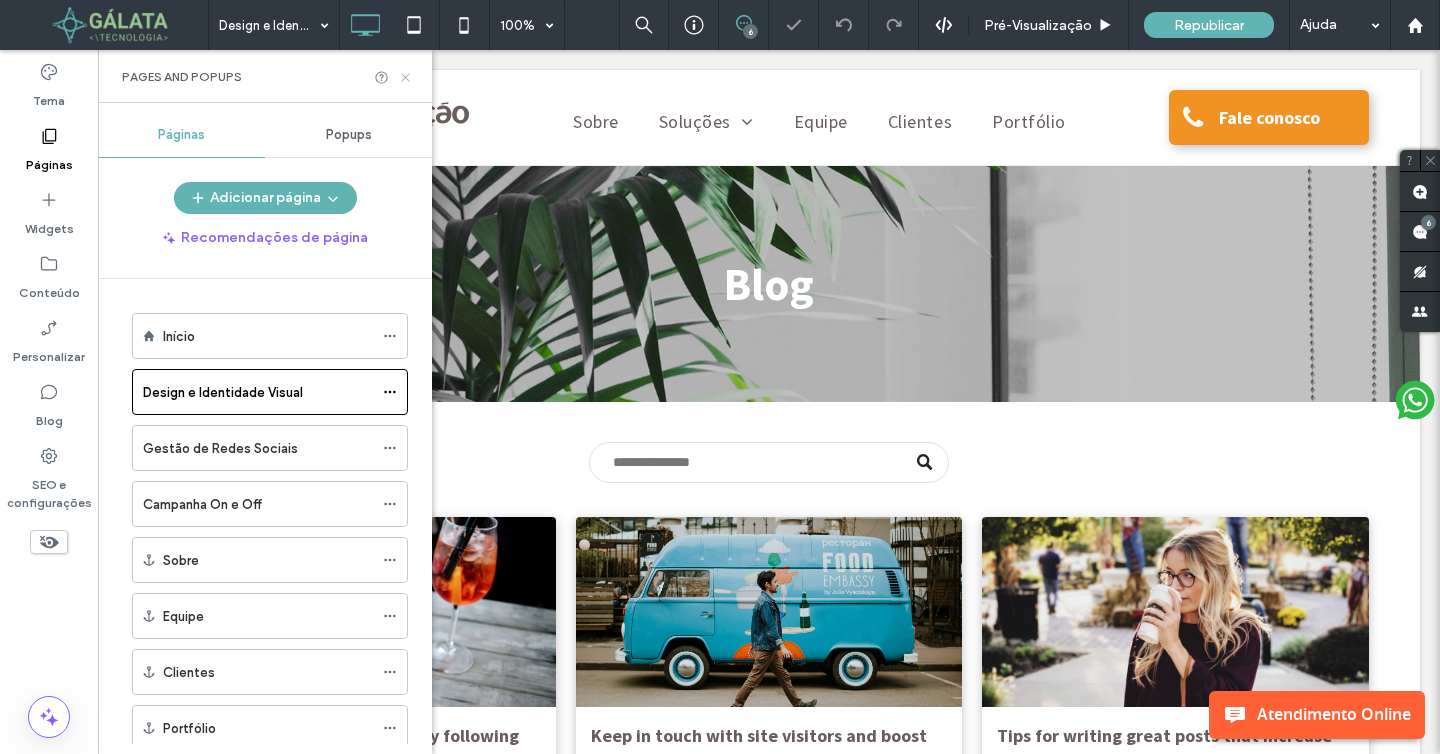 click 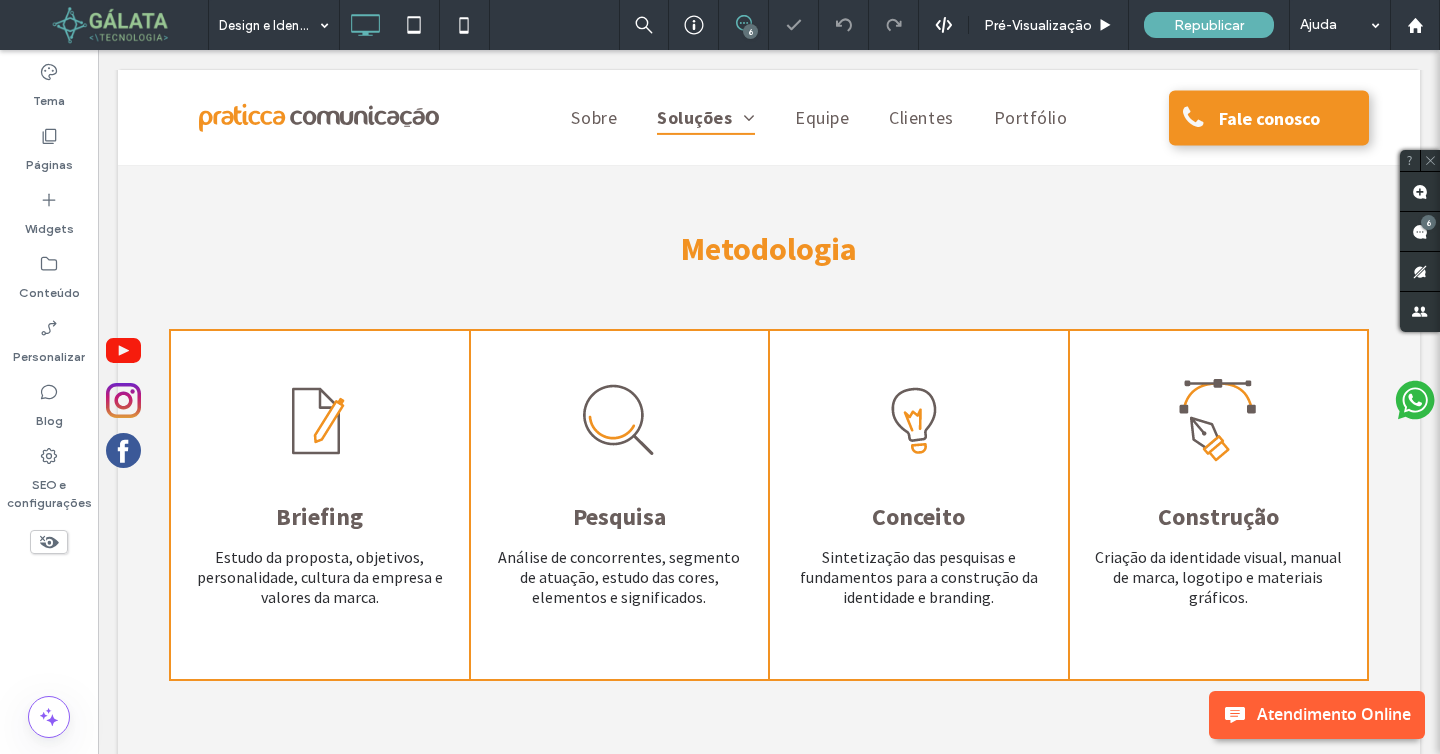 scroll, scrollTop: 1120, scrollLeft: 0, axis: vertical 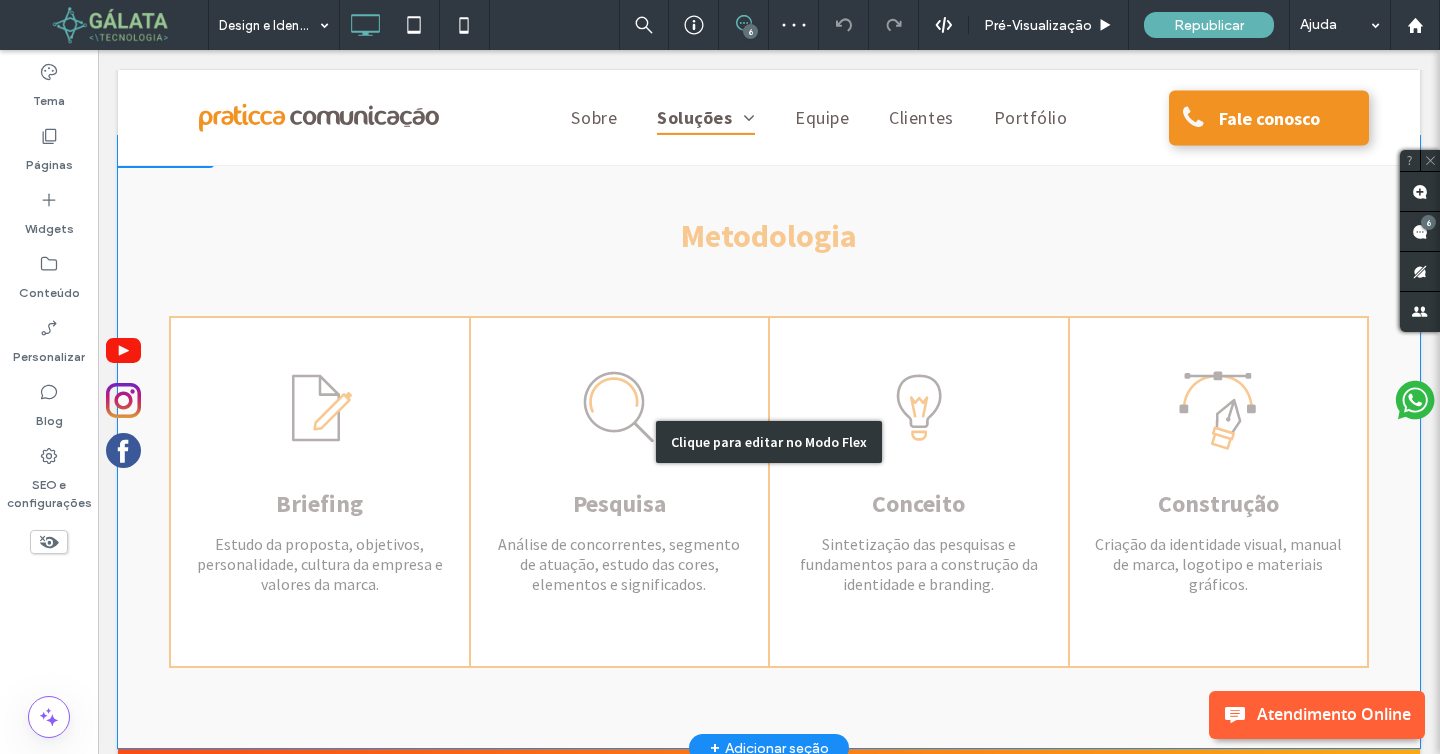 click on "Clique para editar no Modo Flex" at bounding box center (769, 442) 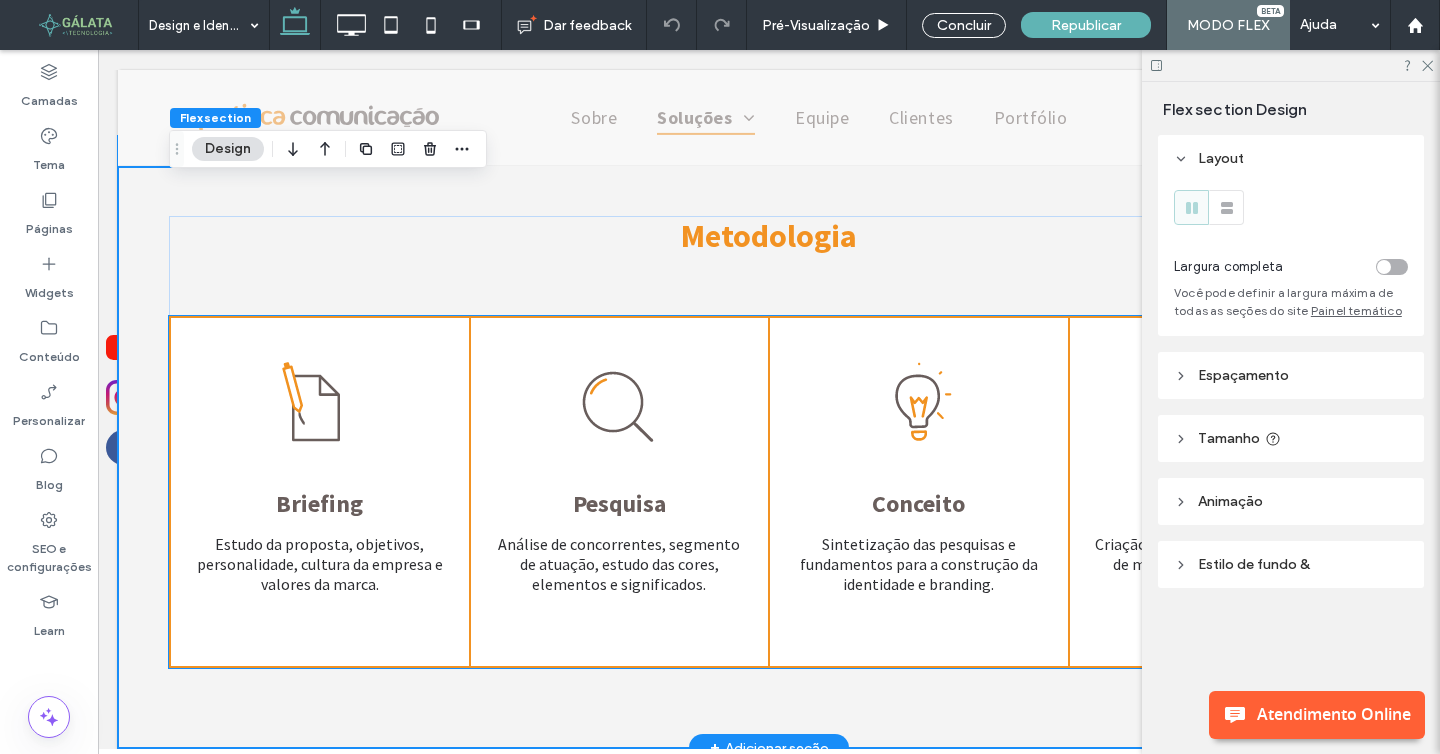 click at bounding box center [320, 408] 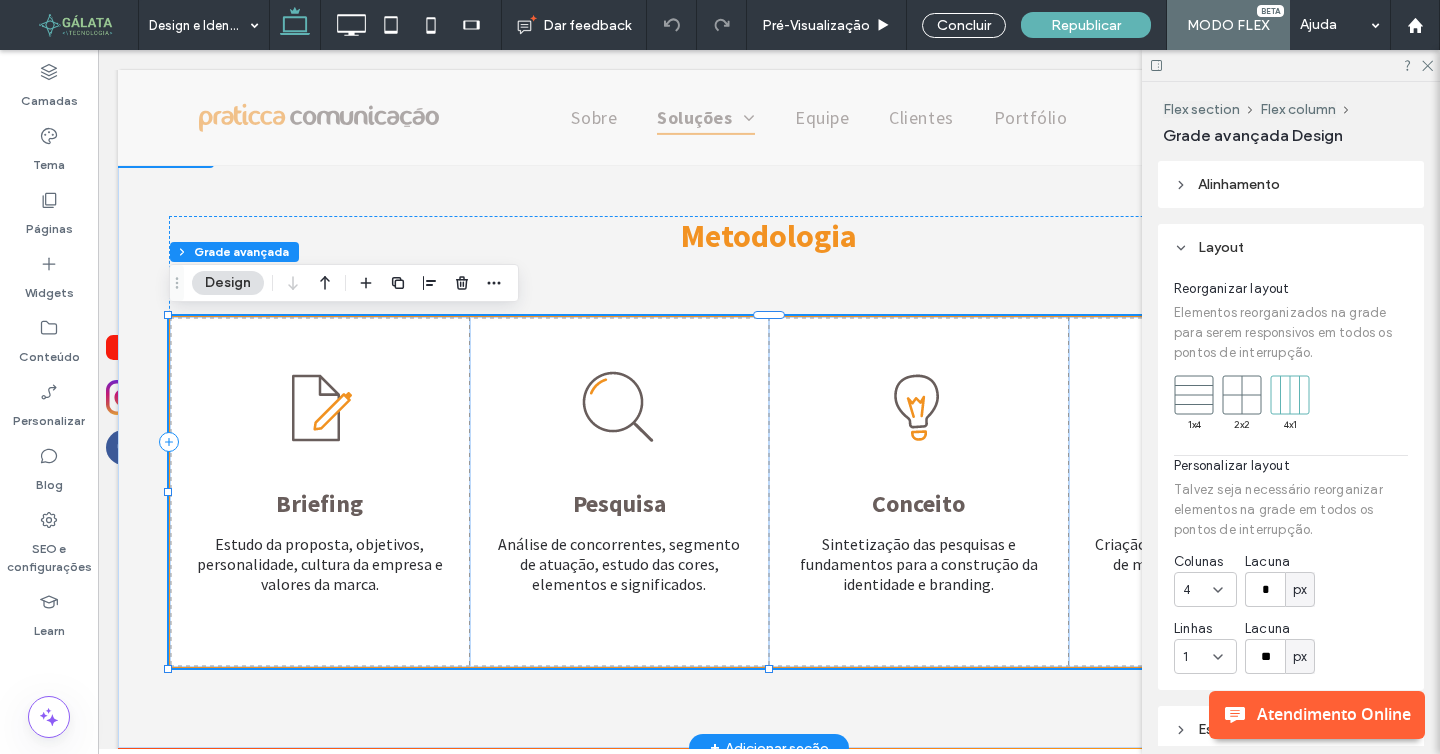 click at bounding box center [320, 408] 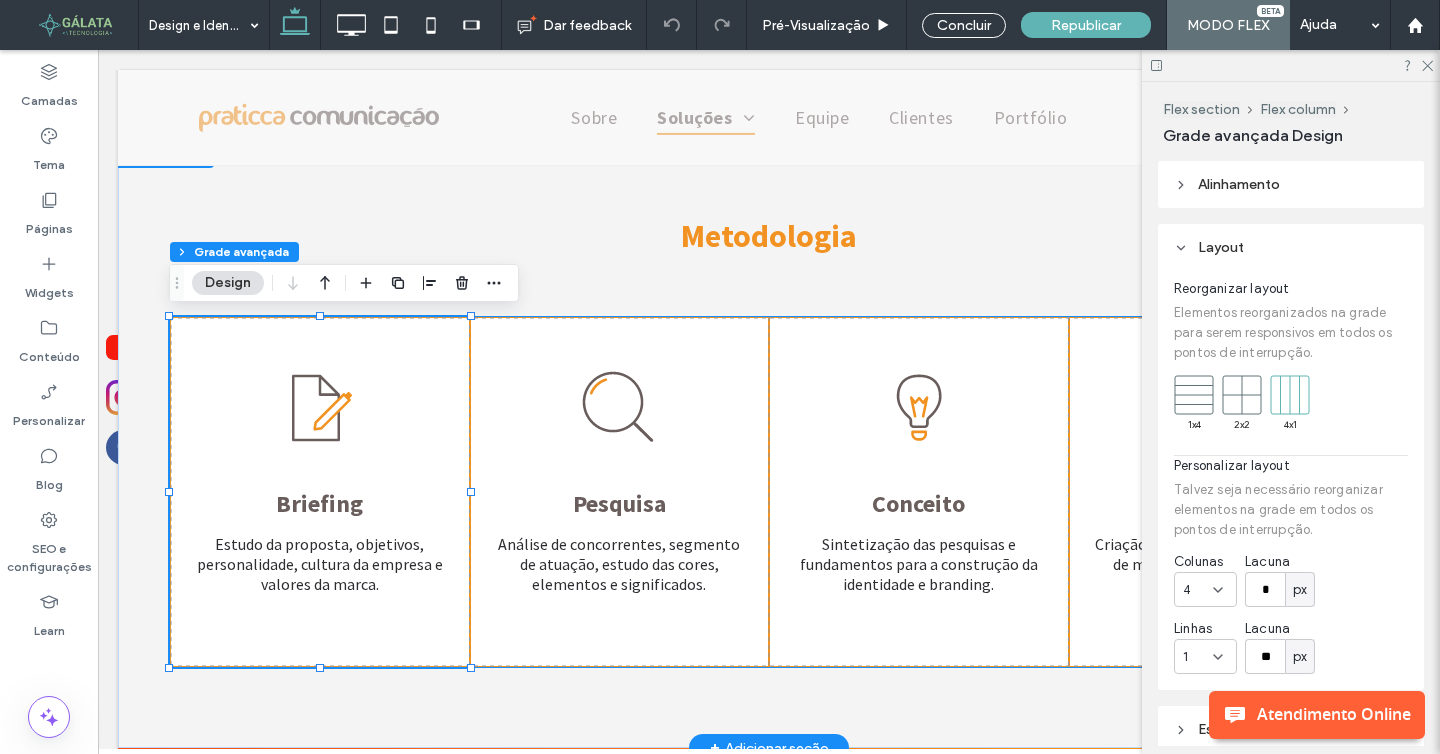 click at bounding box center (320, 408) 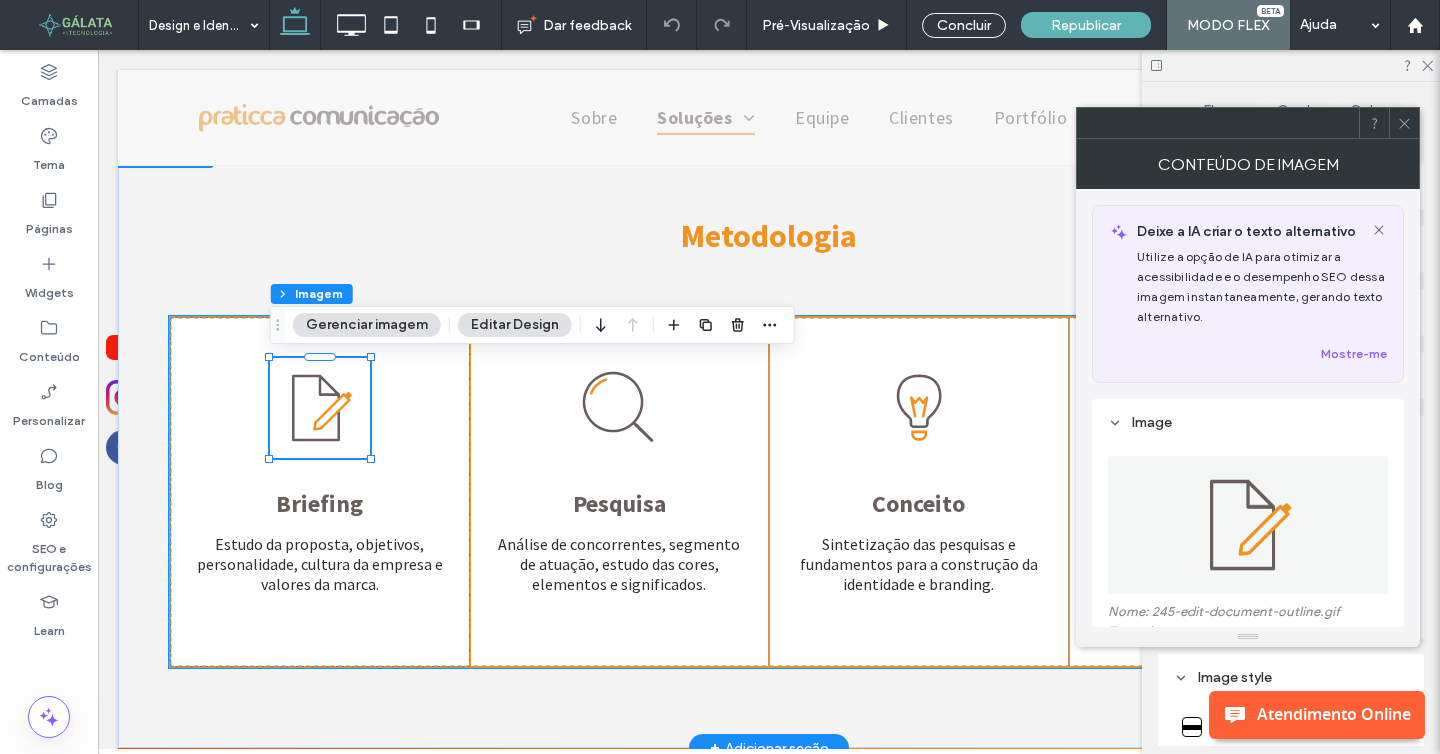 click at bounding box center [320, 408] 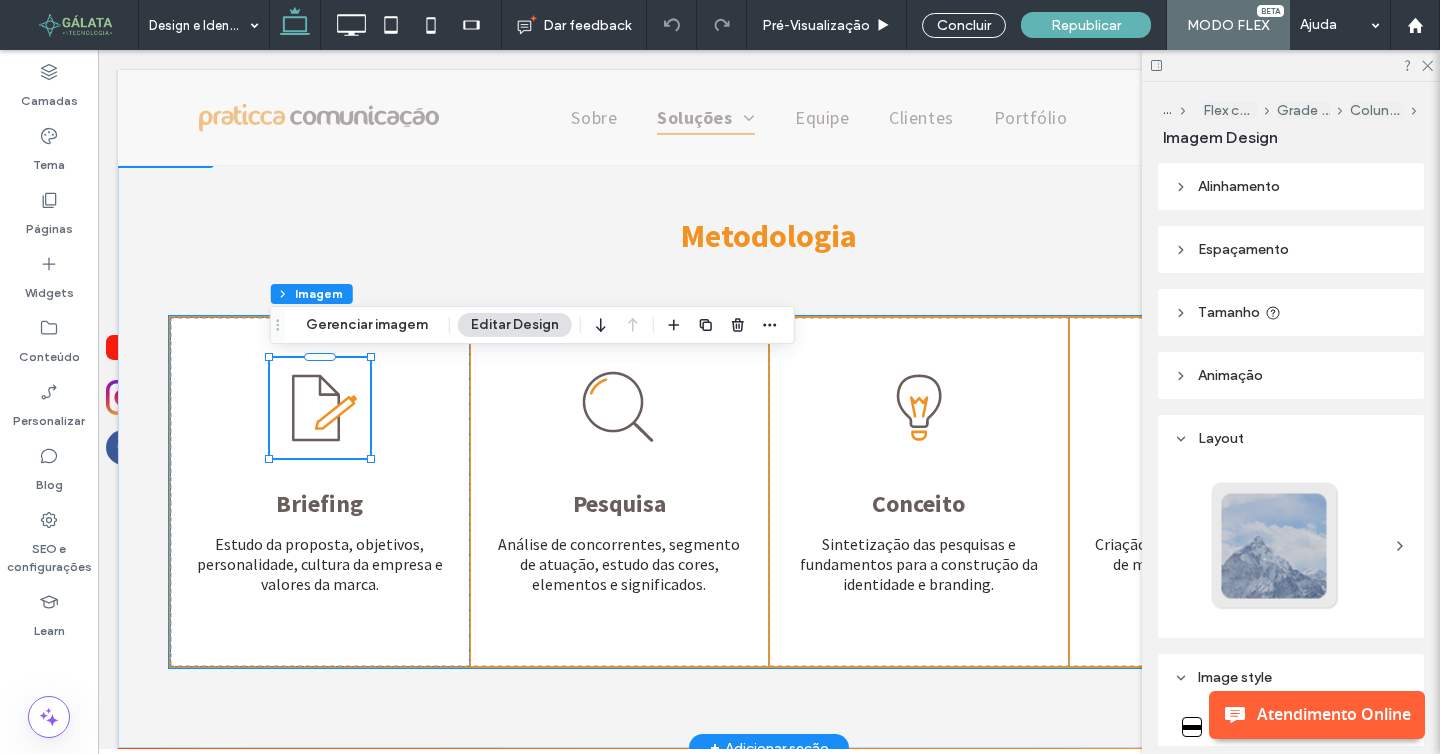 click at bounding box center [320, 408] 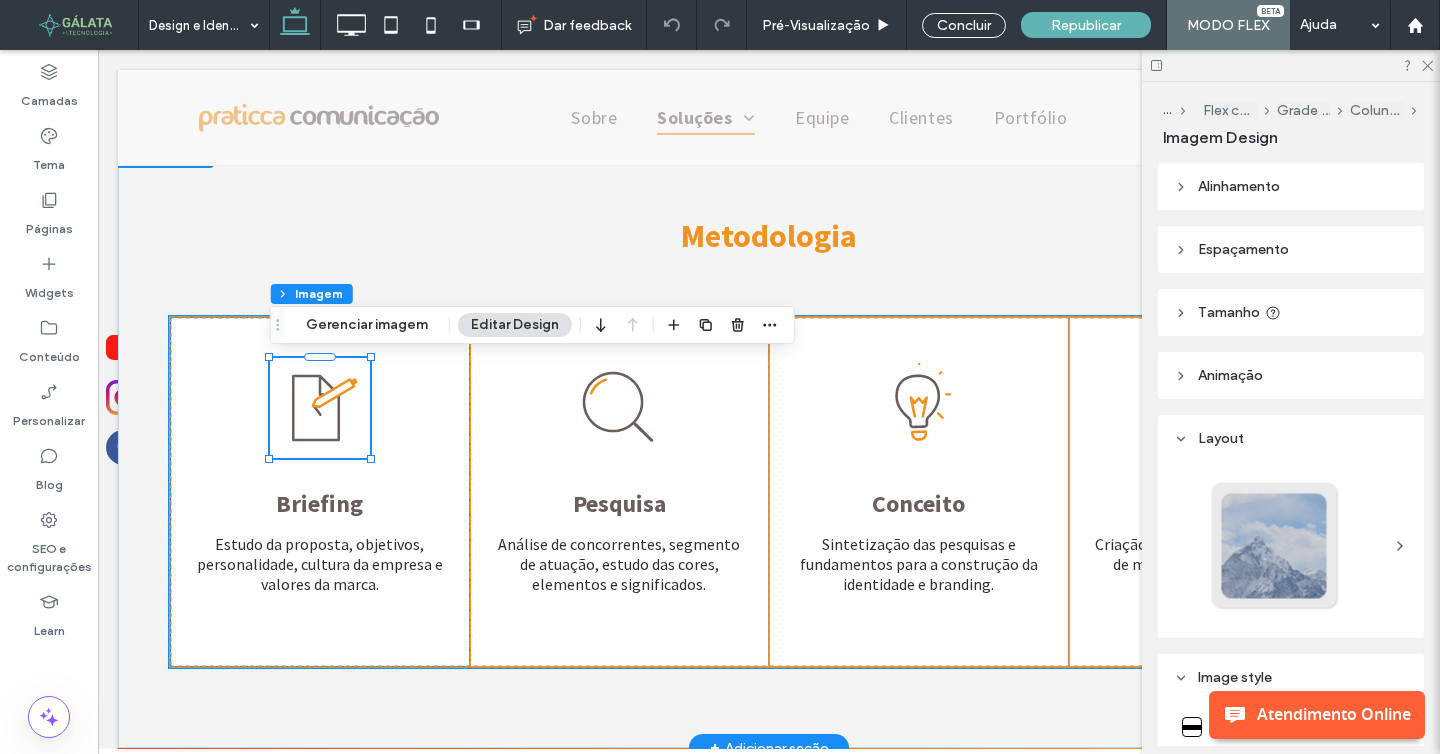 click at bounding box center [320, 408] 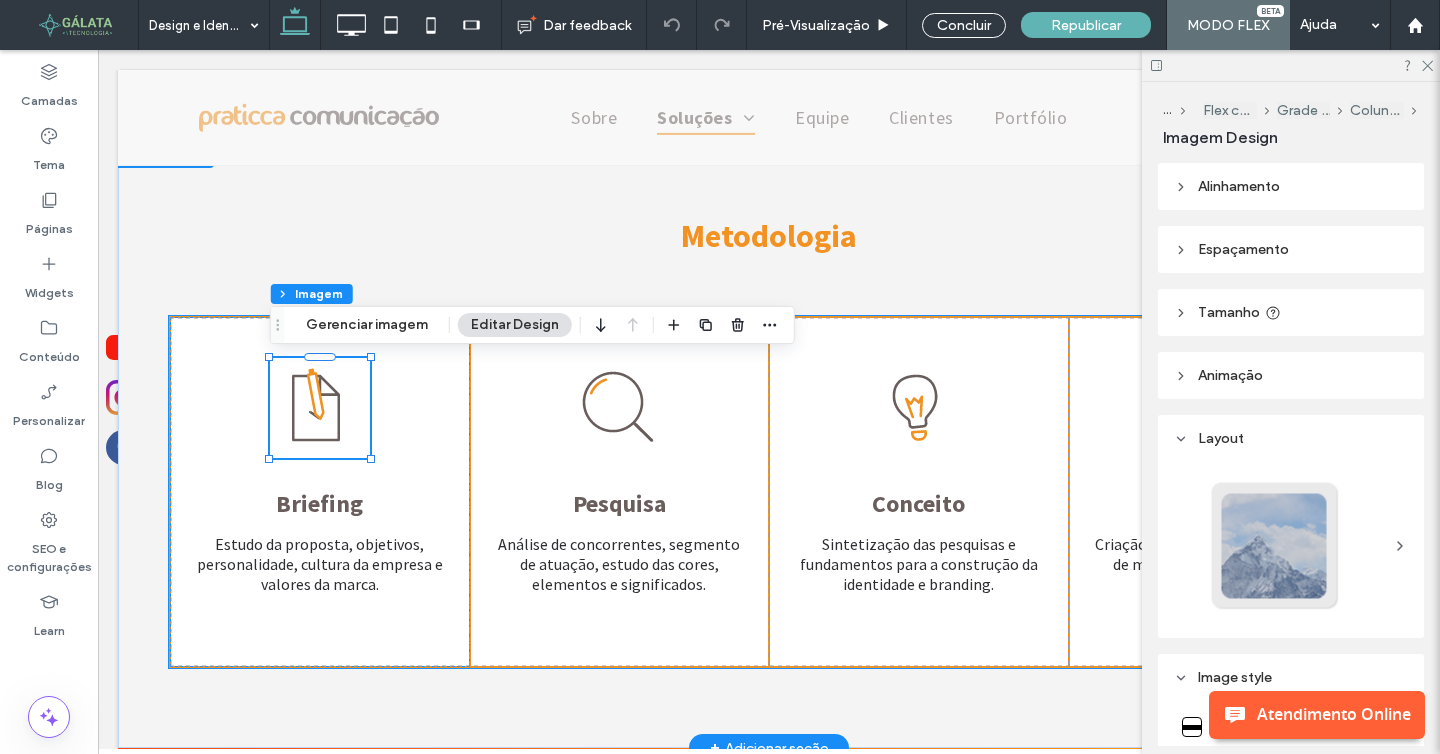 click at bounding box center (320, 408) 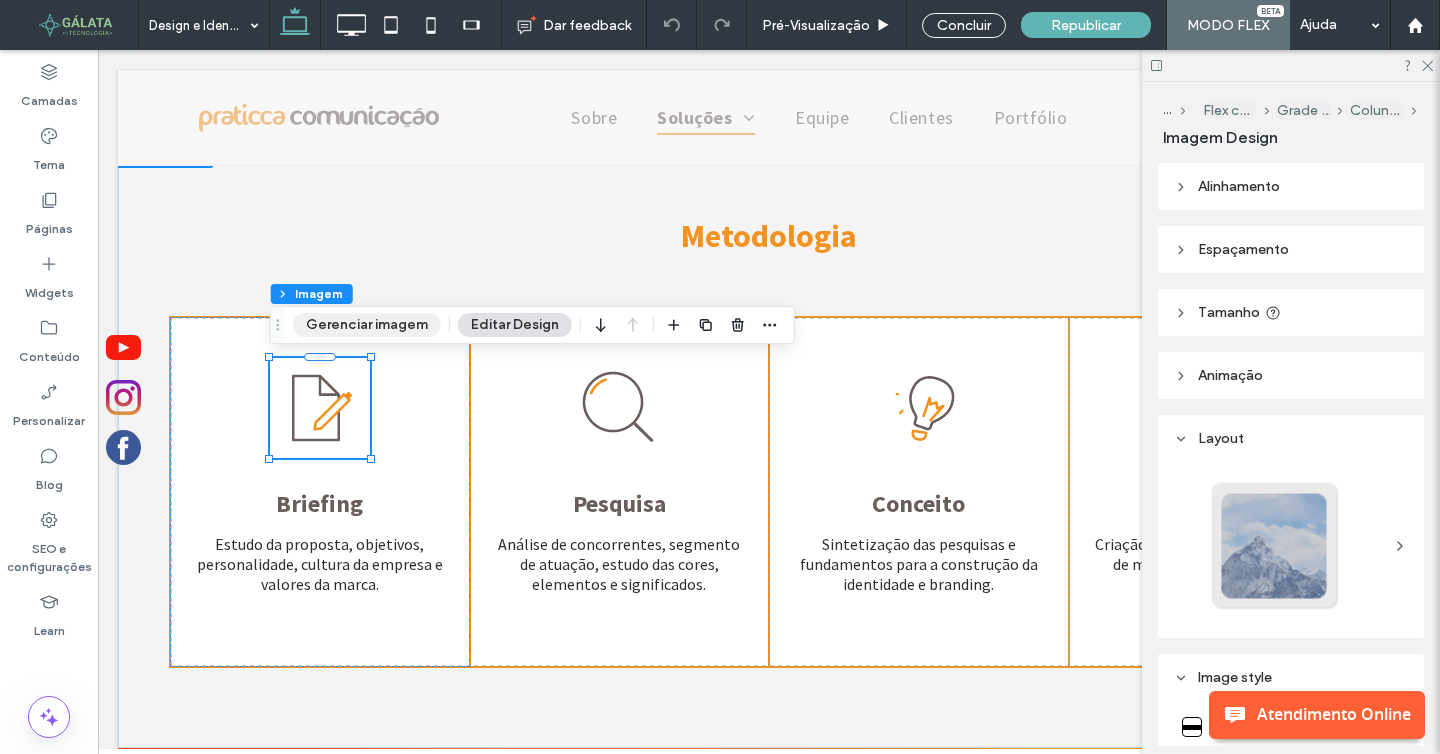click on "Gerenciar imagem" at bounding box center (367, 325) 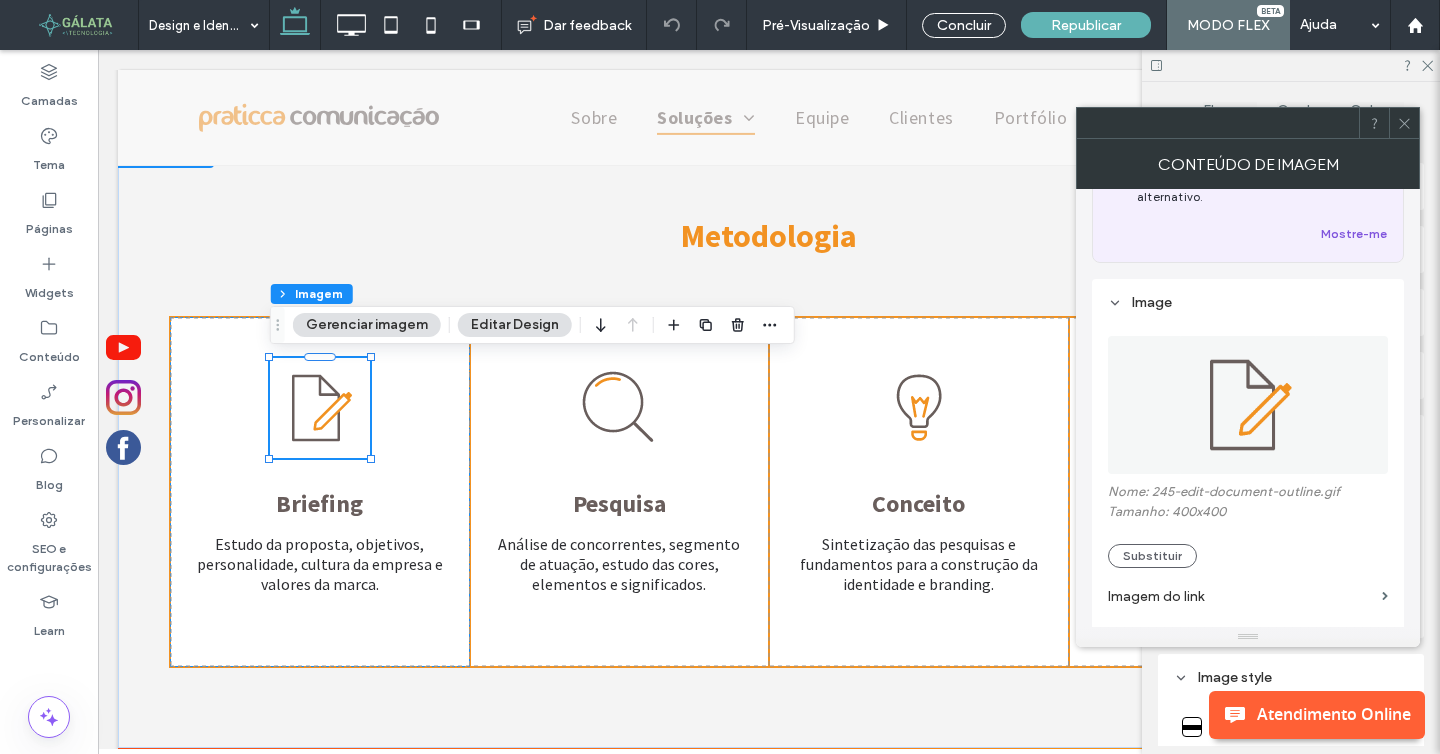 scroll, scrollTop: 158, scrollLeft: 0, axis: vertical 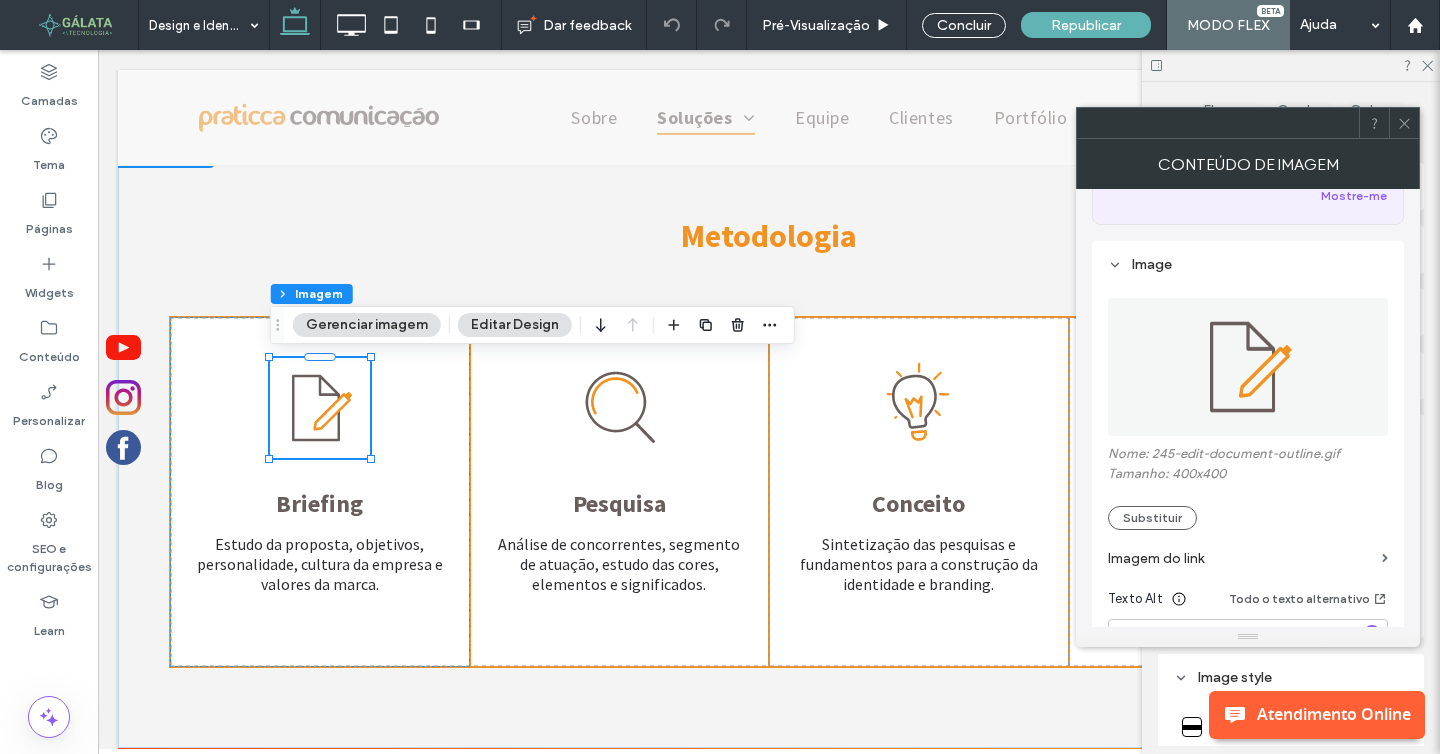 click at bounding box center [1248, 367] 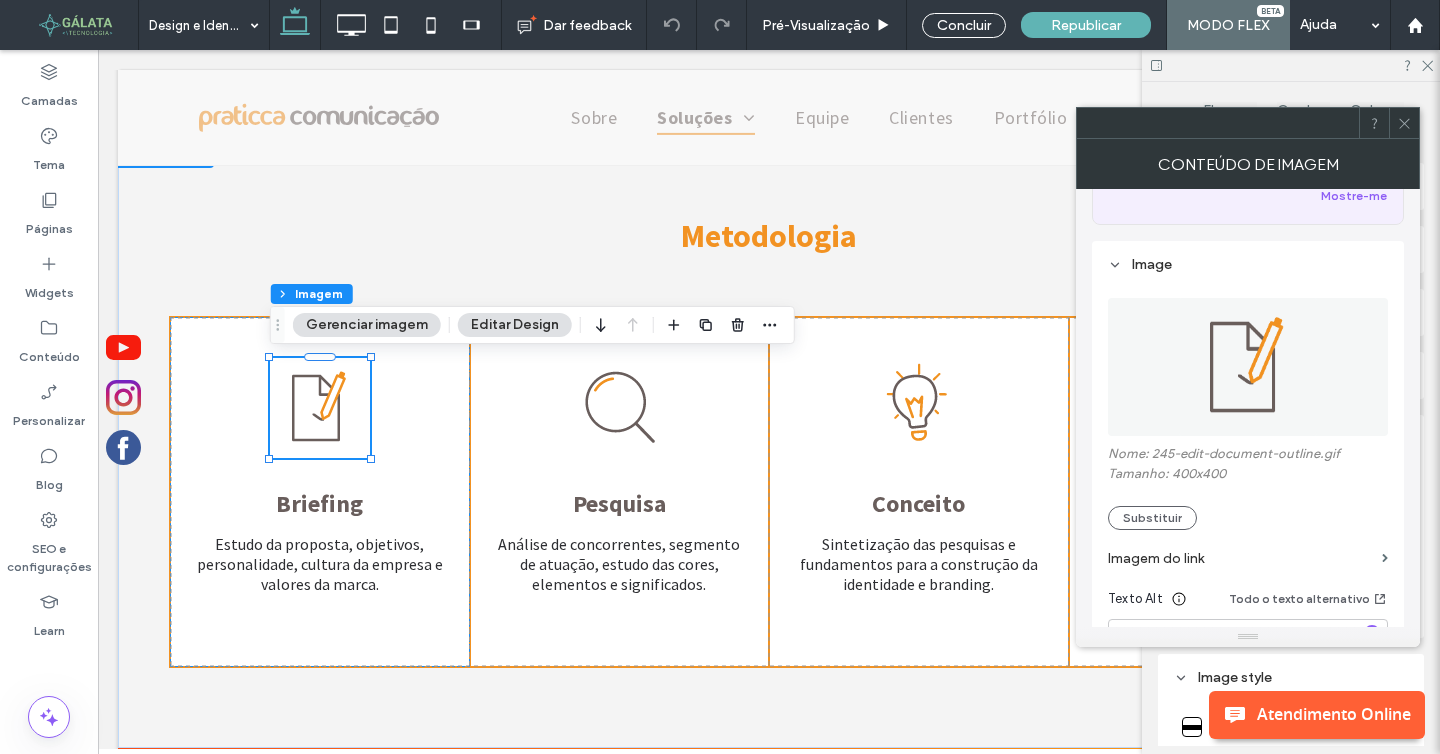 click at bounding box center [1248, 367] 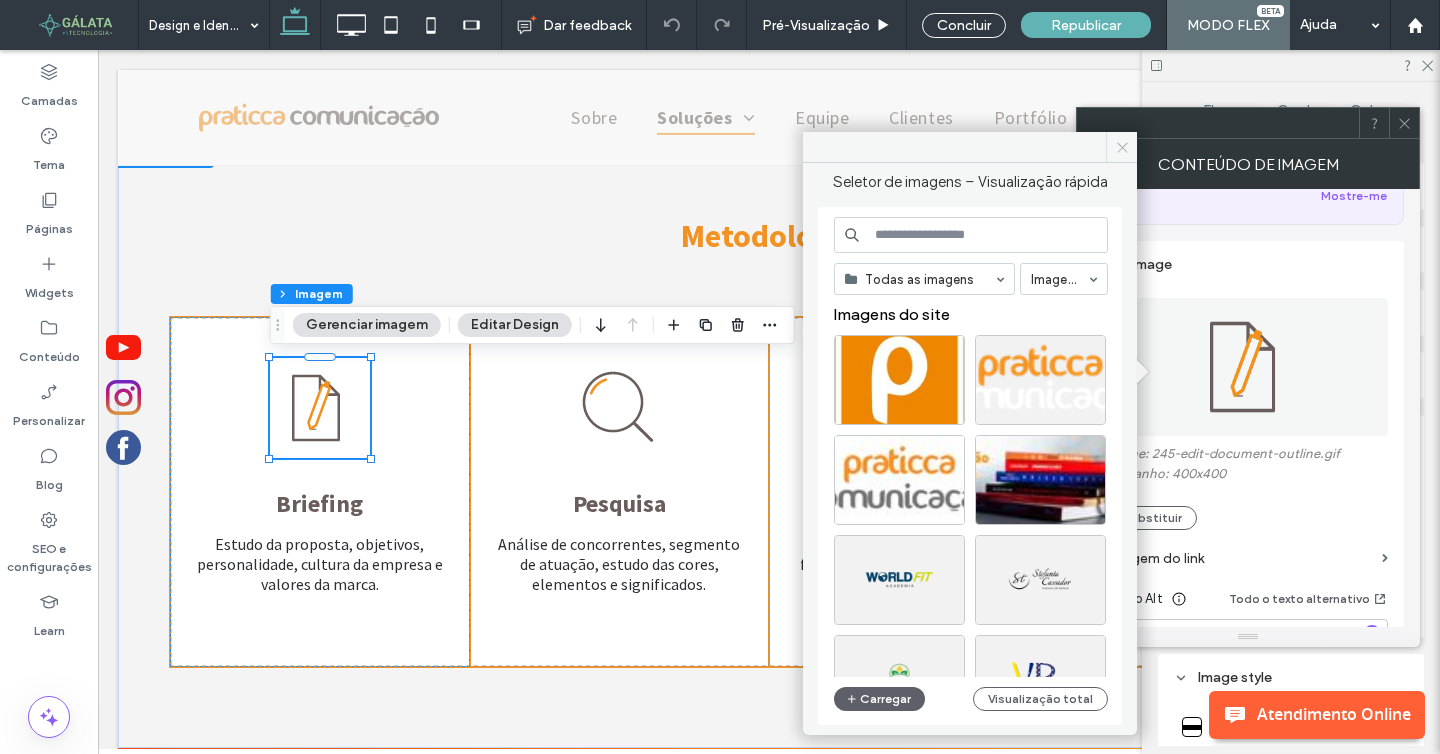 click 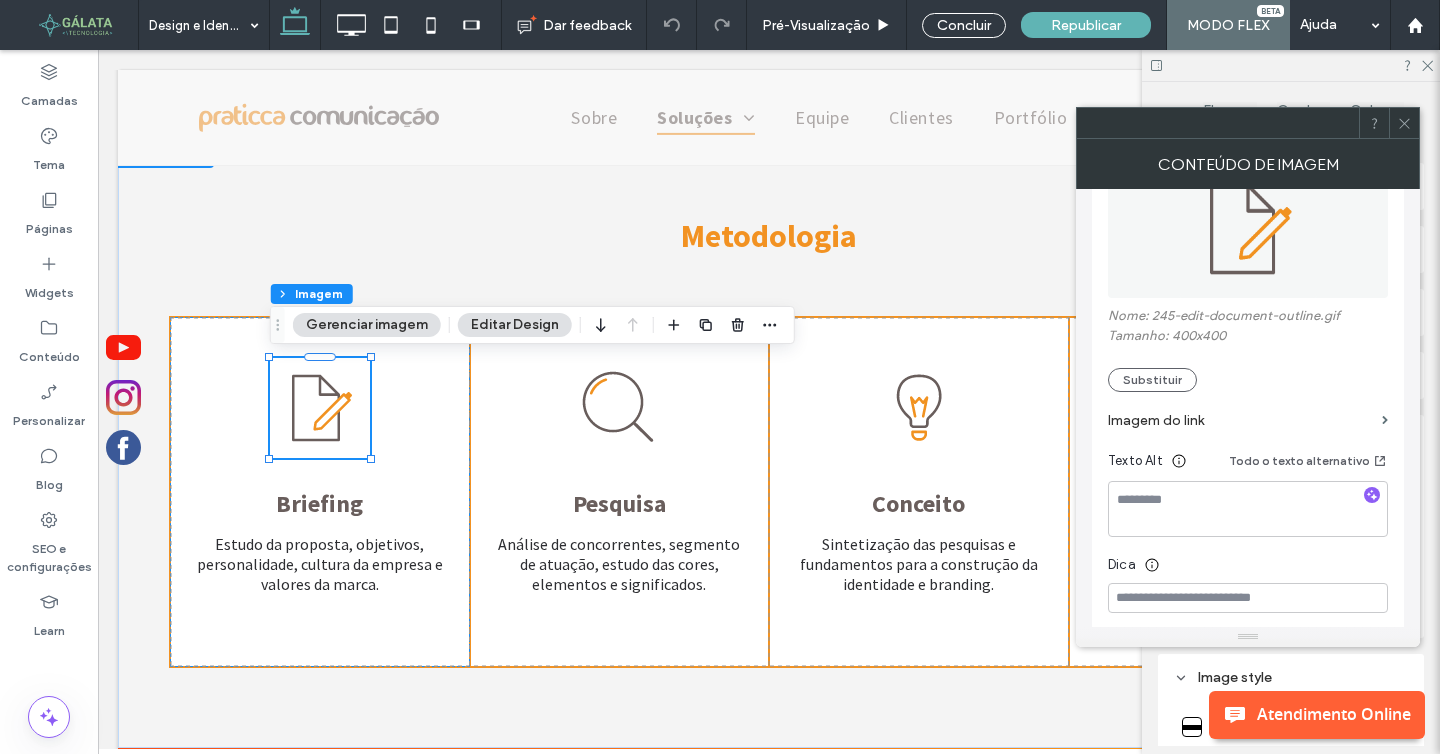 scroll, scrollTop: 300, scrollLeft: 0, axis: vertical 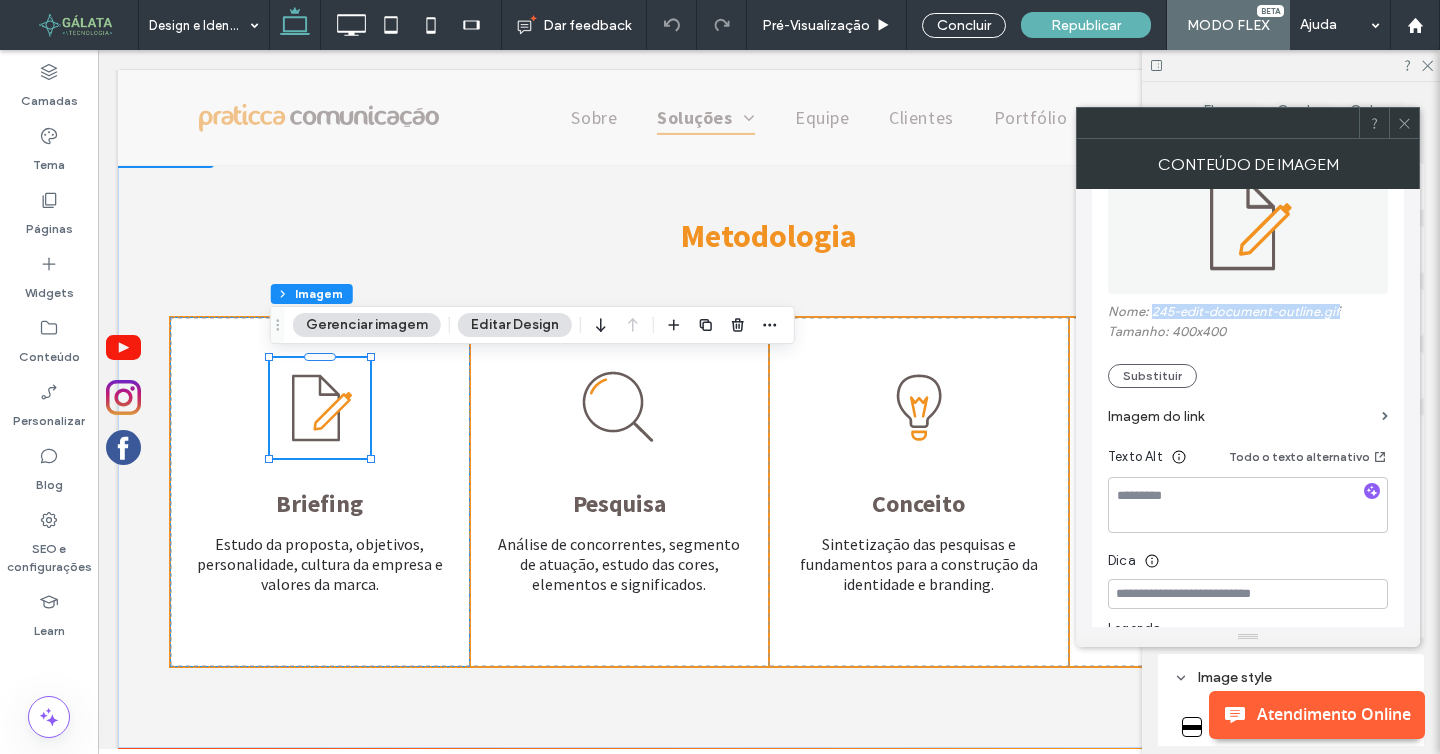 drag, startPoint x: 1151, startPoint y: 312, endPoint x: 1350, endPoint y: 323, distance: 199.30379 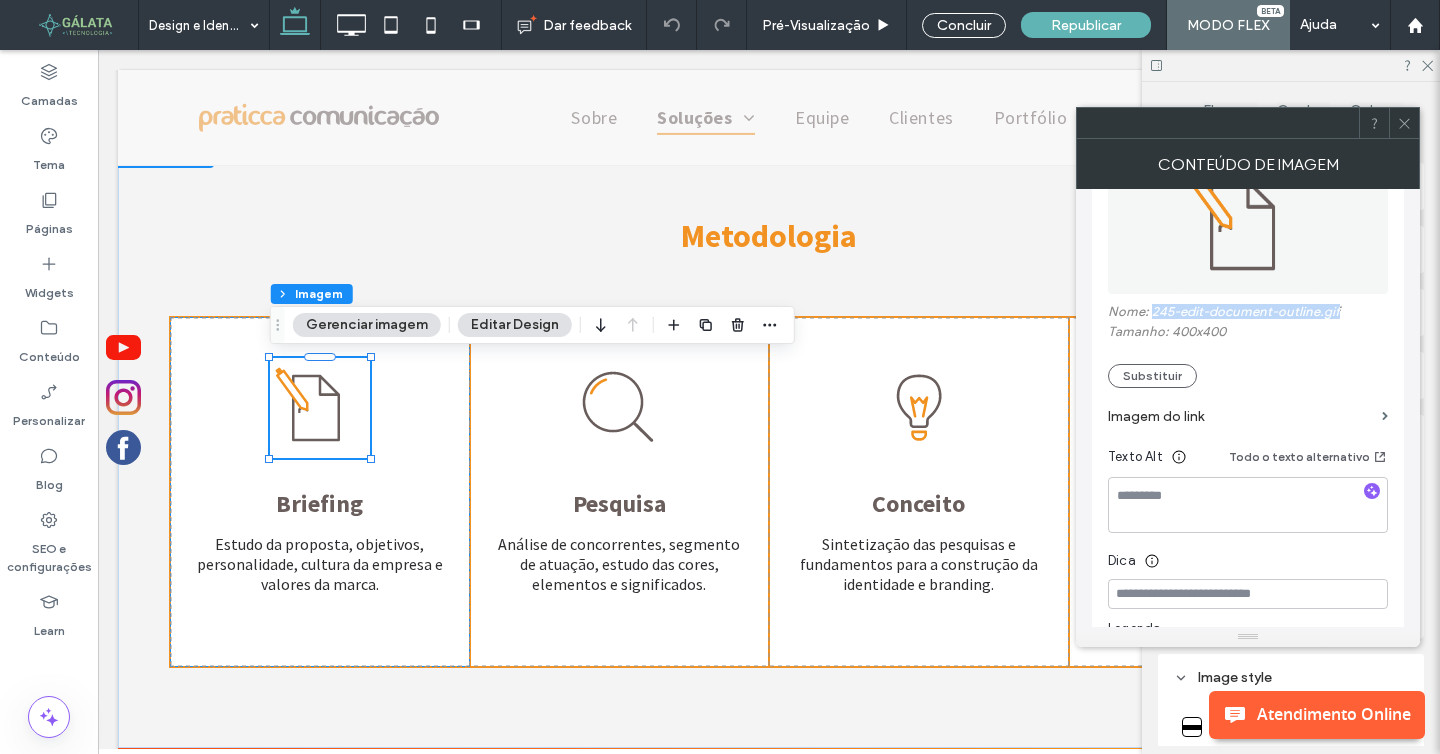 click on "Nome: 245-edit-document-outline.gif" at bounding box center [1248, 314] 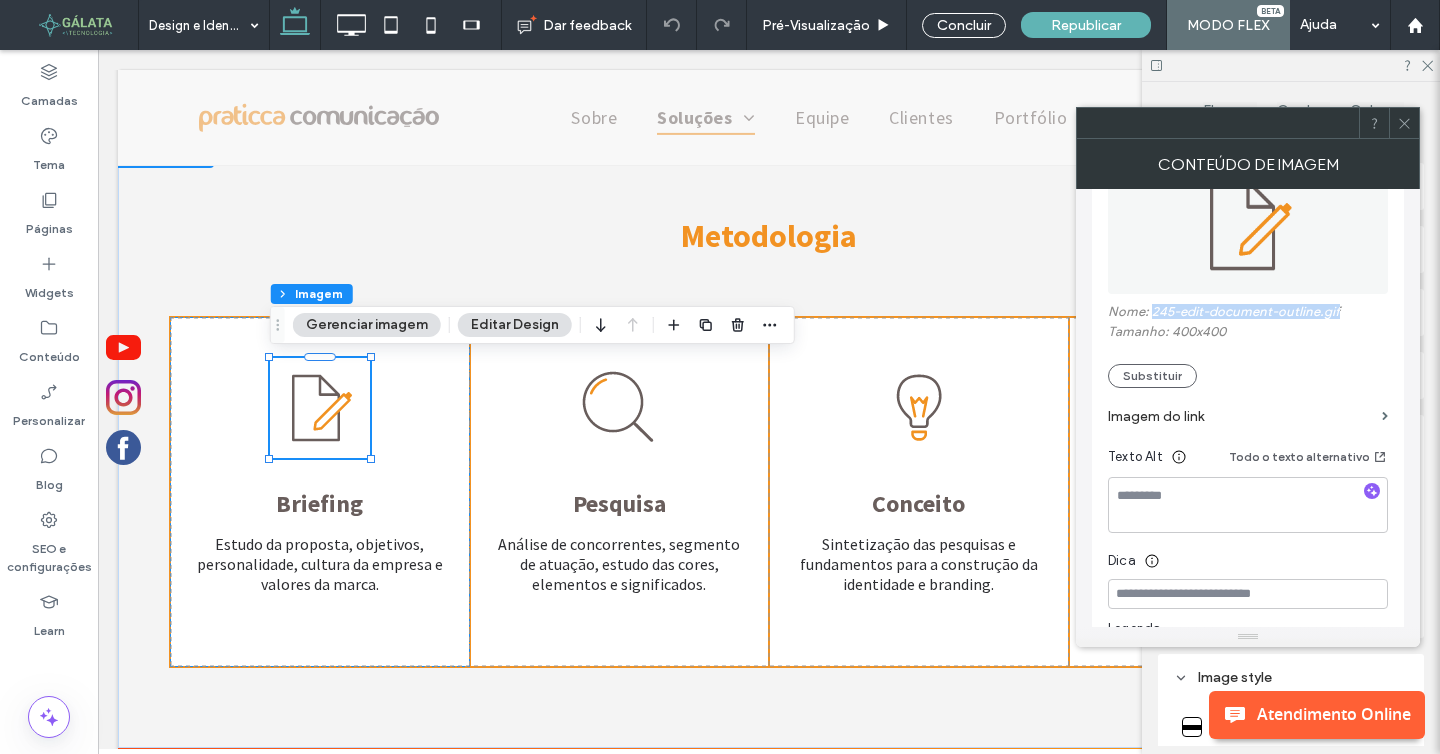 copy on "245-edit-document-outline.gif" 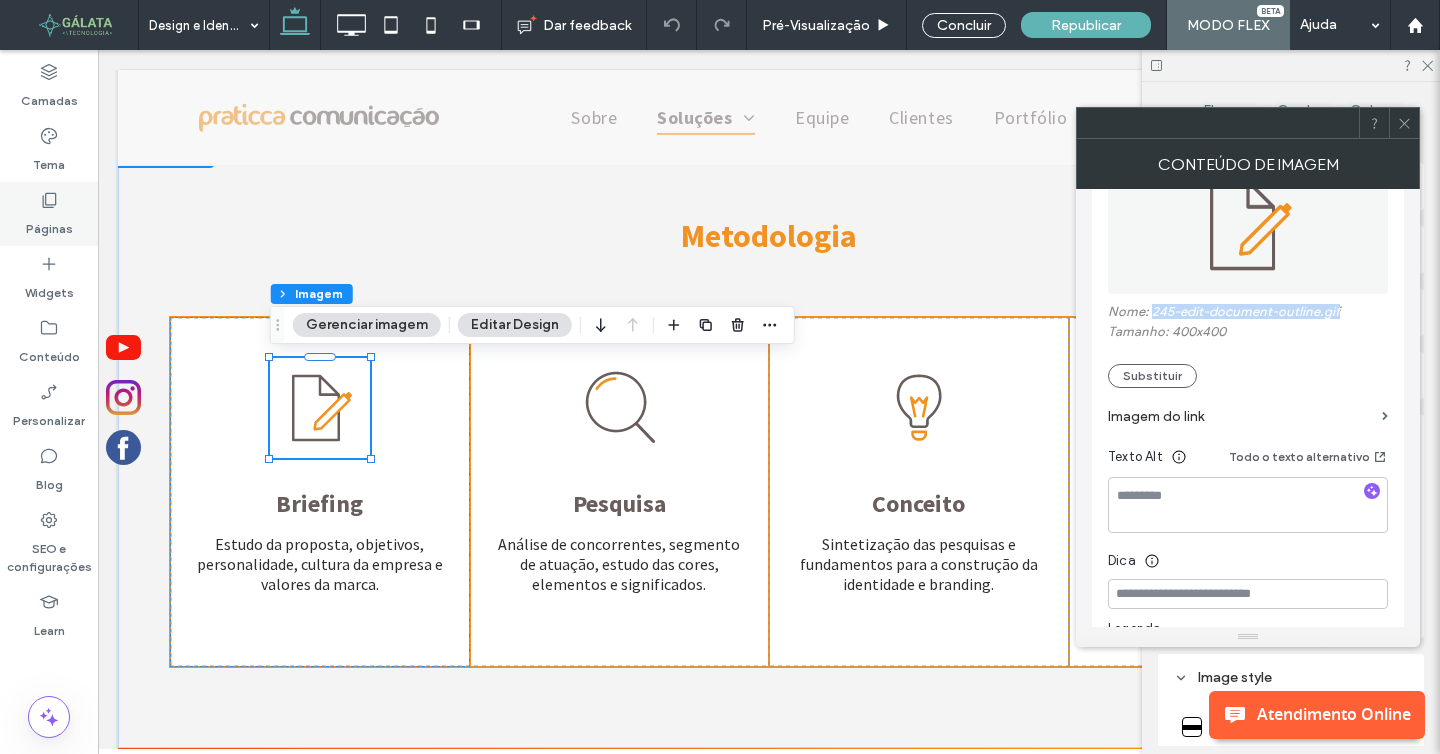 click 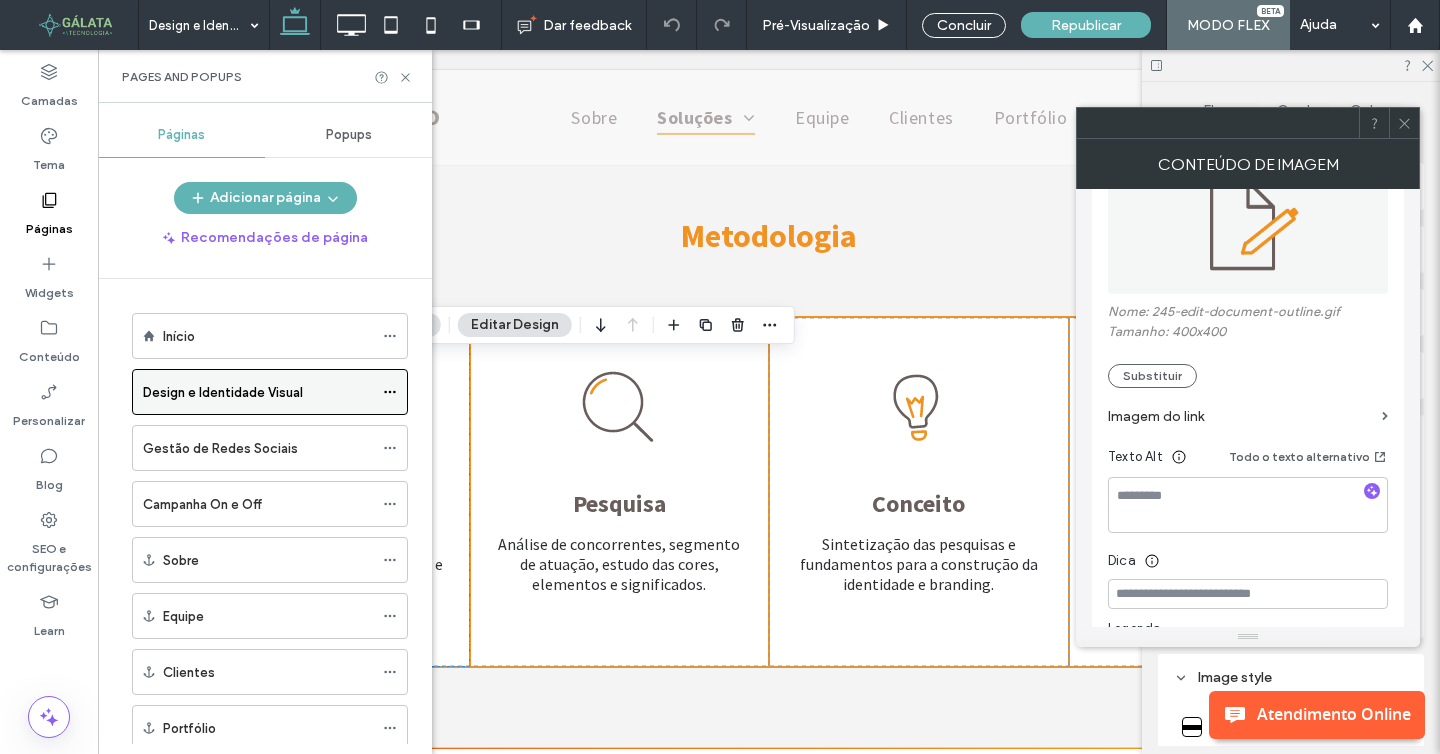 click 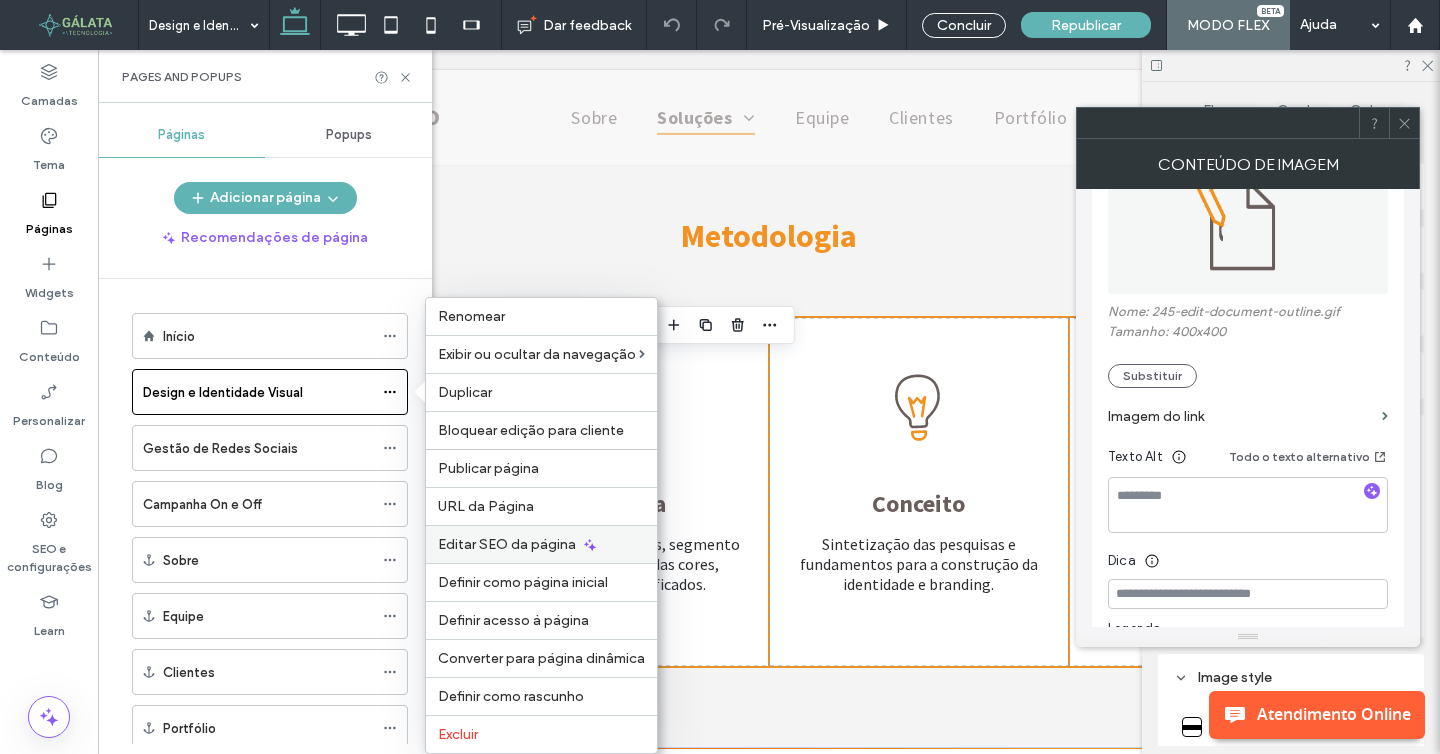 click on "Editar SEO da página" at bounding box center (507, 544) 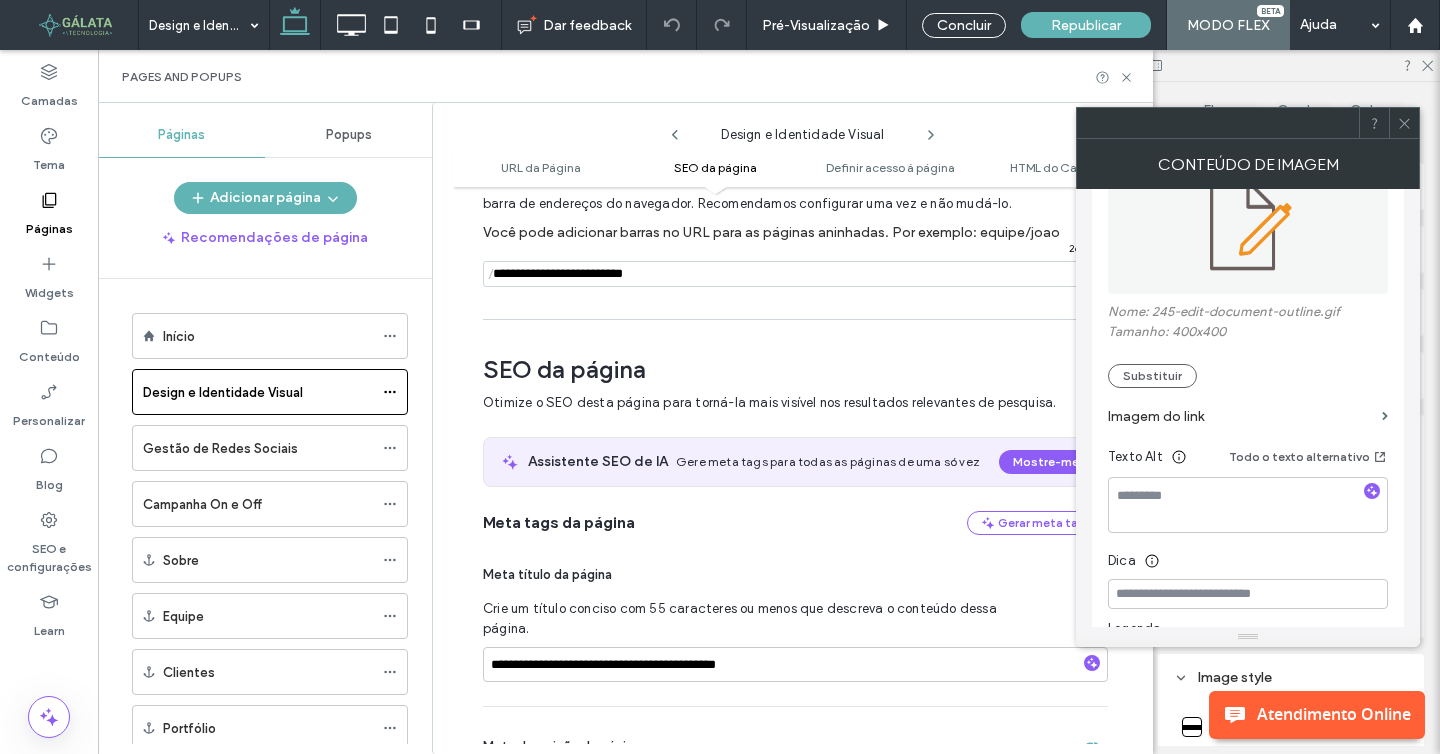 scroll, scrollTop: 275, scrollLeft: 0, axis: vertical 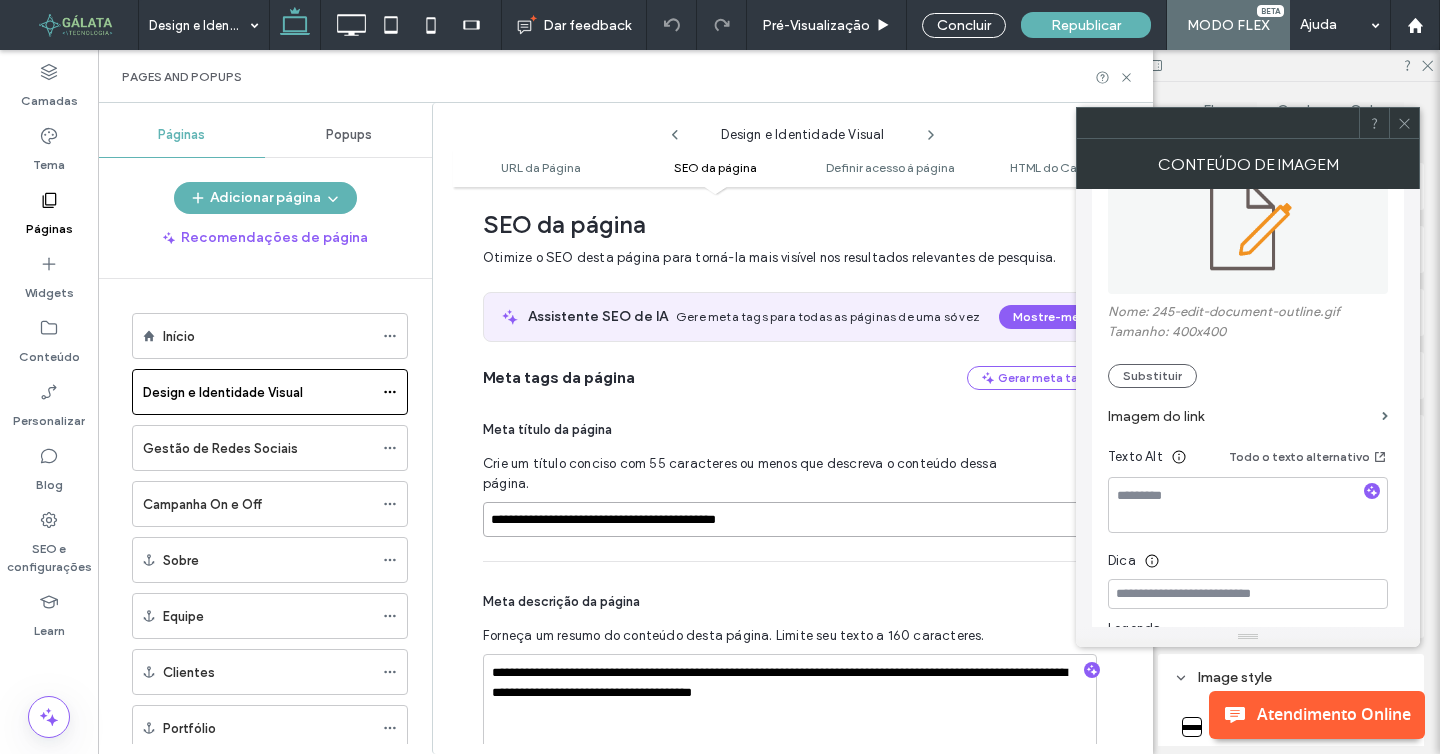drag, startPoint x: 650, startPoint y: 520, endPoint x: 445, endPoint y: 518, distance: 205.00975 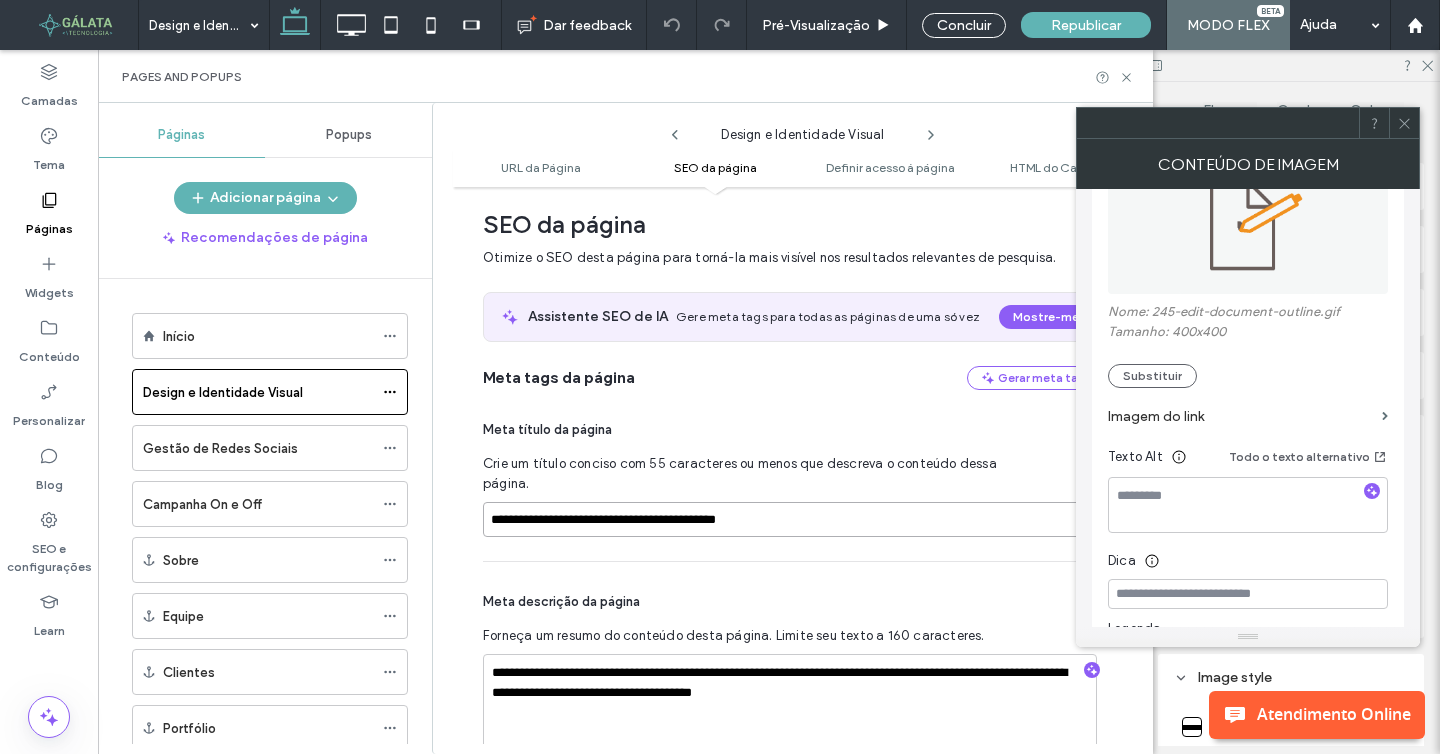 click on "**********" at bounding box center (792, 428) 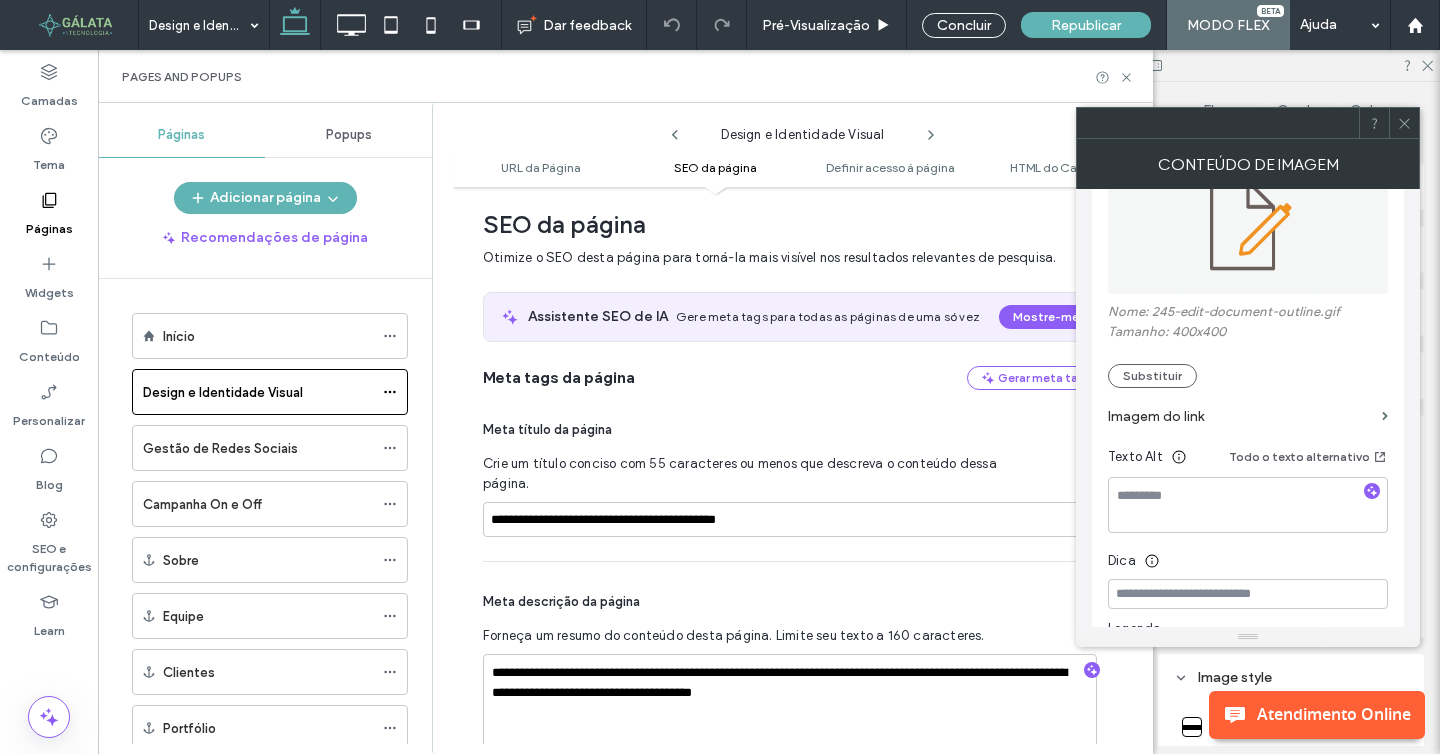 click 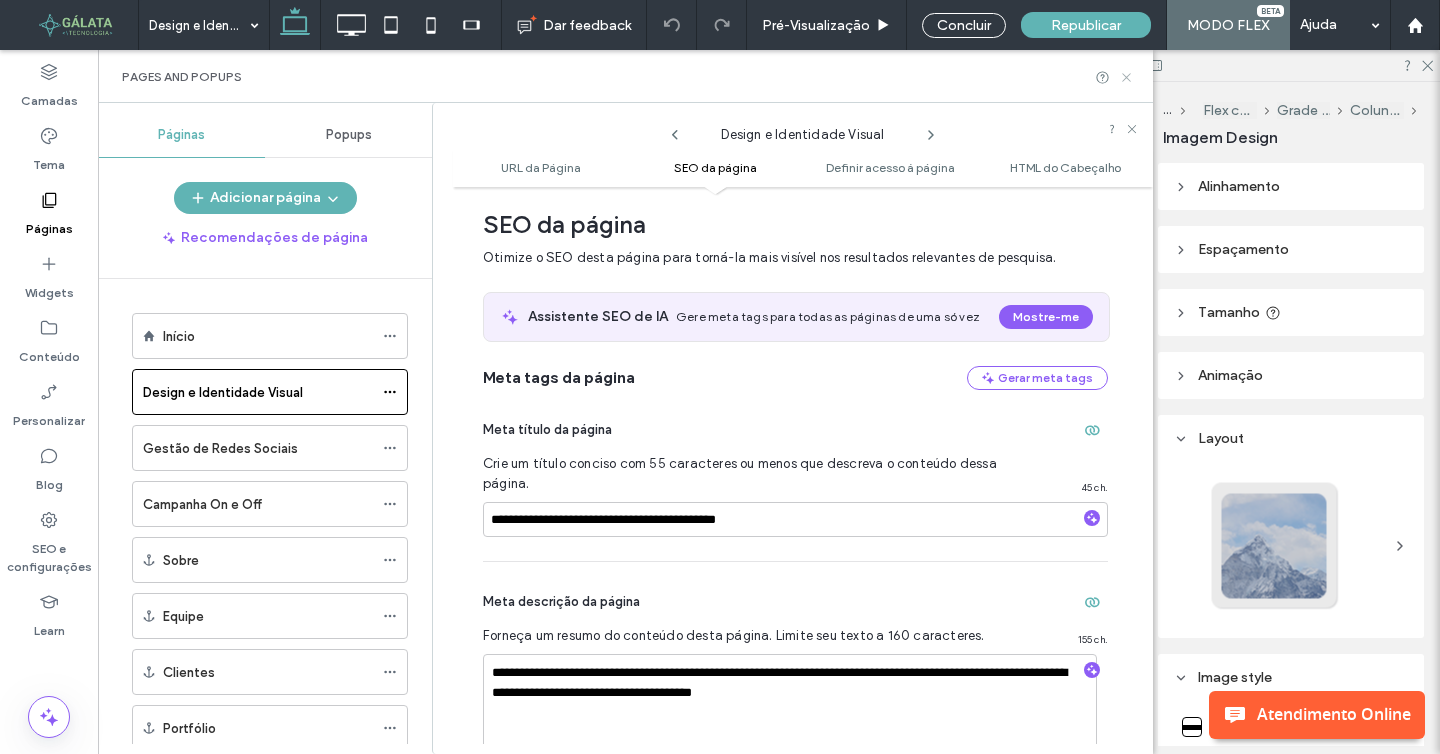 click 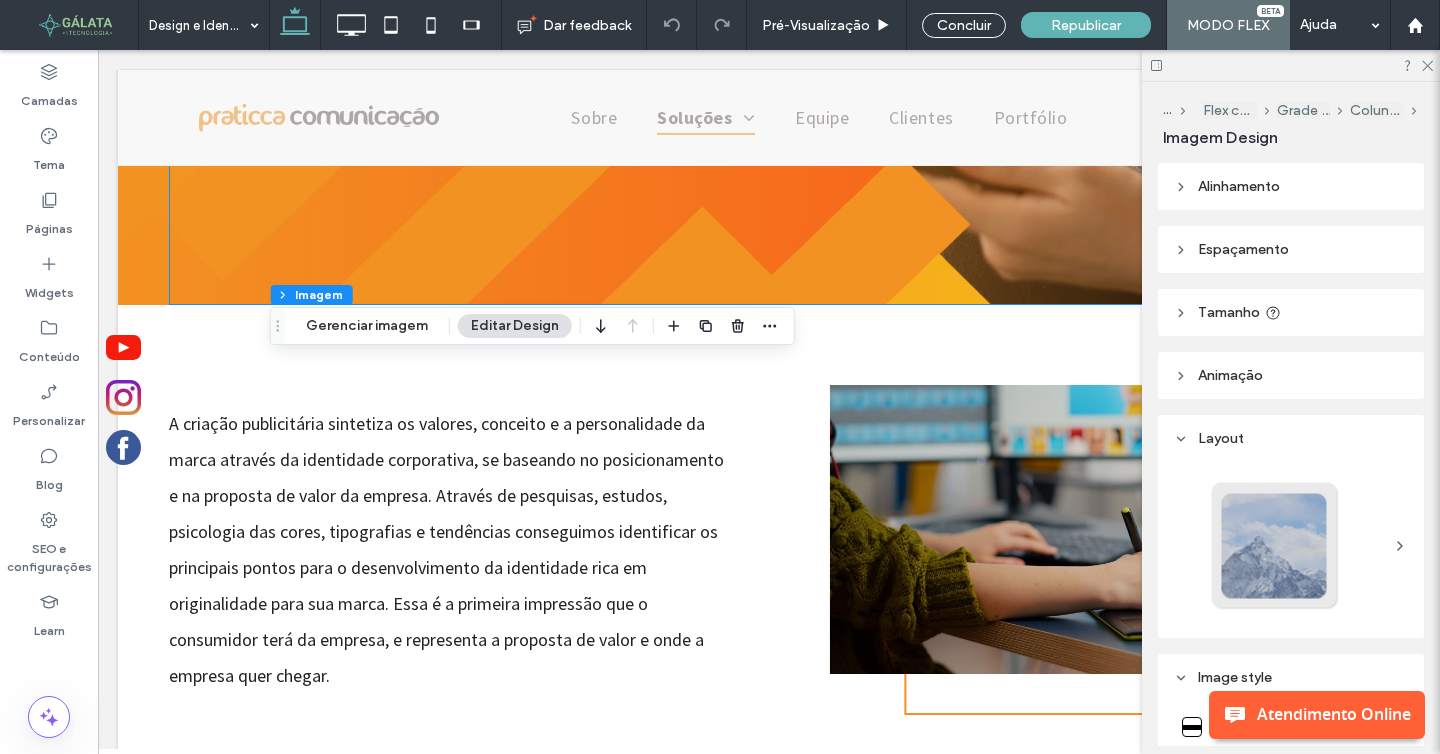 scroll, scrollTop: 0, scrollLeft: 0, axis: both 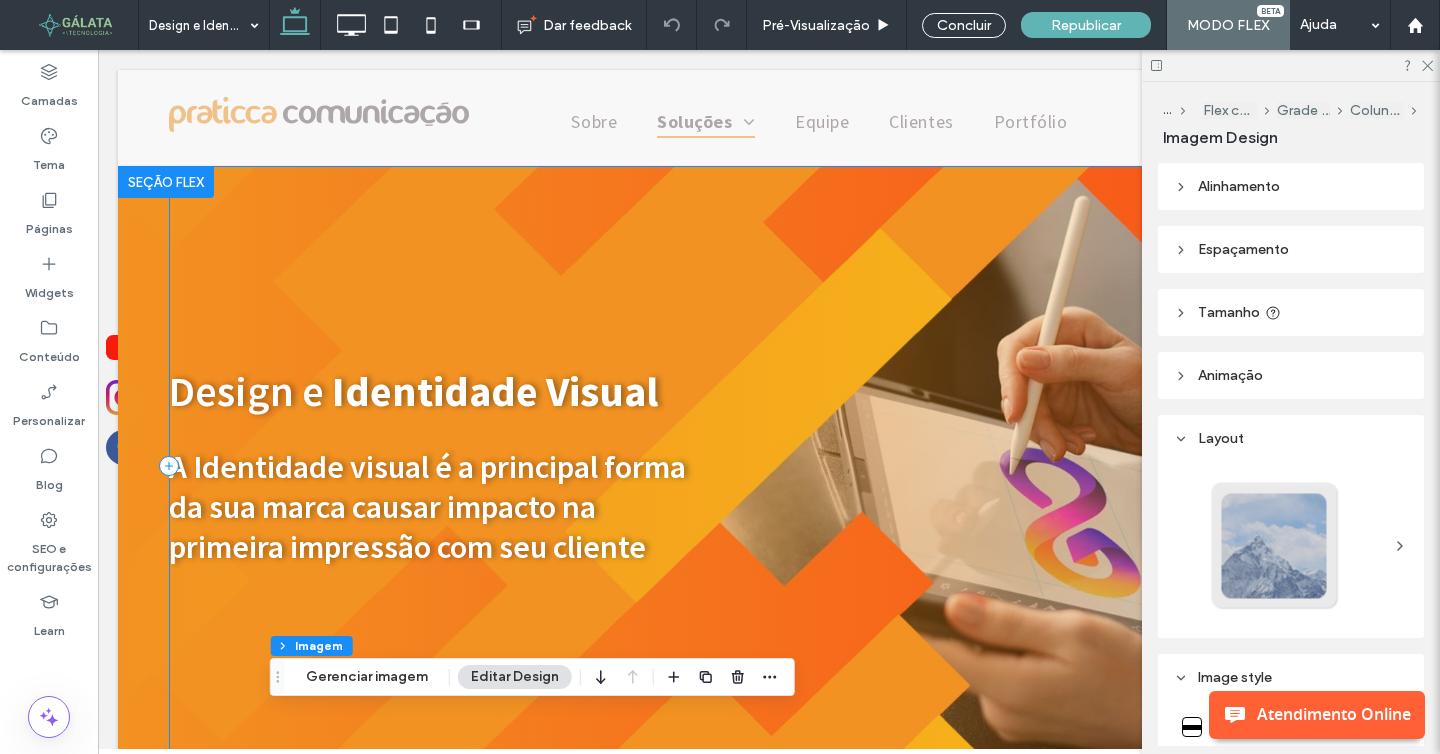 click on "Design e
Identidade Visual
A Identidade visual é a principal forma
da sua marca causar impacto na
﻿ primeira impressão com seu cliente" at bounding box center (769, 466) 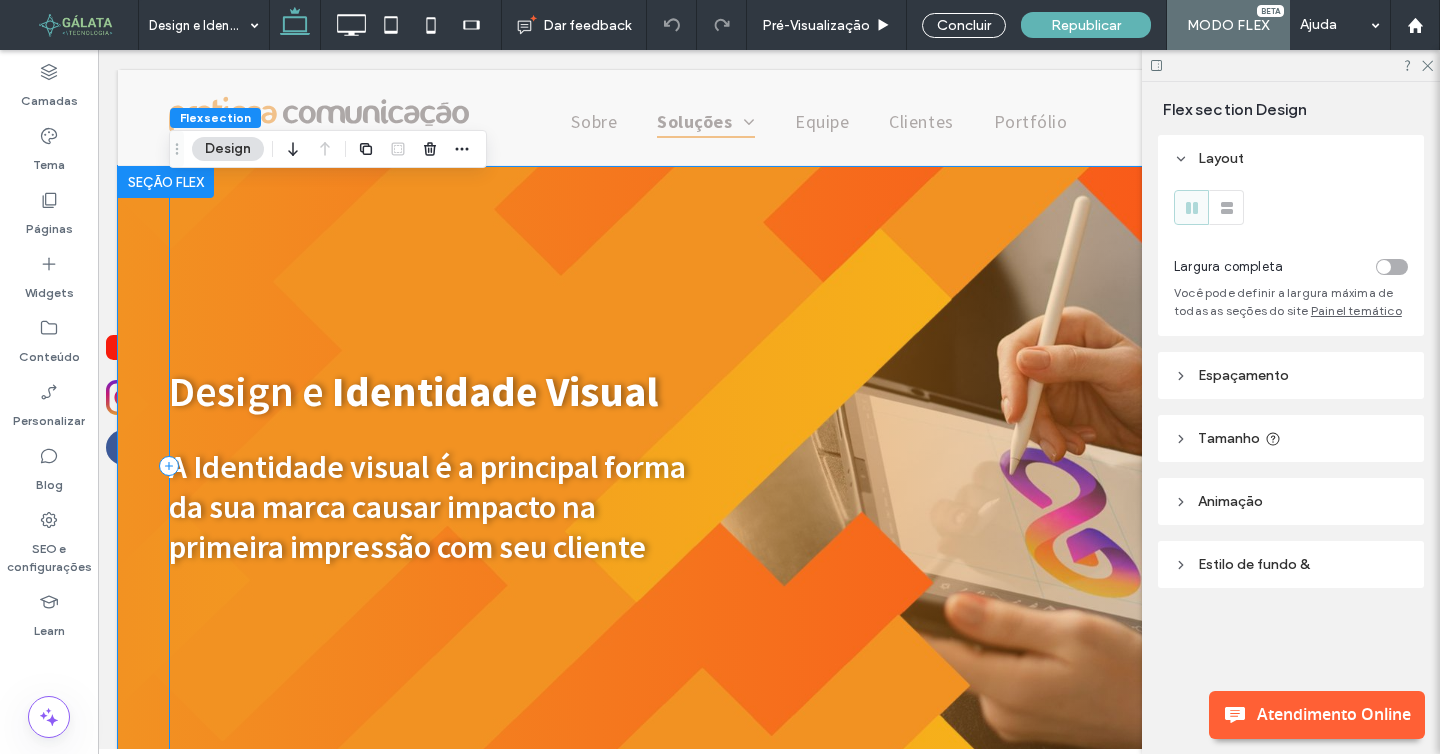 scroll, scrollTop: 17, scrollLeft: 0, axis: vertical 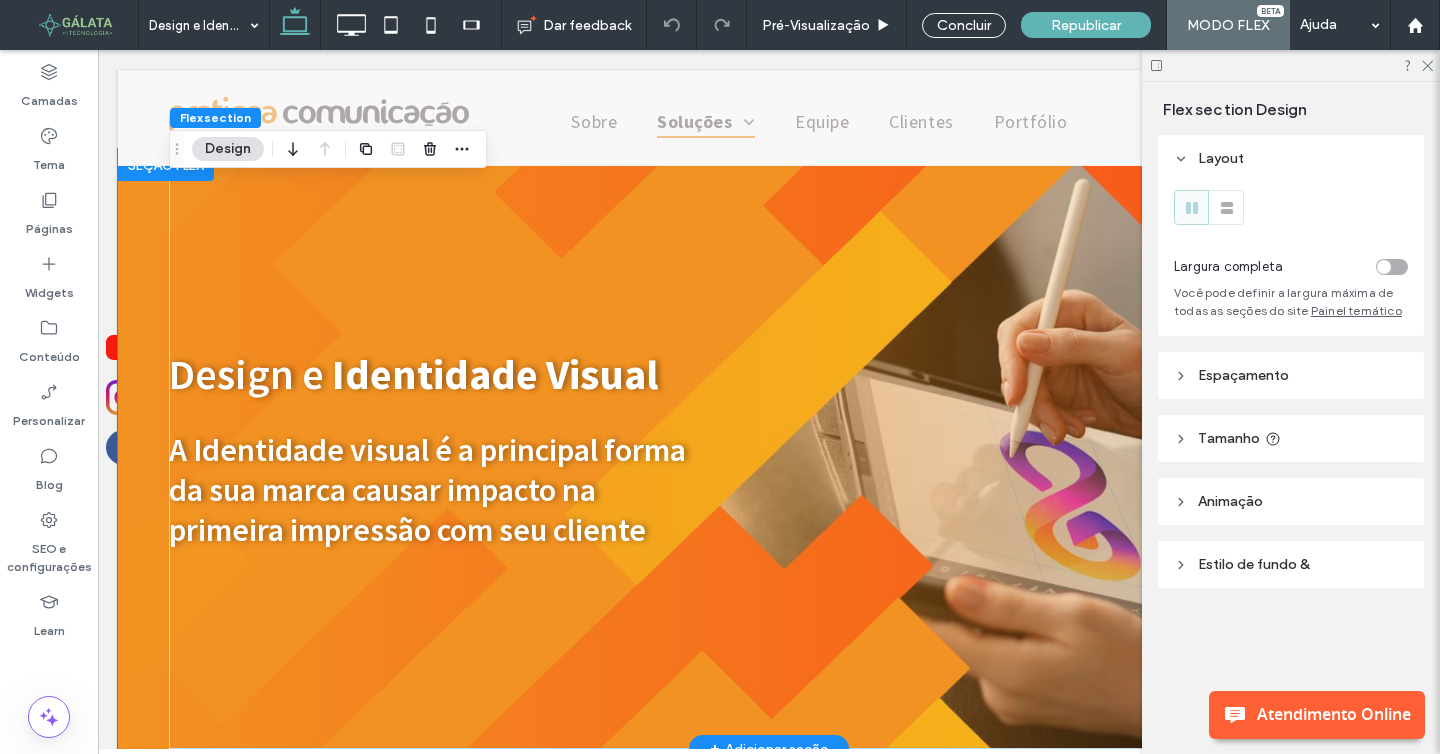 click at bounding box center (166, 165) 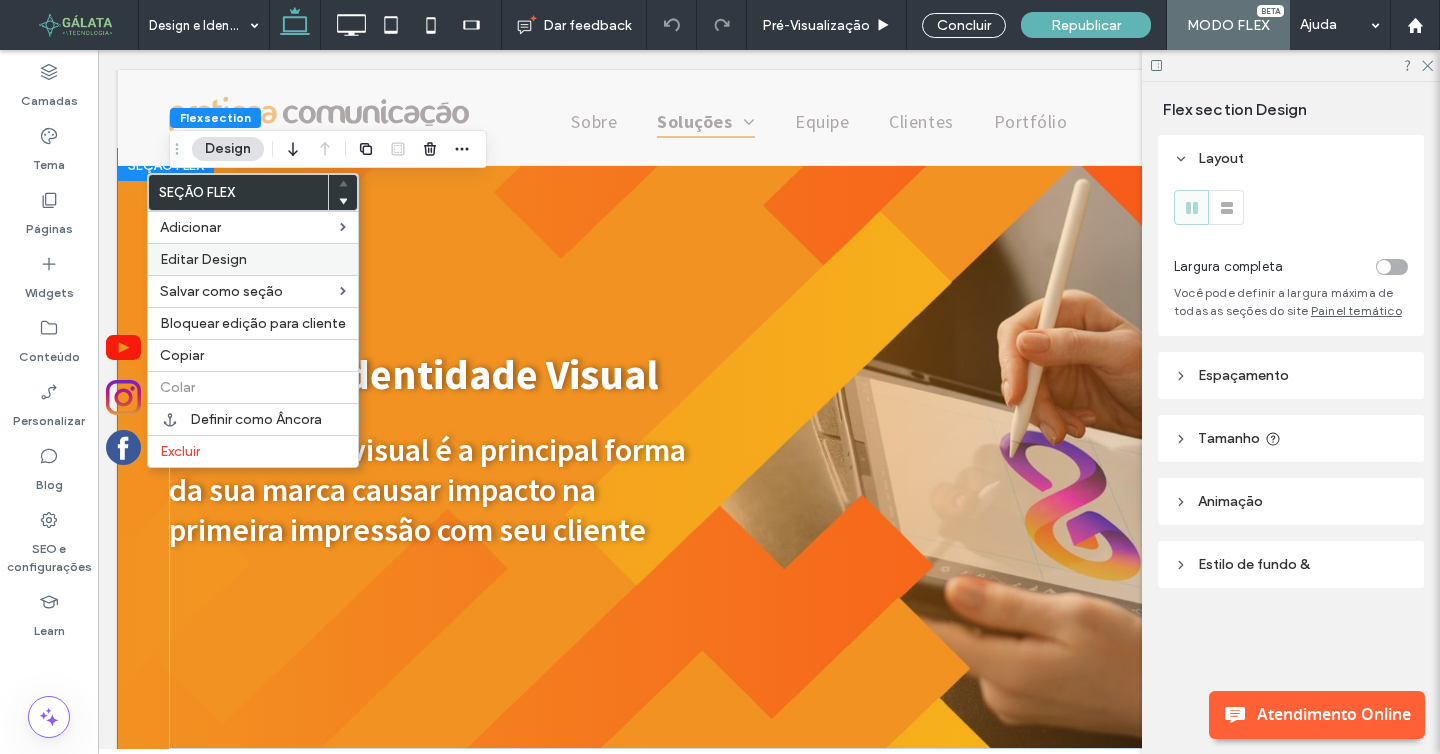 click on "Editar Design" at bounding box center (203, 259) 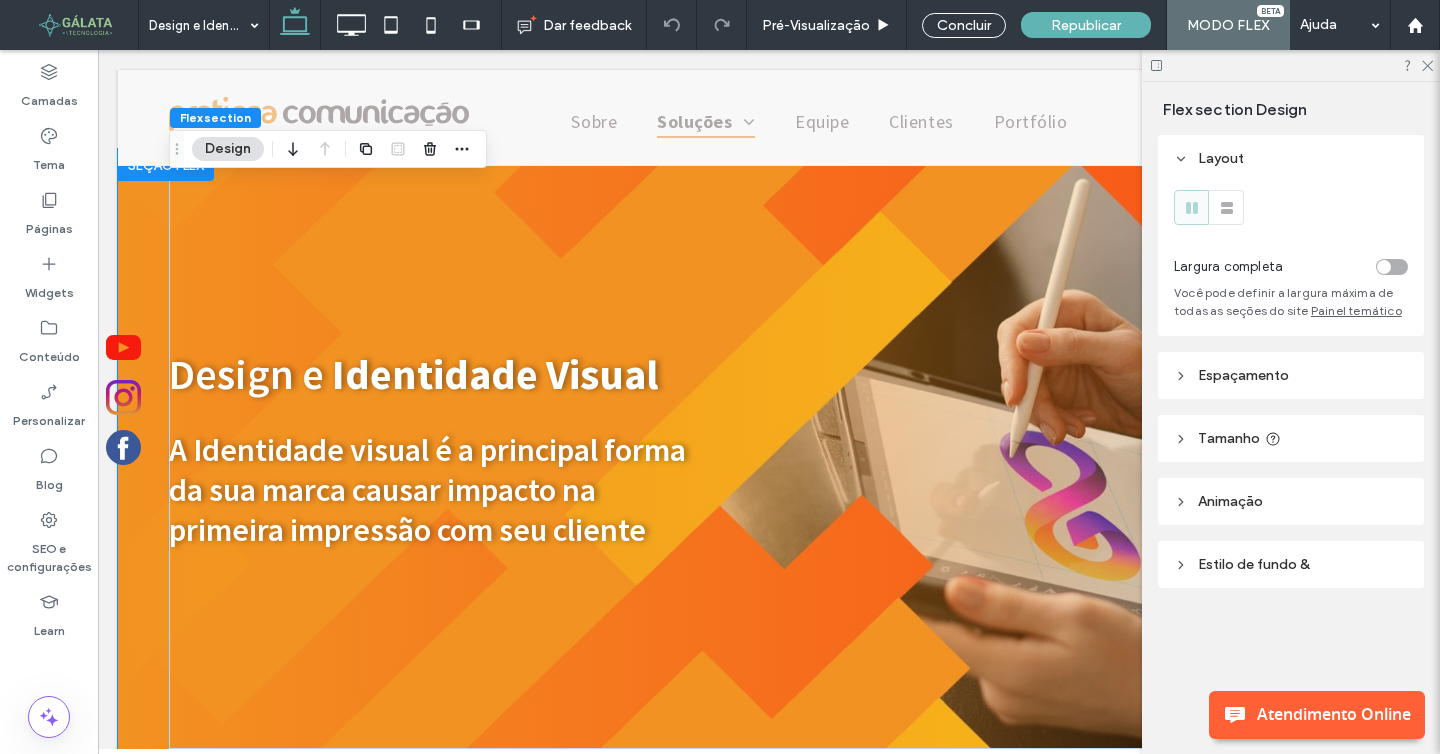 click 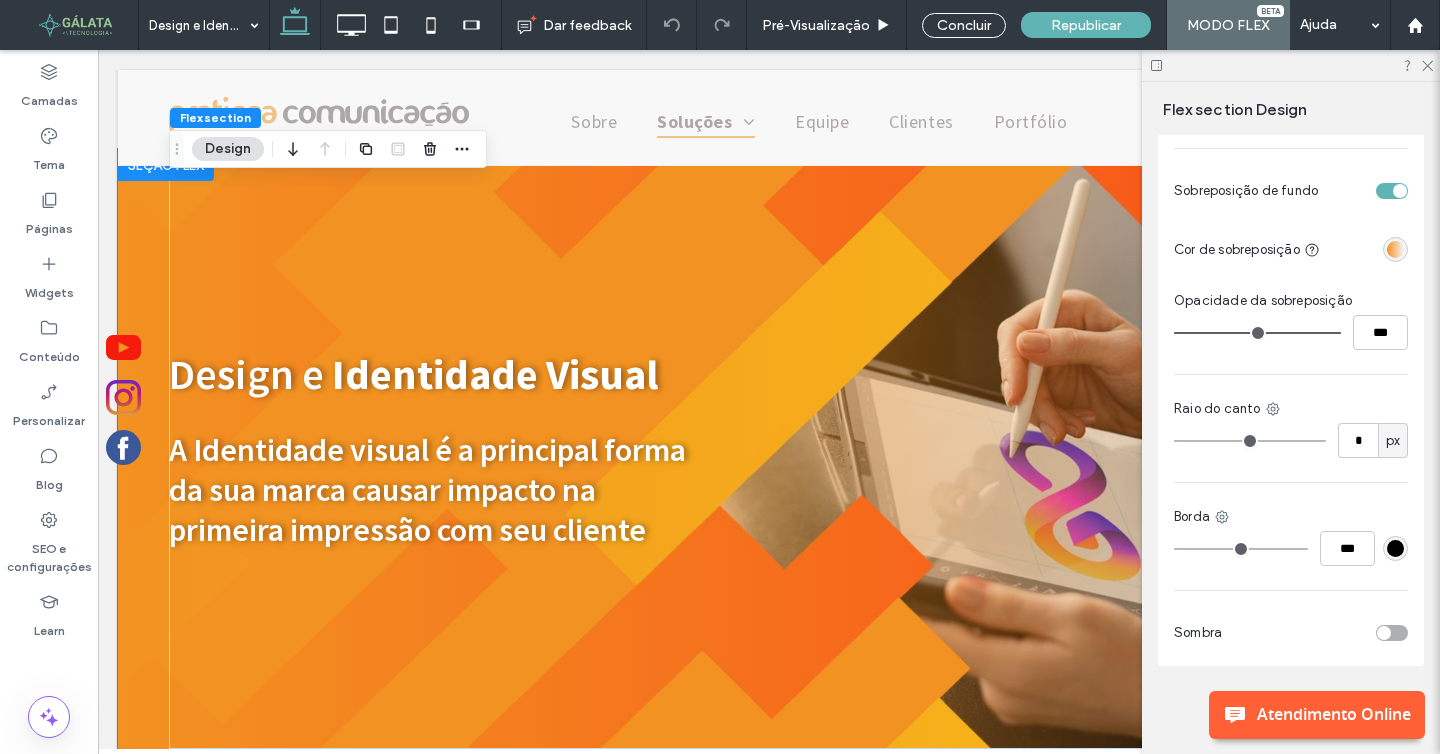 scroll, scrollTop: 637, scrollLeft: 0, axis: vertical 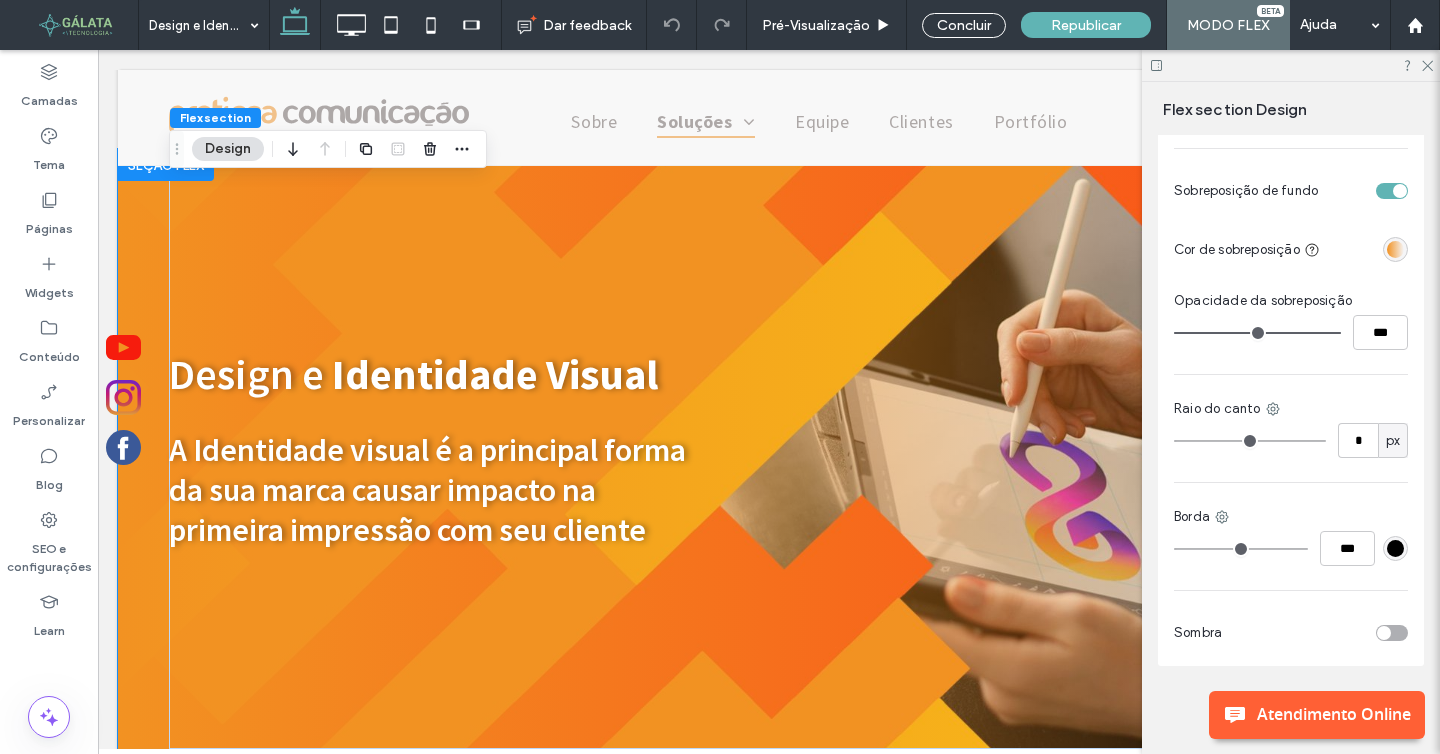 click at bounding box center [1395, 249] 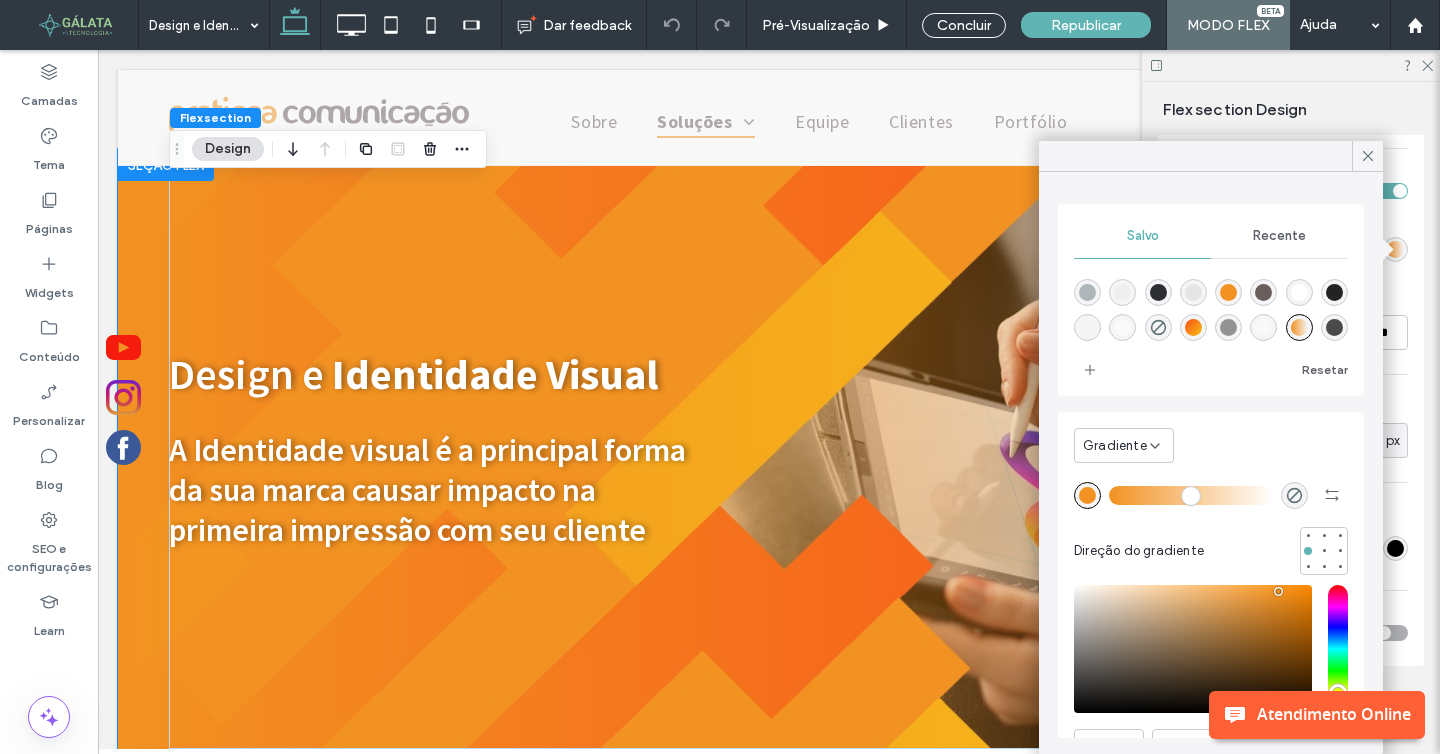 scroll, scrollTop: 51, scrollLeft: 0, axis: vertical 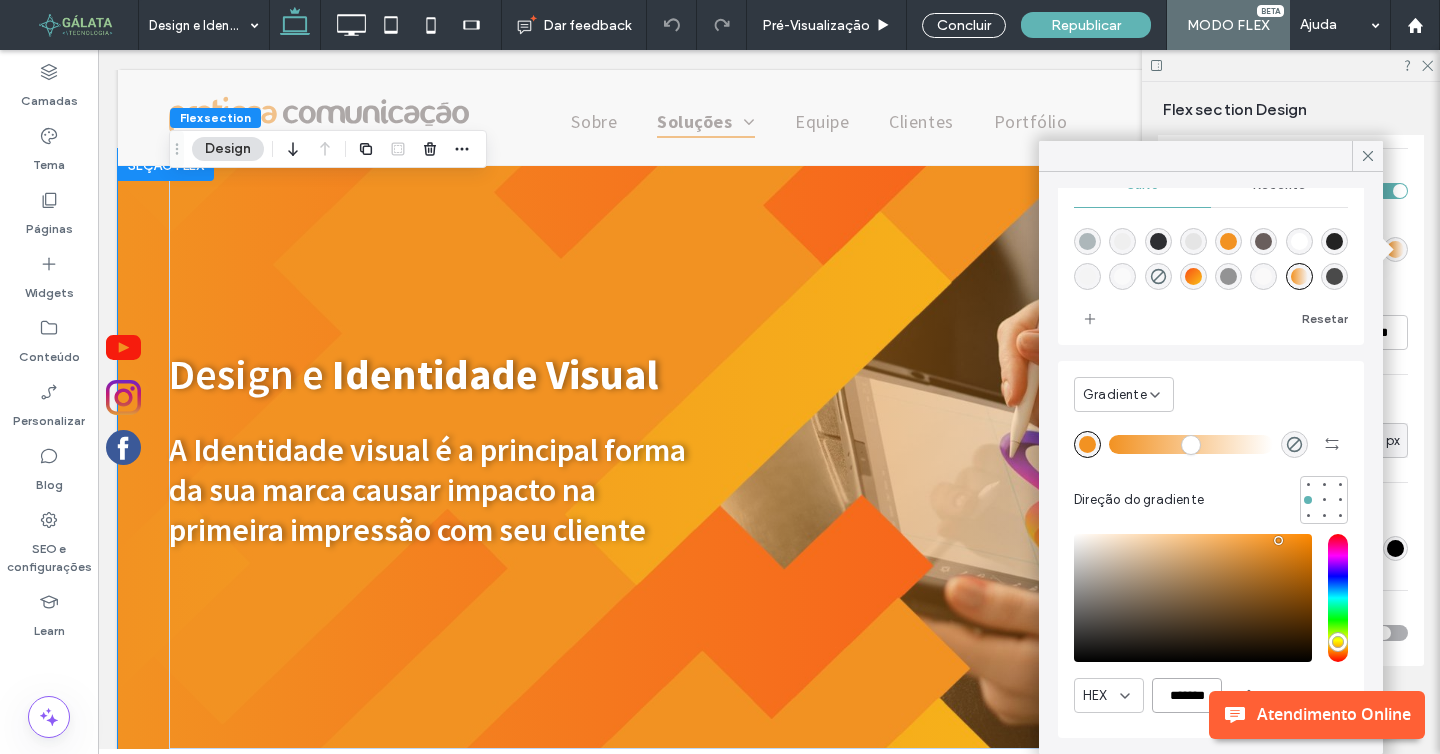 click on "*******" at bounding box center (1187, 695) 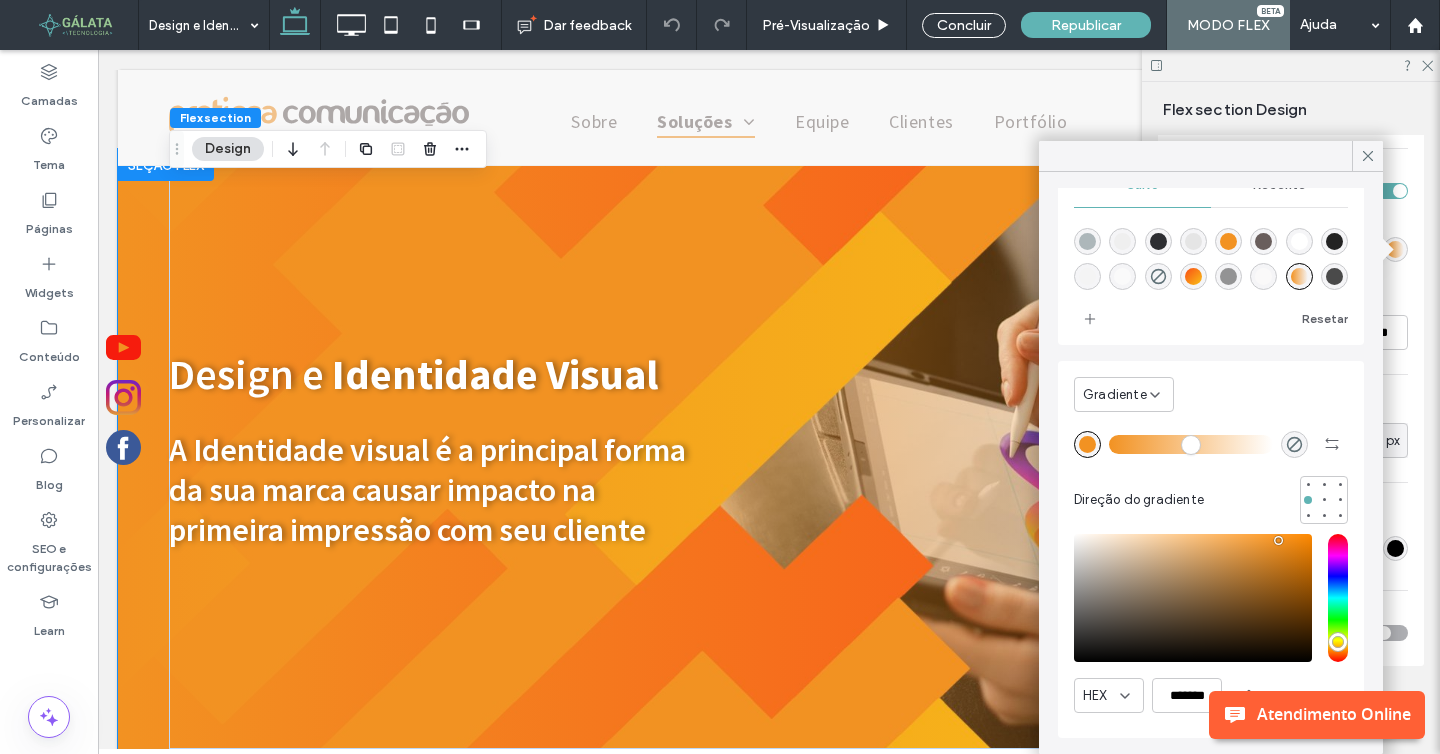 click on "Salvo Recente Resetar Gradiente Direção do gradiente HEX *******" at bounding box center (1211, 445) 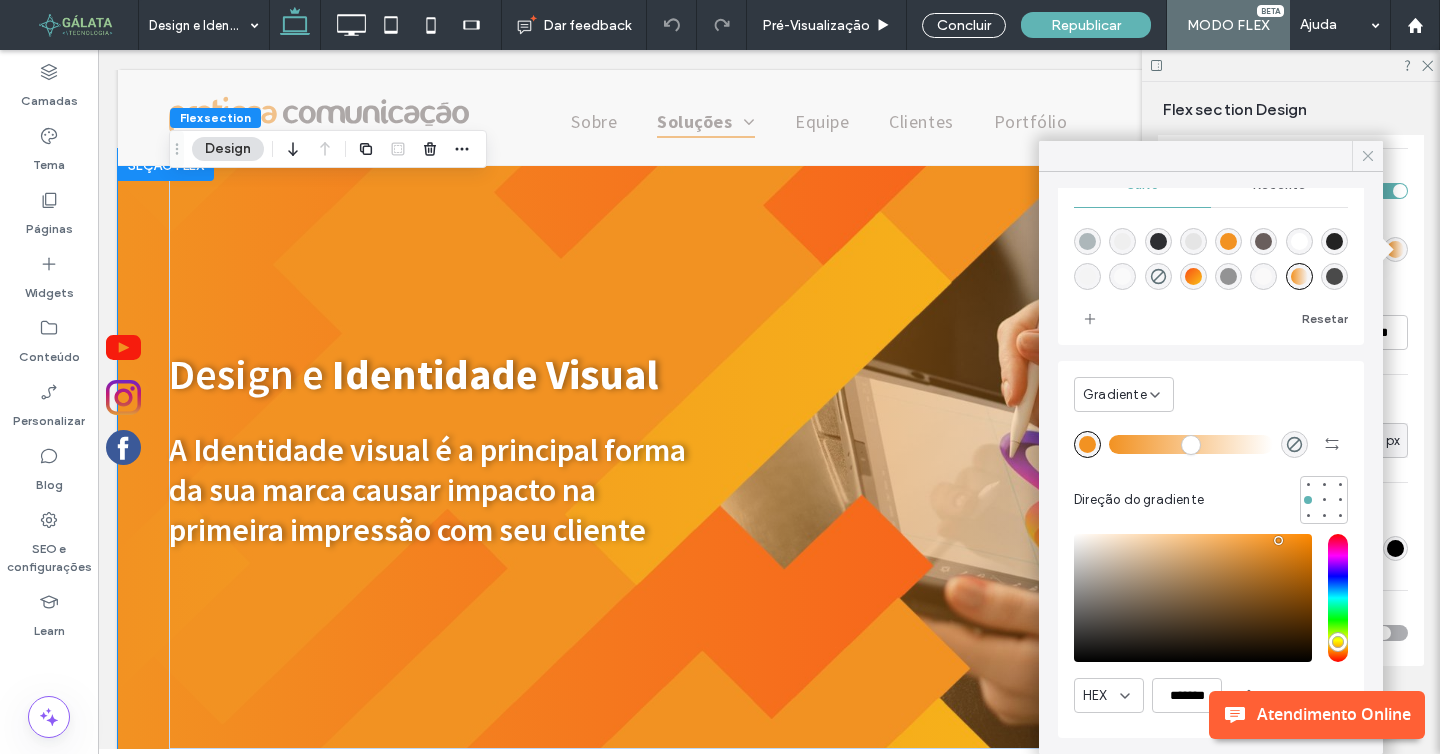 click 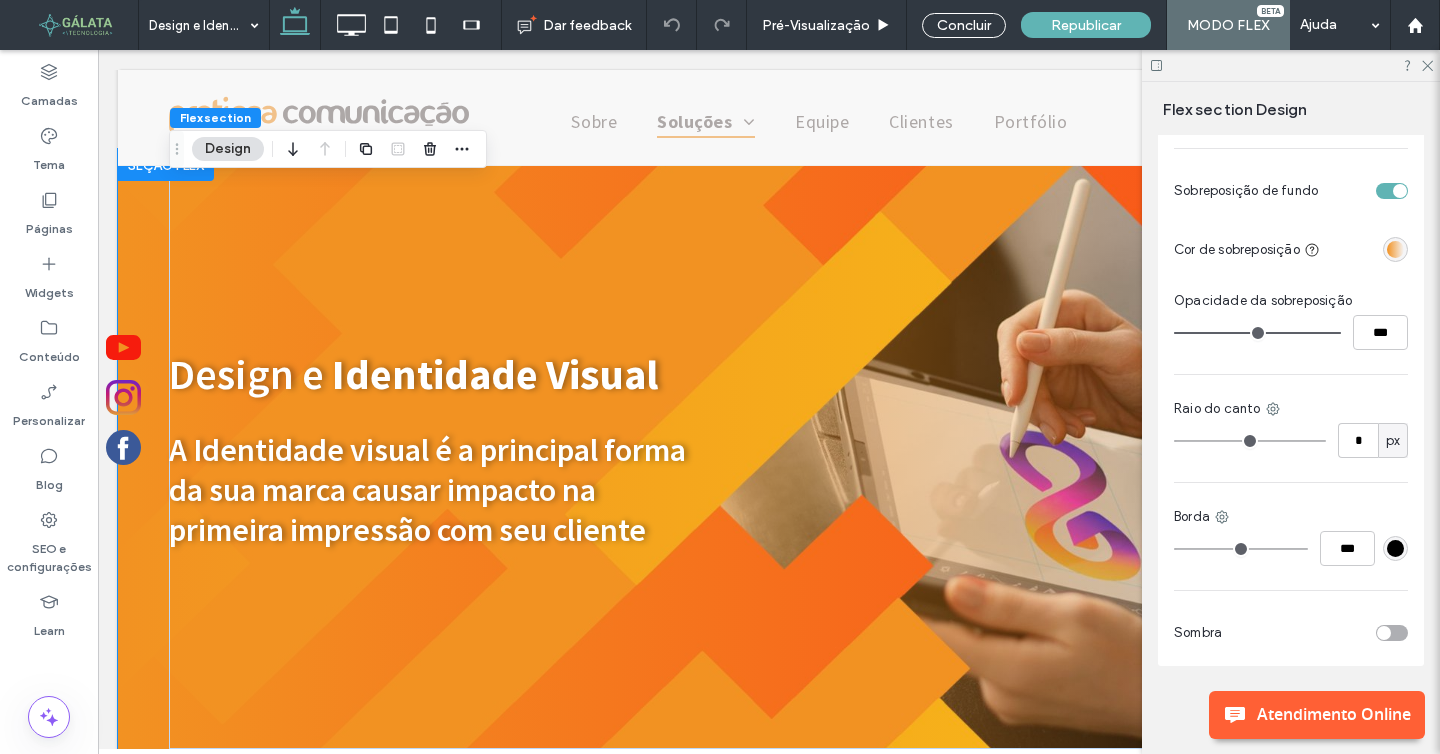 click at bounding box center (1395, 249) 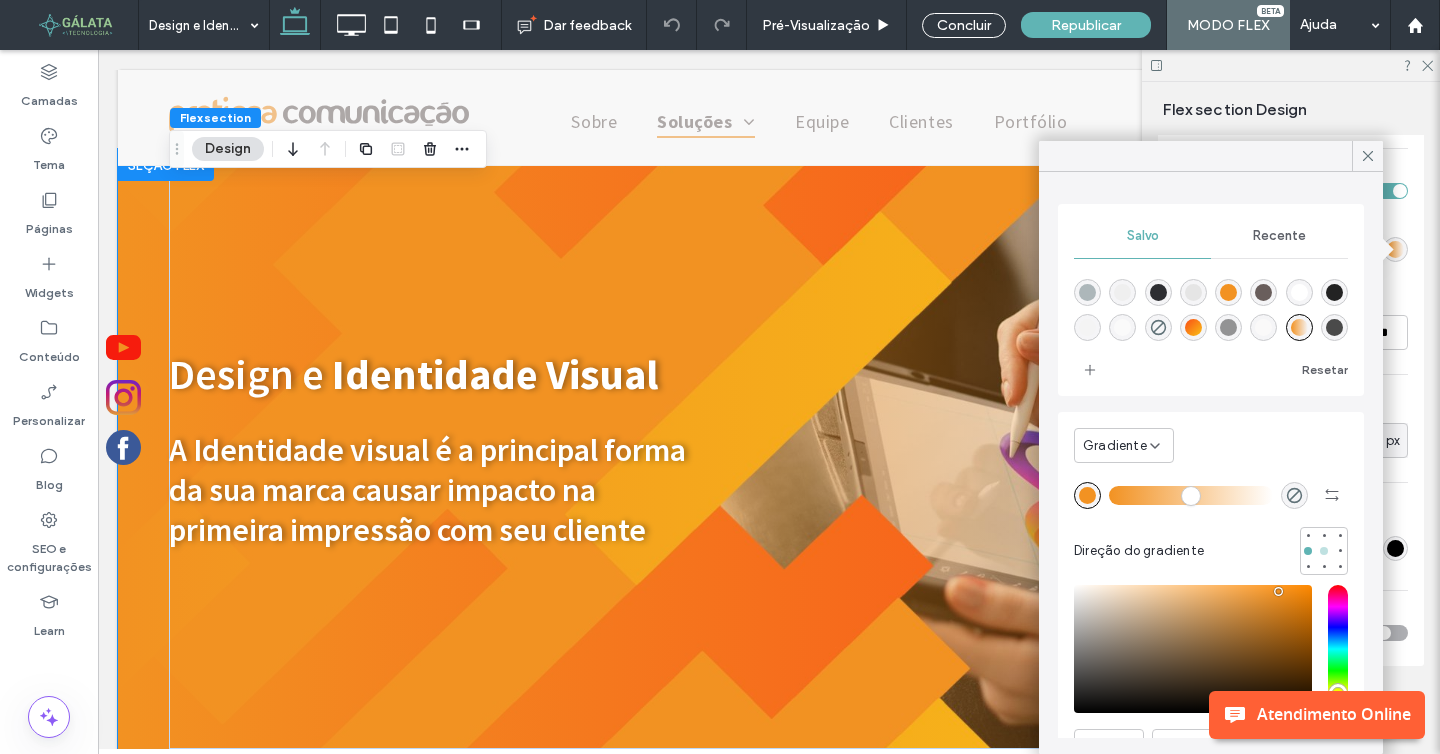 click at bounding box center [1324, 551] 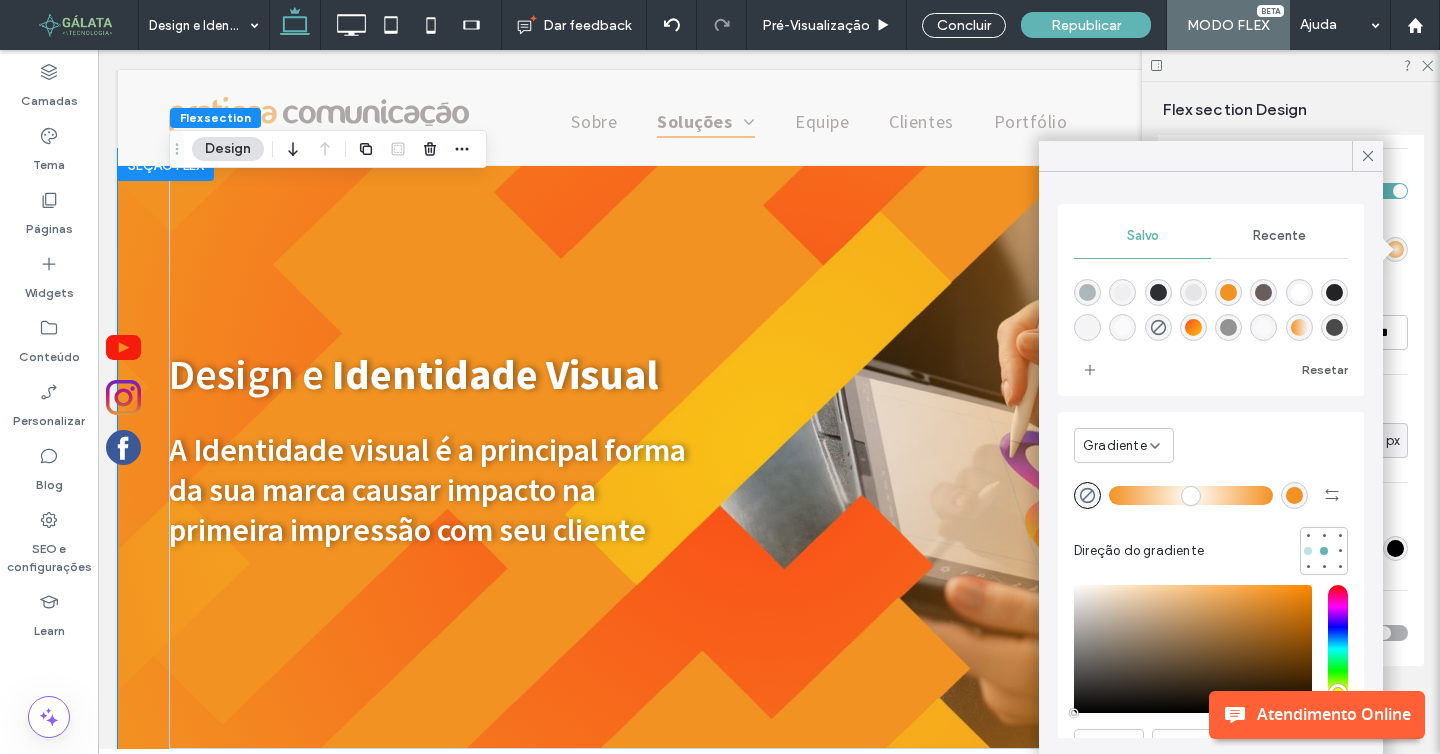 click at bounding box center [1308, 551] 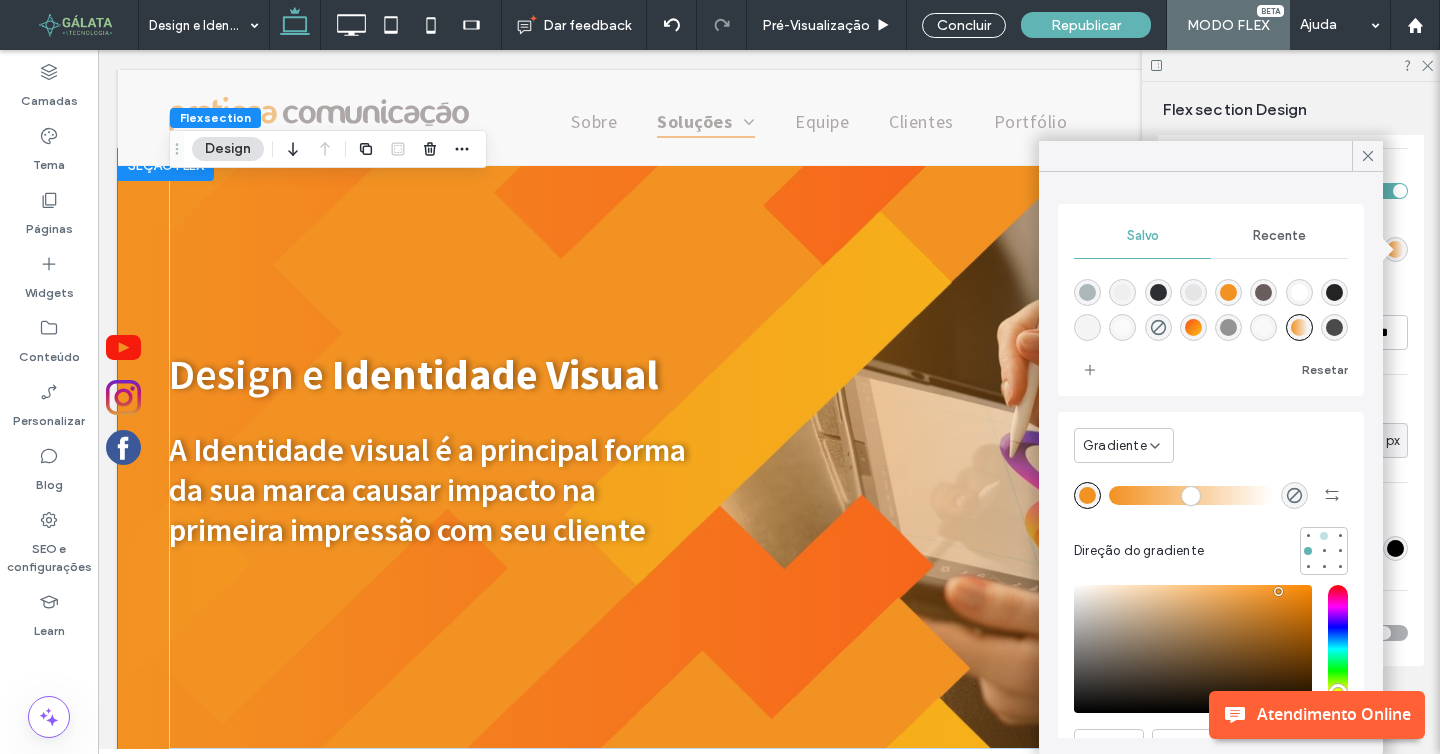click at bounding box center [1324, 536] 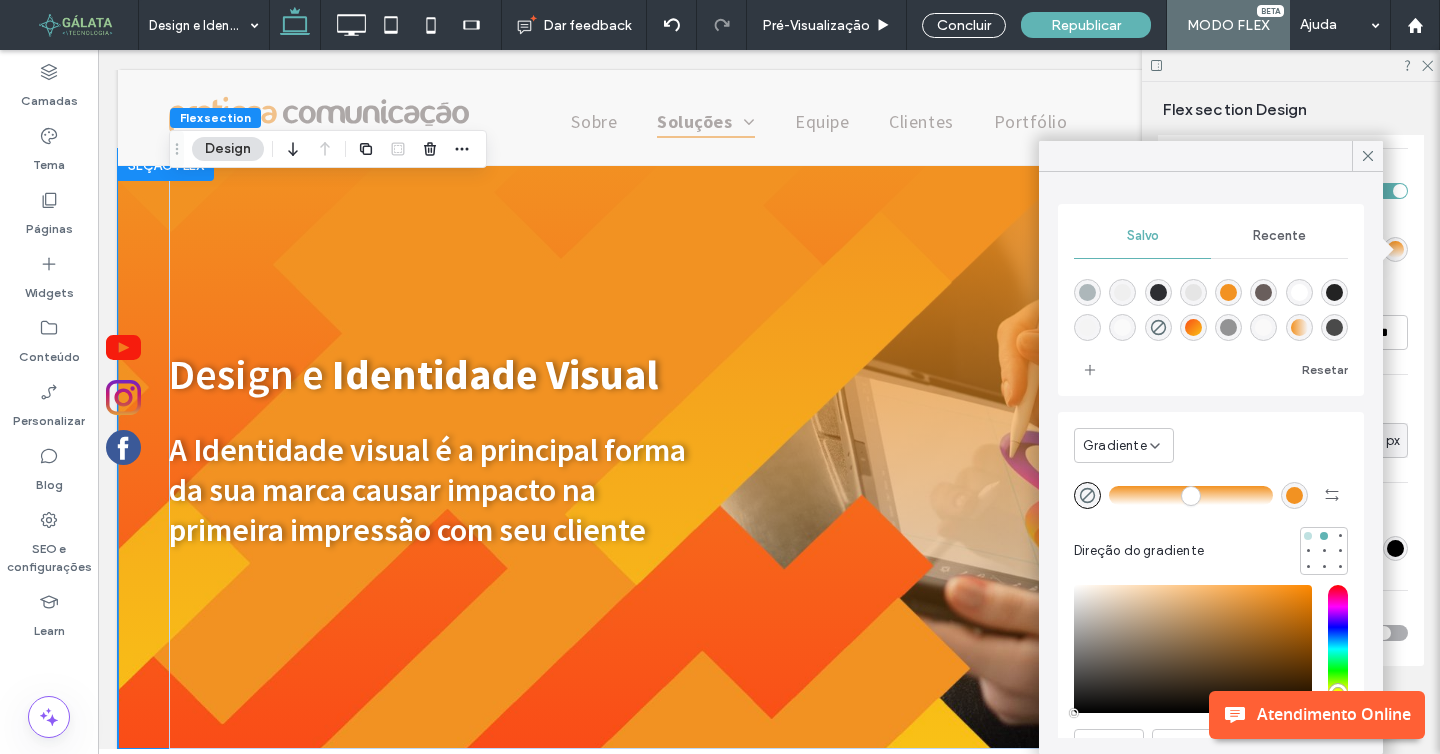 click at bounding box center (1308, 536) 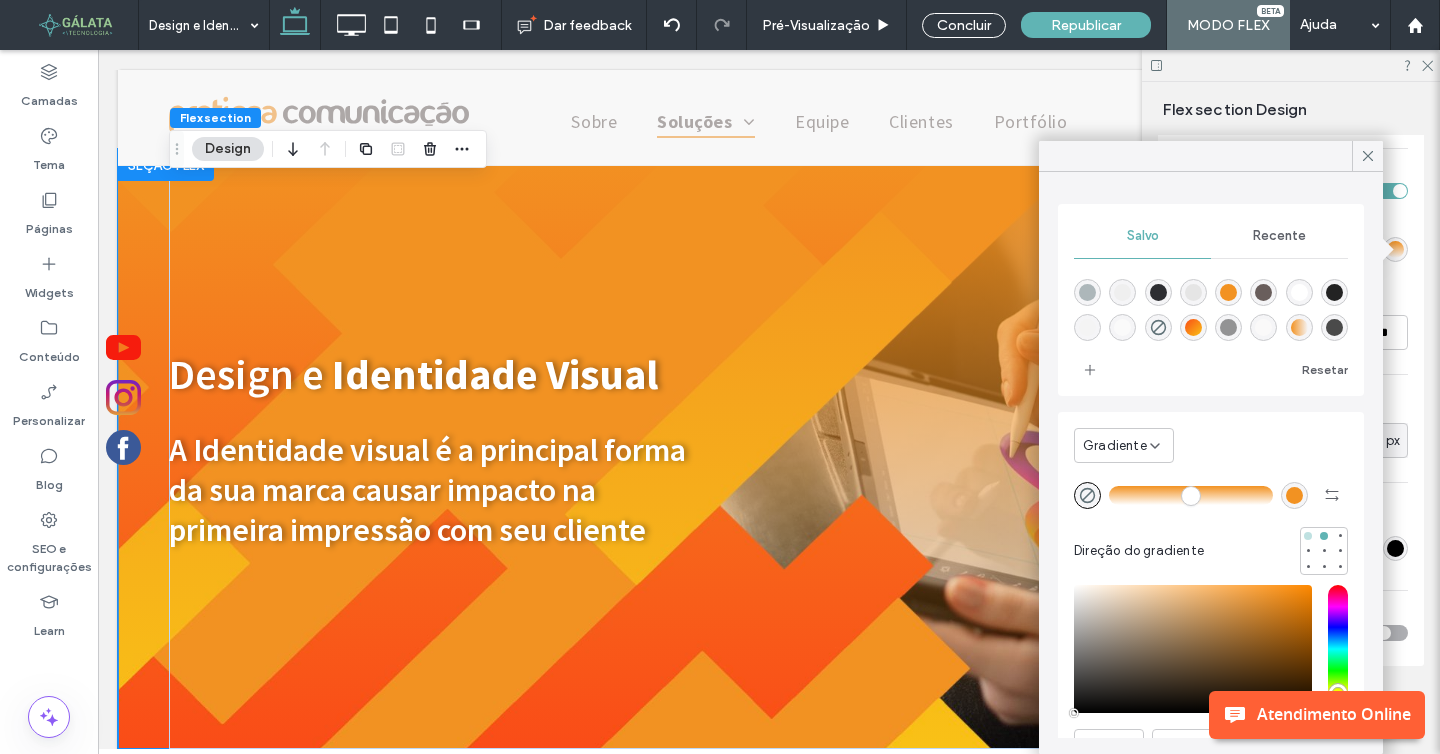 type on "*******" 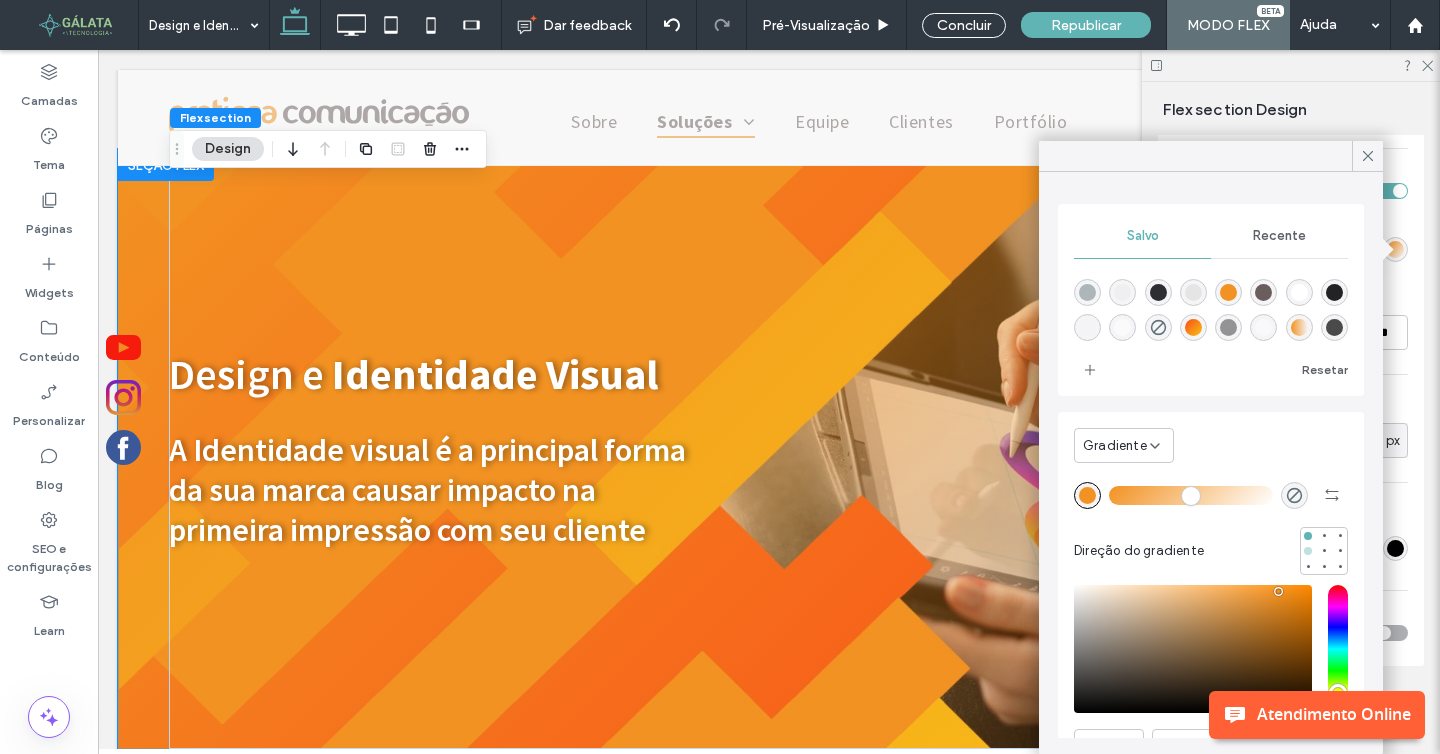 click at bounding box center [1308, 551] 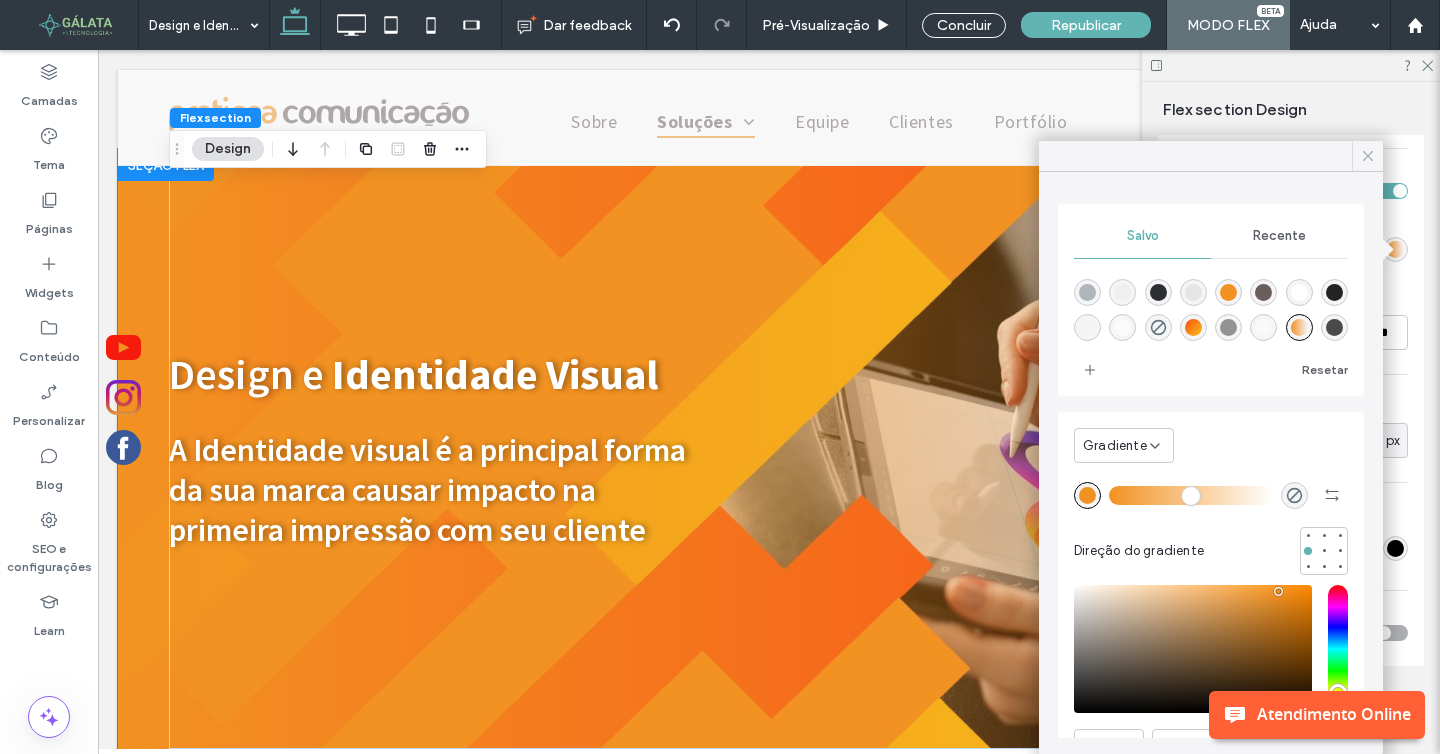 click 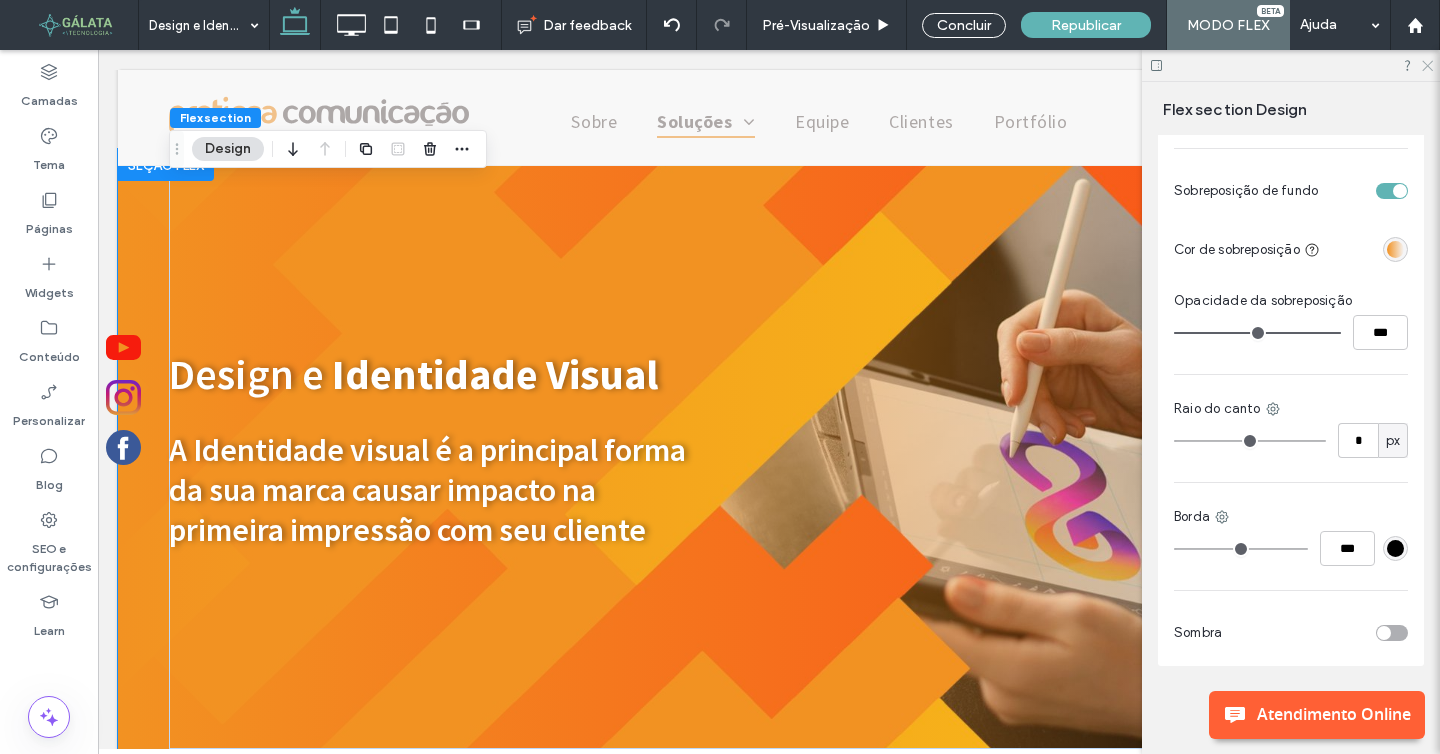 click 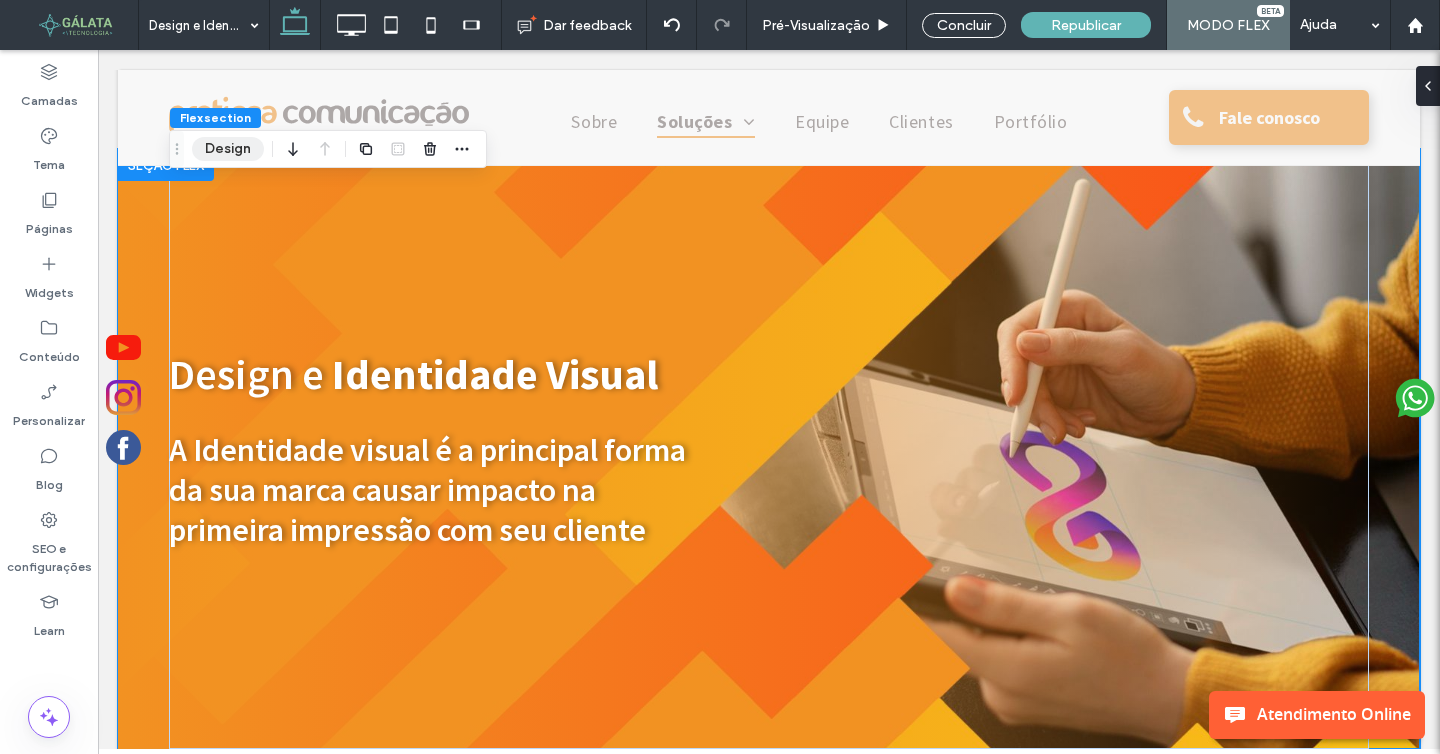 click on "Design" at bounding box center (228, 149) 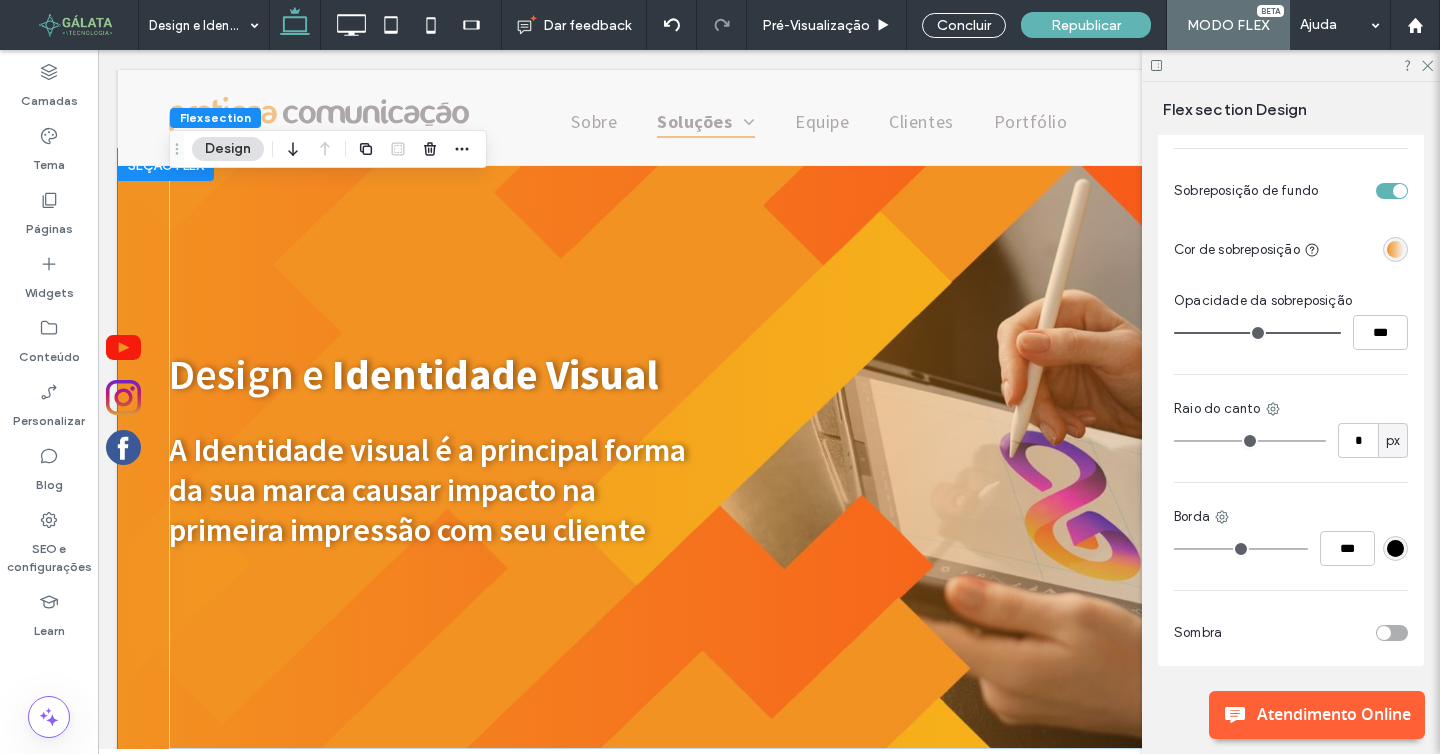 click at bounding box center (1395, 249) 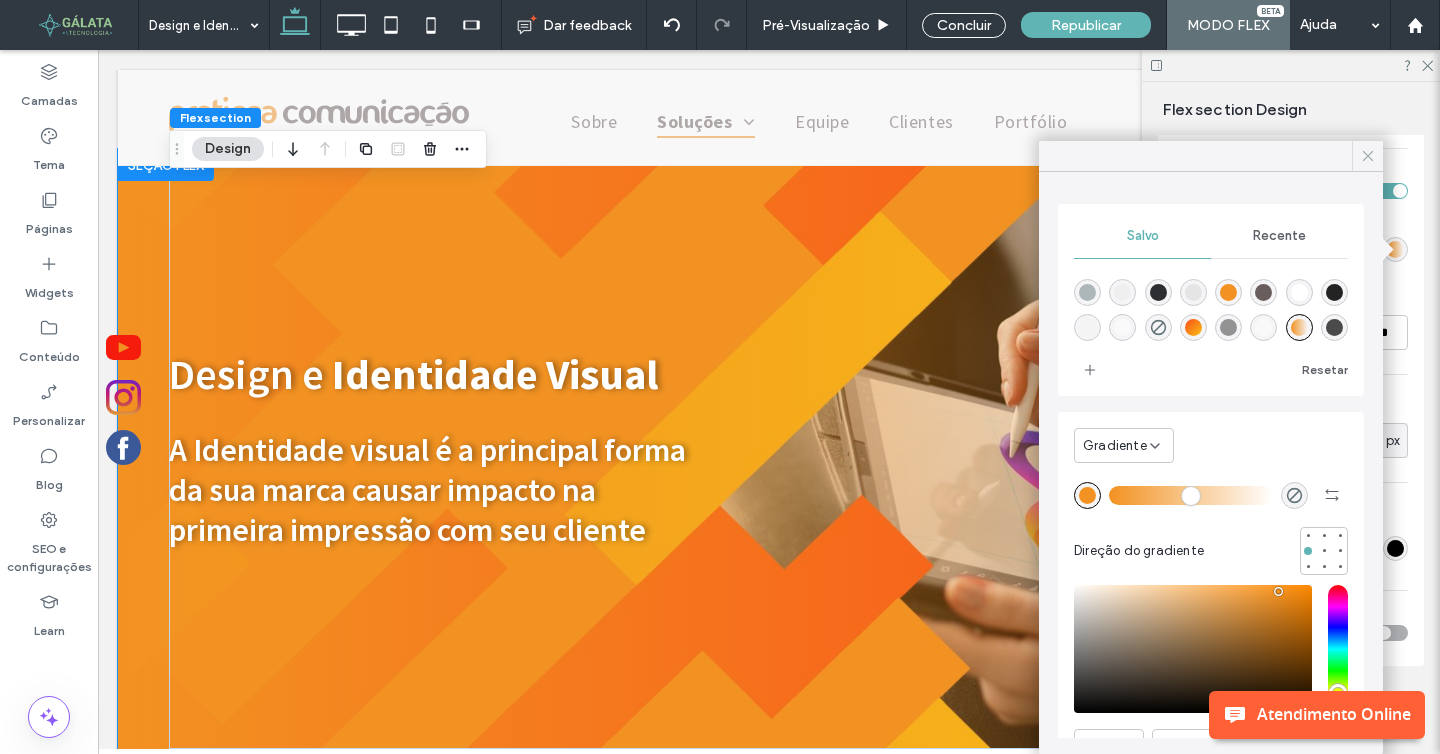 click 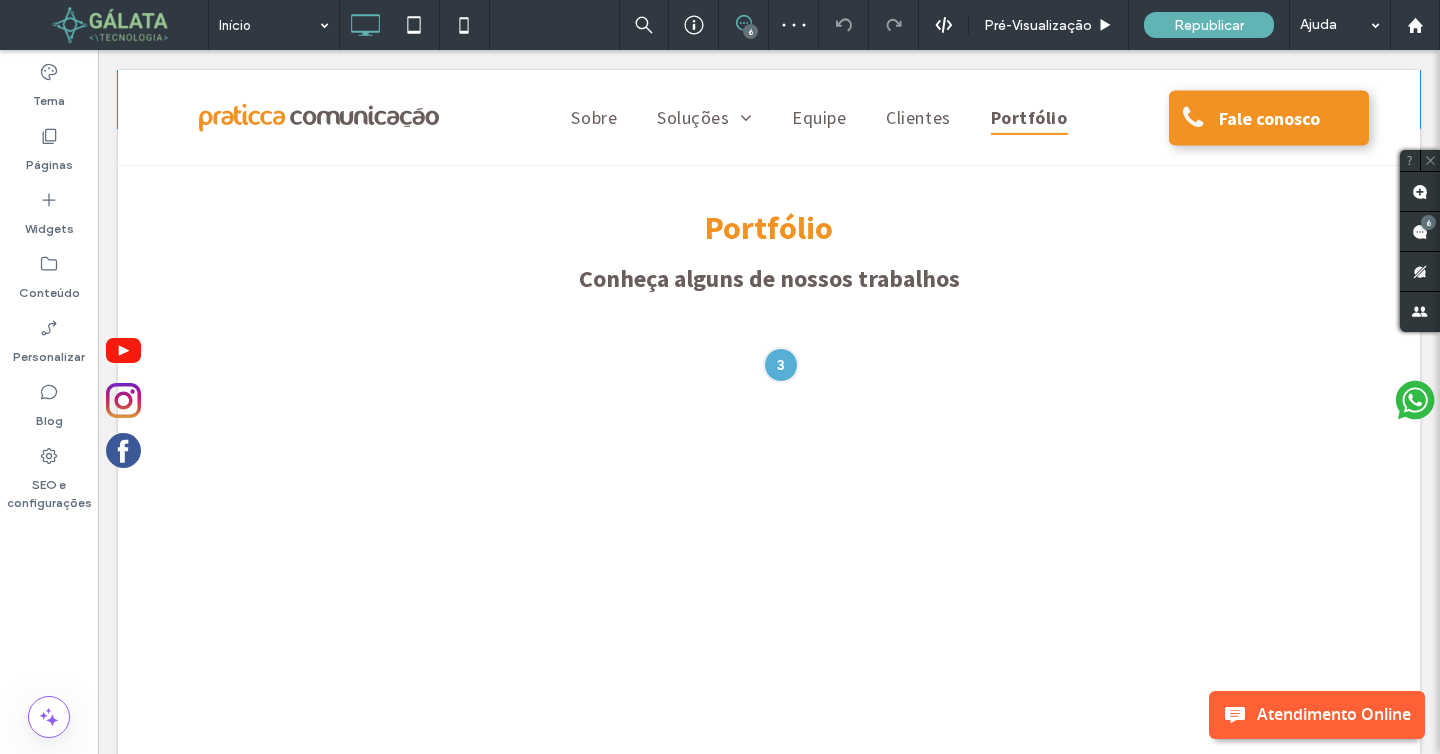 scroll, scrollTop: 4401, scrollLeft: 0, axis: vertical 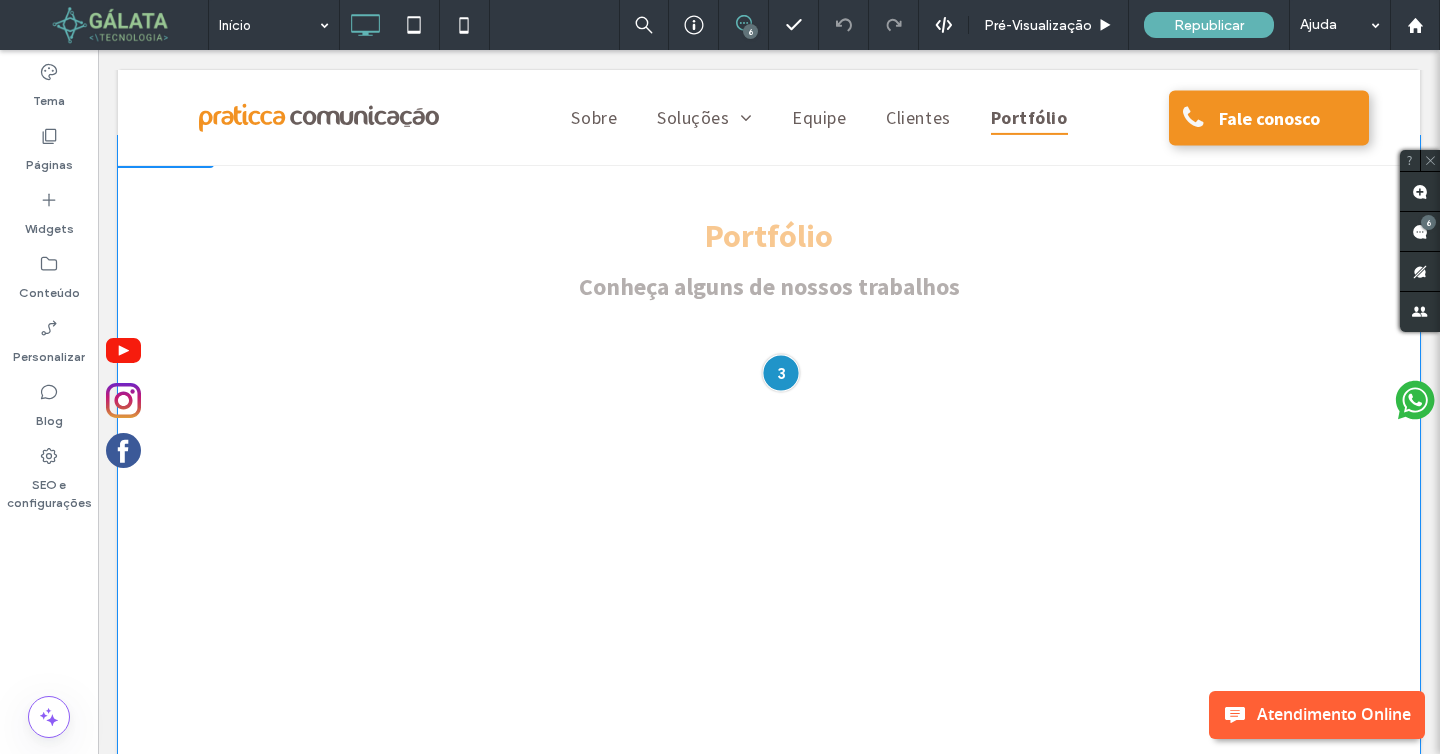 click at bounding box center [780, 373] 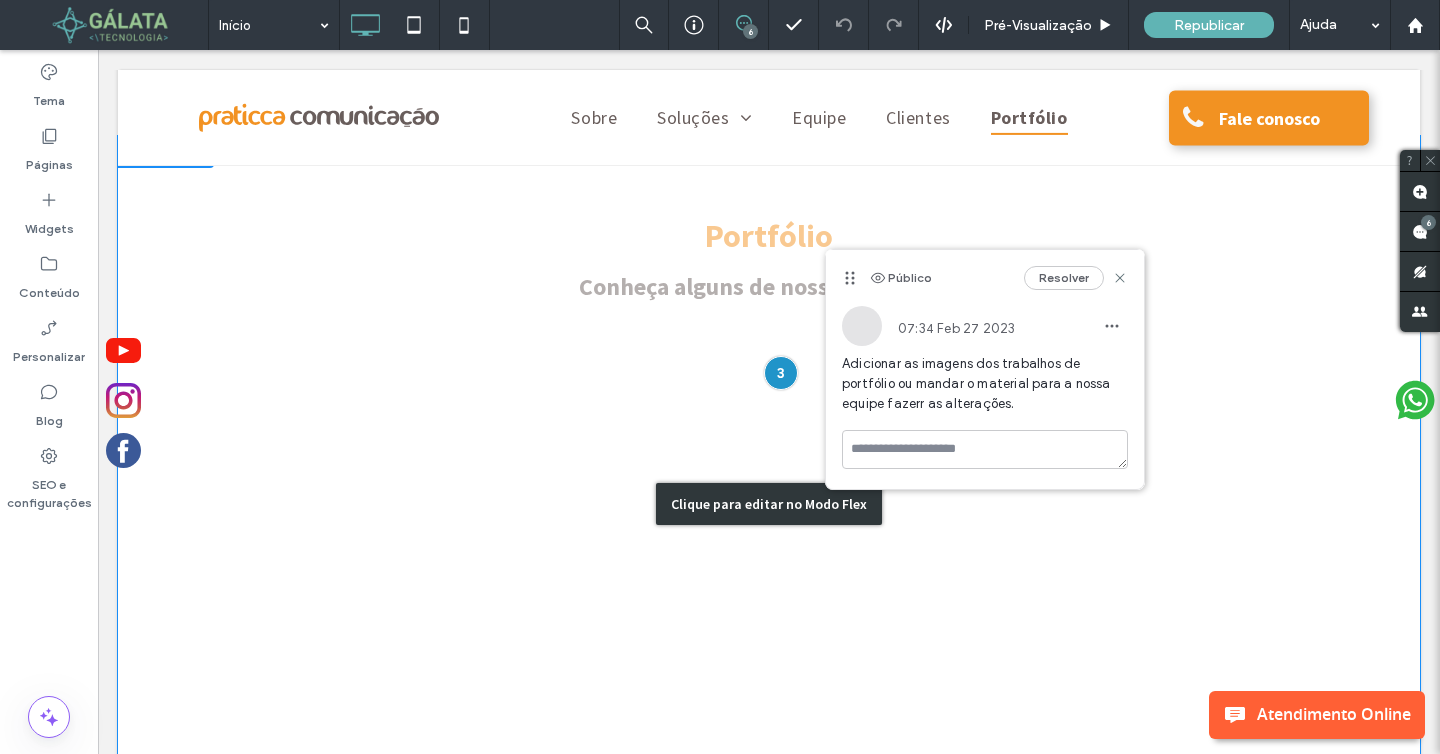 click on "Clique para editar no Modo Flex" at bounding box center [769, 504] 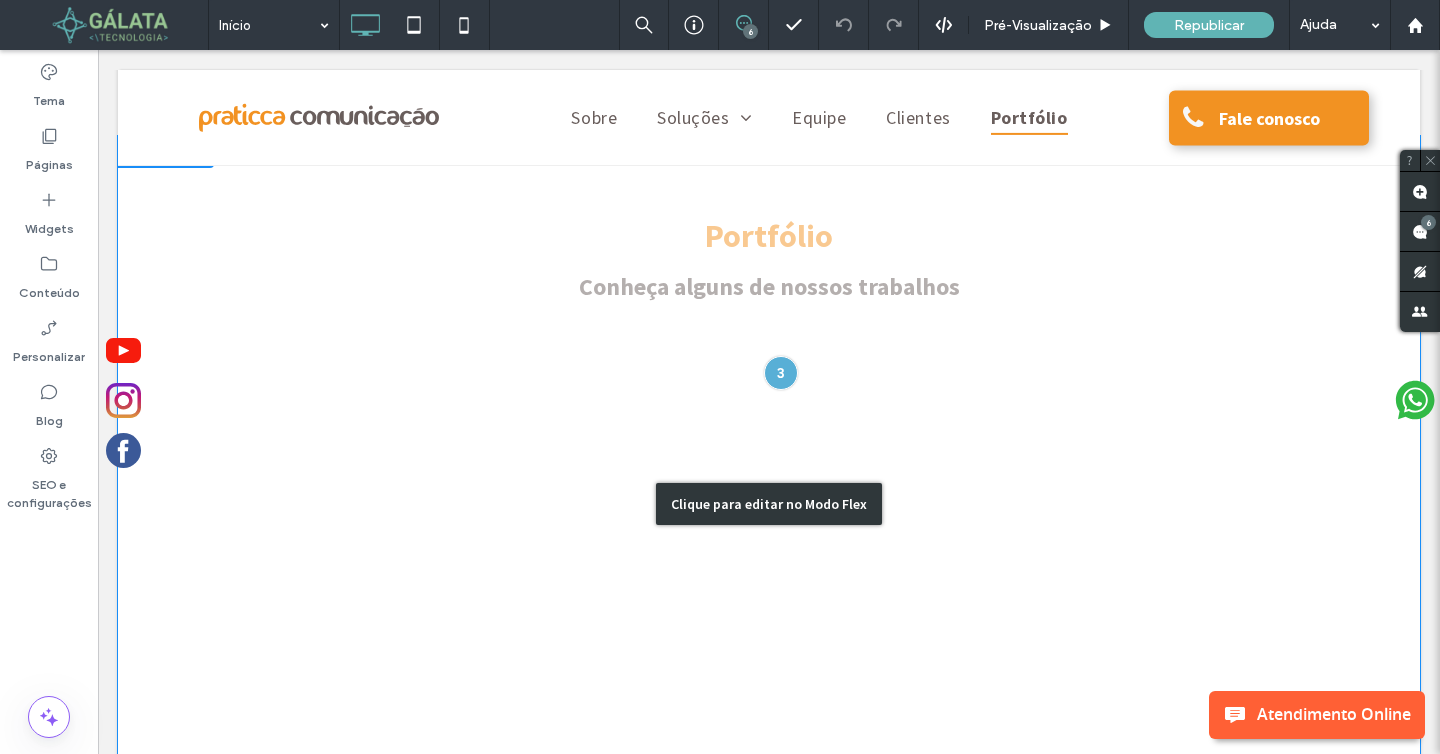 click on "Clique para editar no Modo Flex" at bounding box center (769, 504) 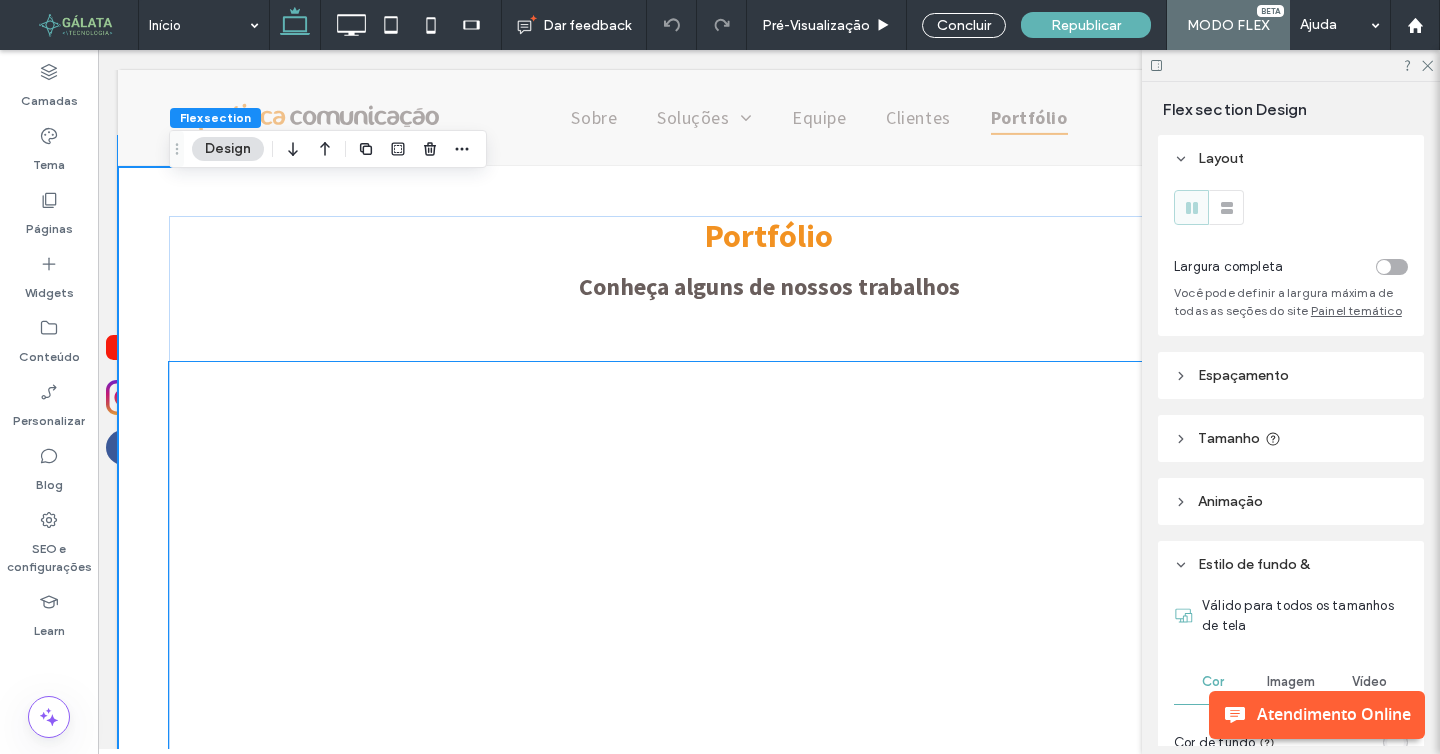 click at bounding box center (670, 467) 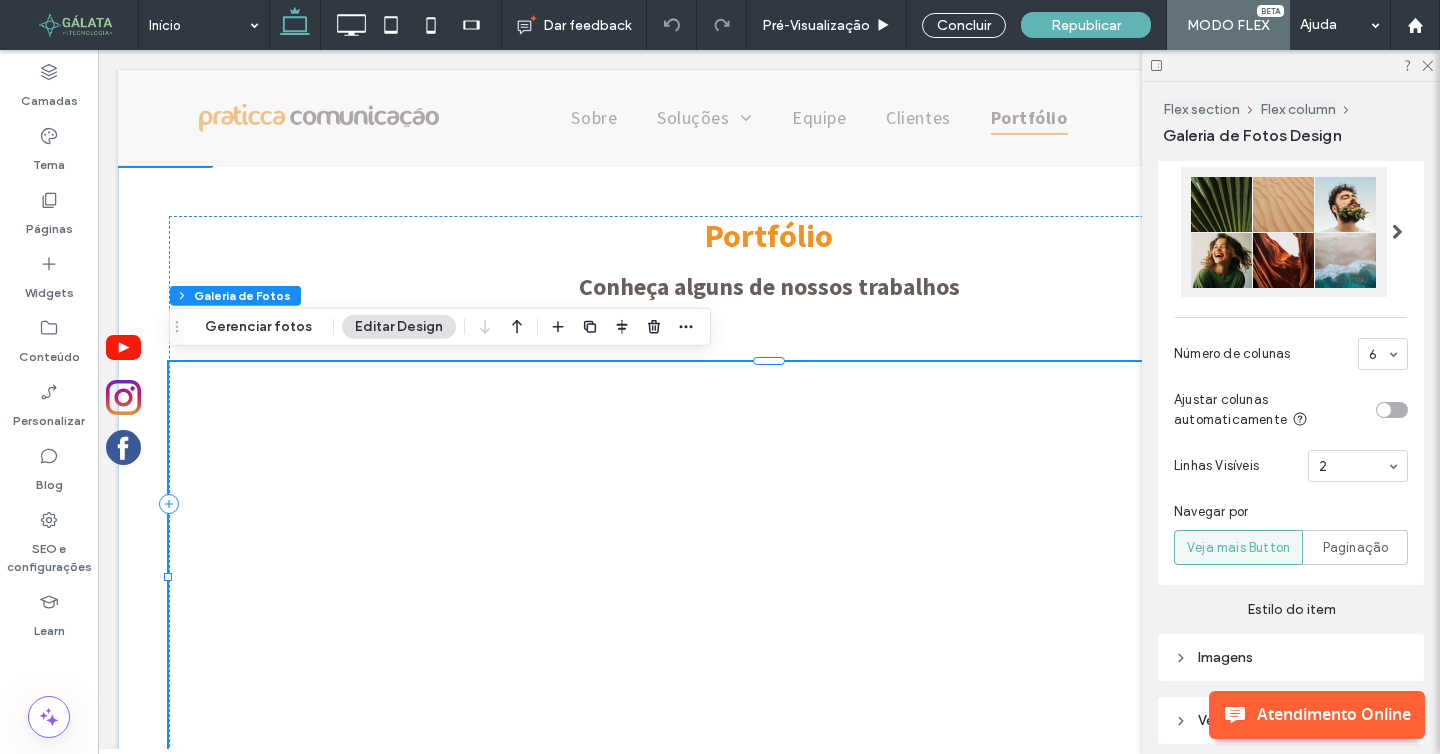 scroll, scrollTop: 514, scrollLeft: 0, axis: vertical 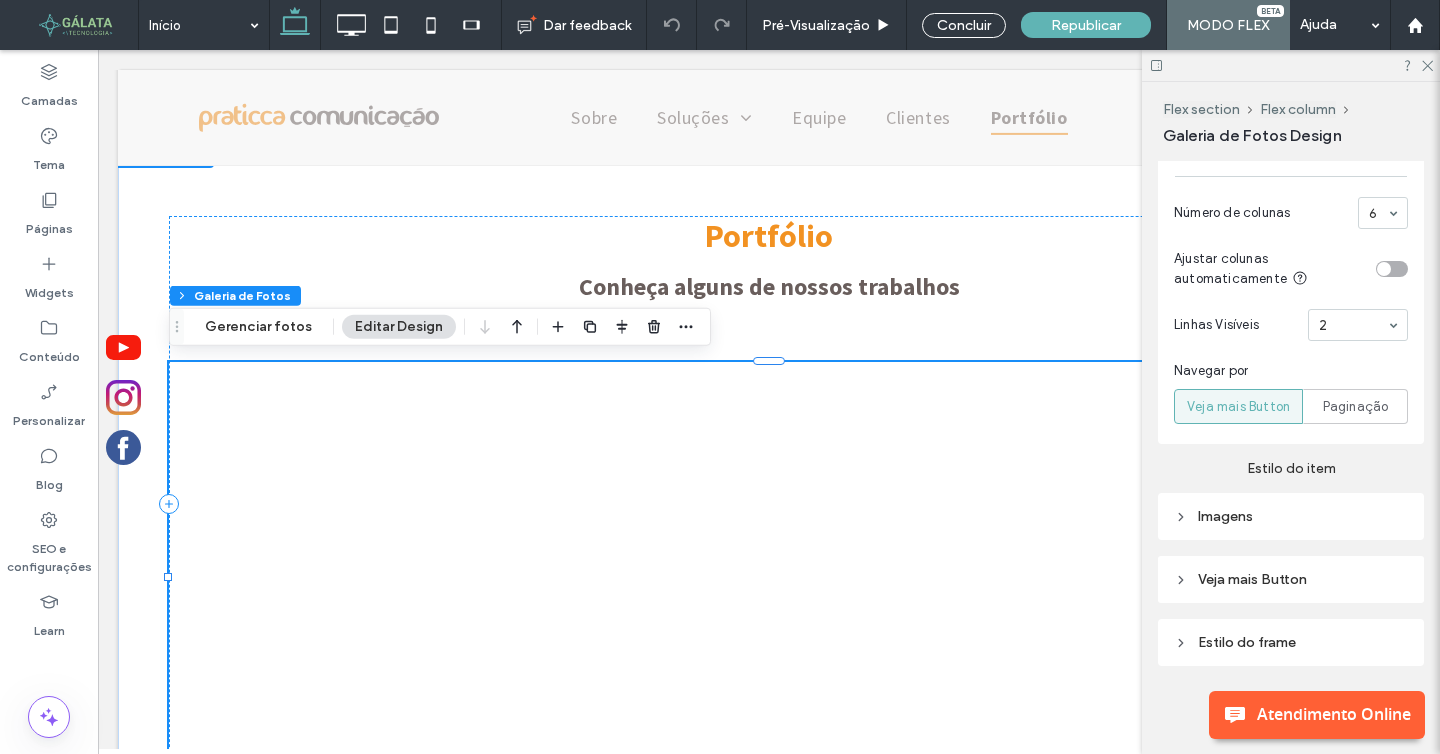 click on "Imagens" at bounding box center (1291, 516) 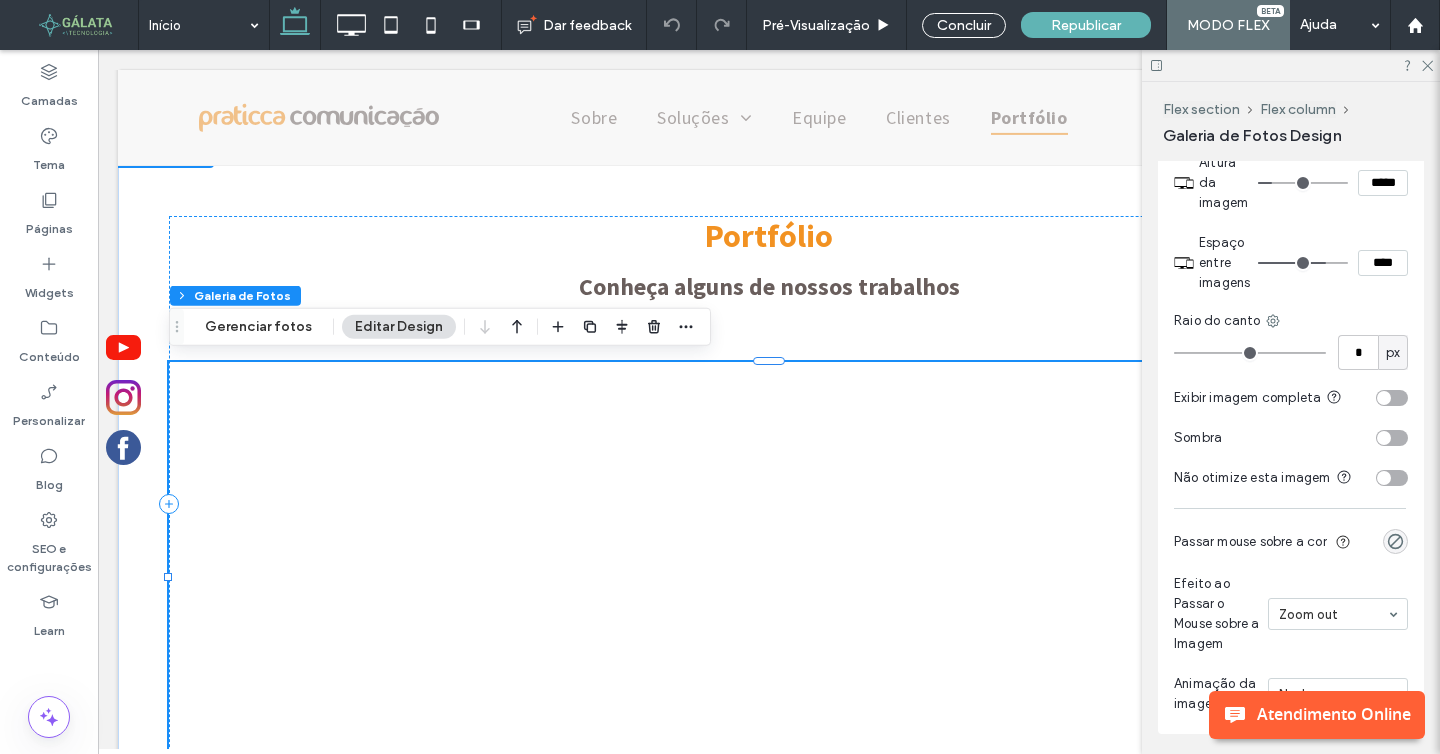 scroll, scrollTop: 1095, scrollLeft: 0, axis: vertical 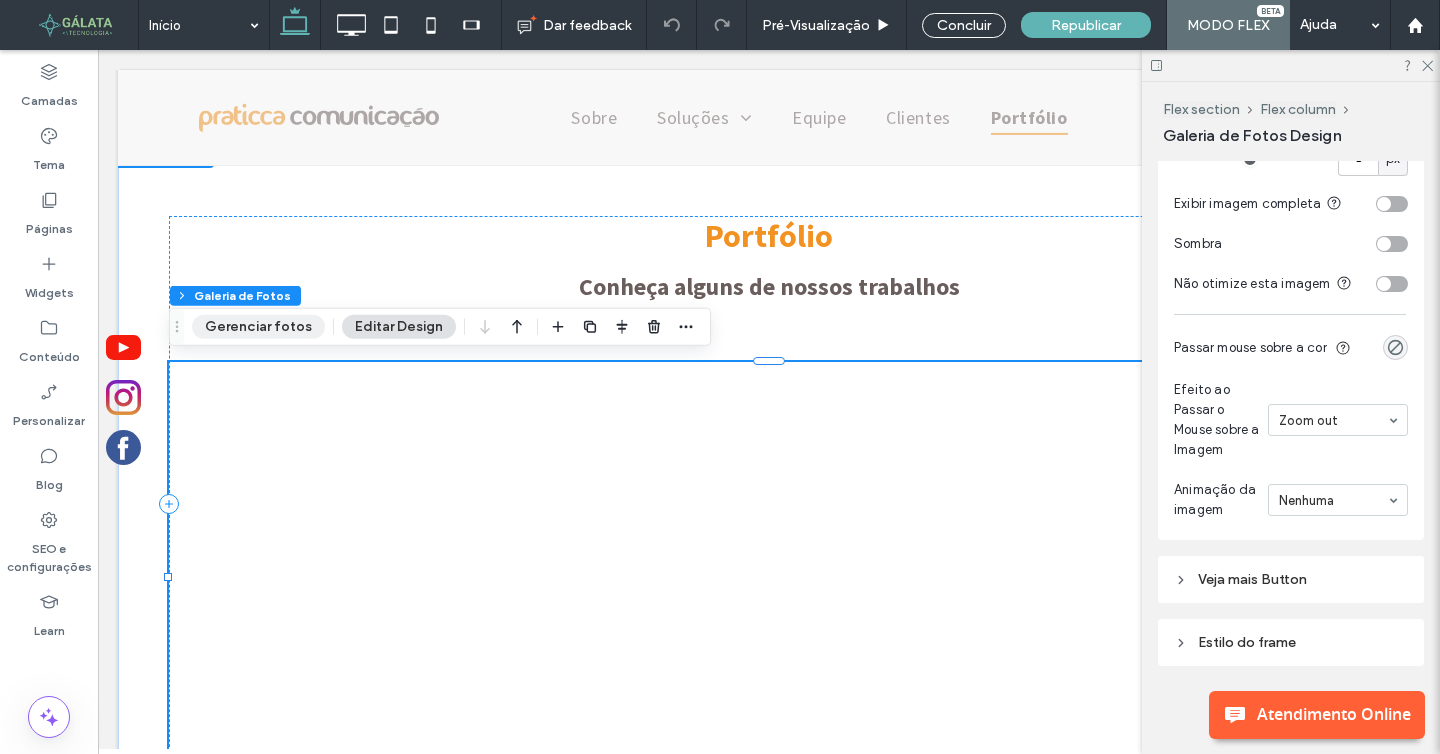click on "Gerenciar fotos" at bounding box center (258, 327) 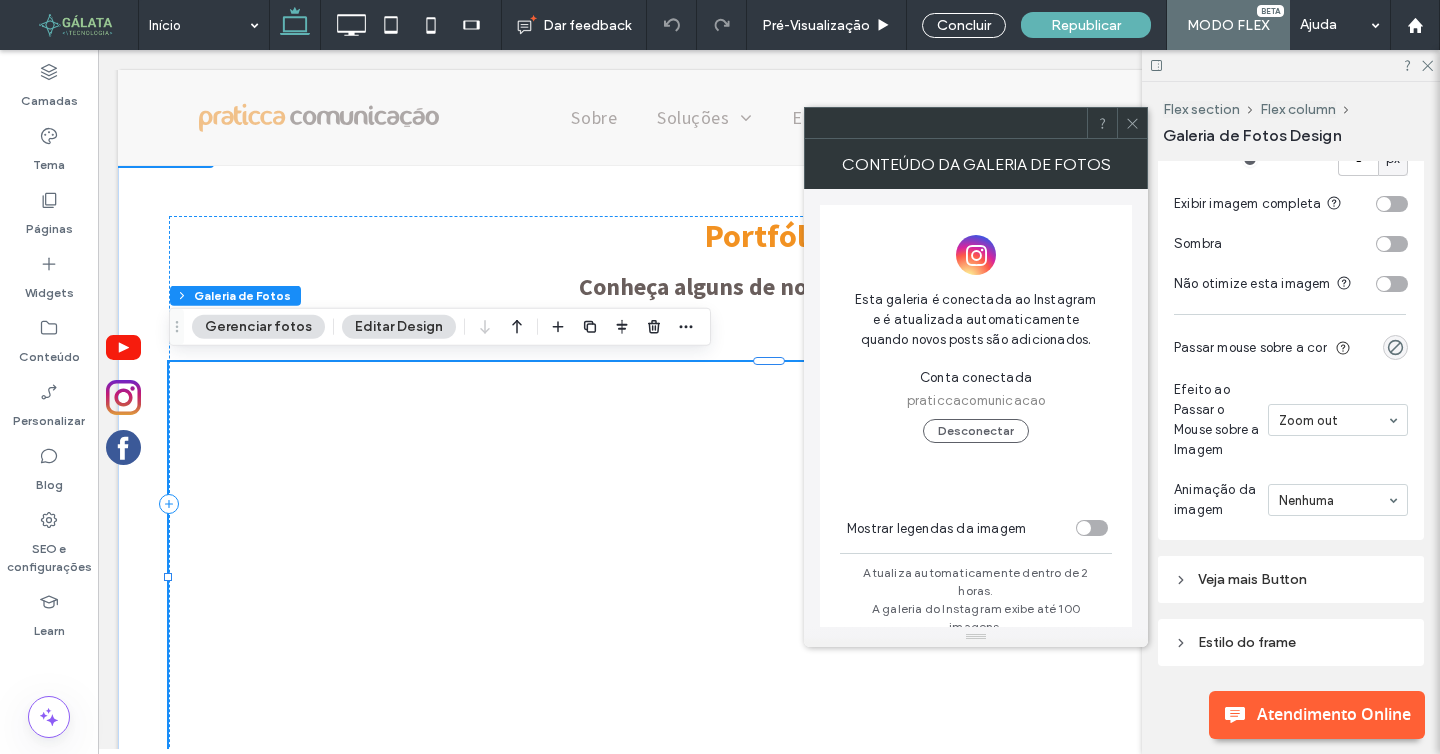 scroll, scrollTop: 39, scrollLeft: 0, axis: vertical 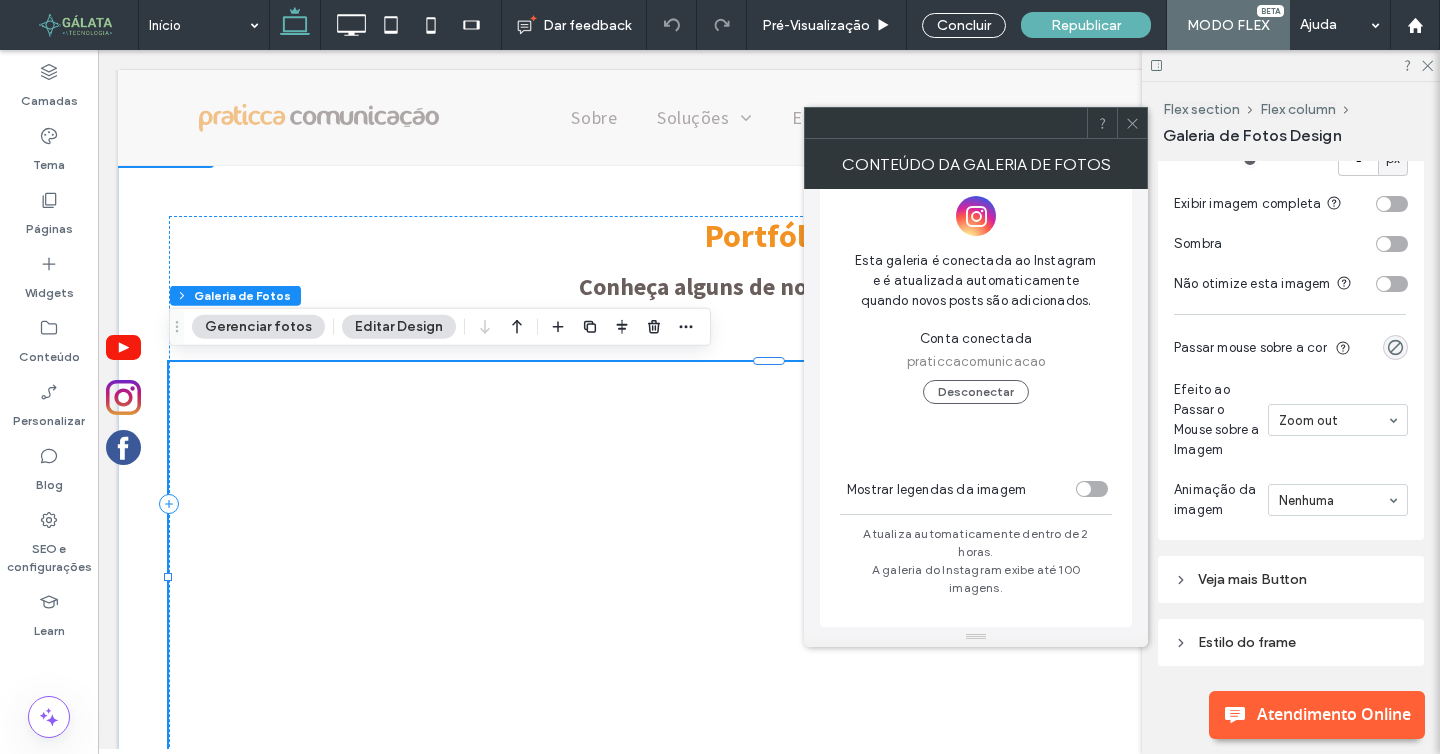 click 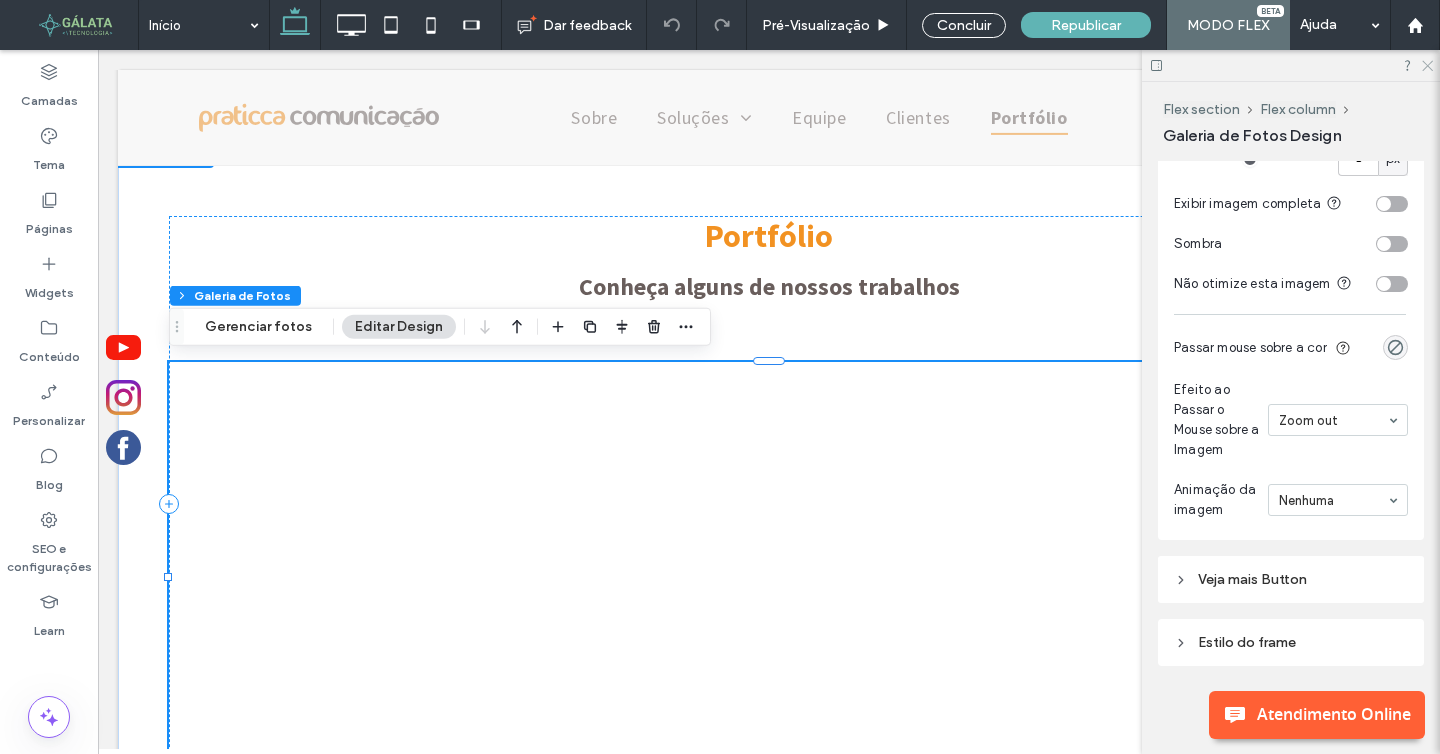 click 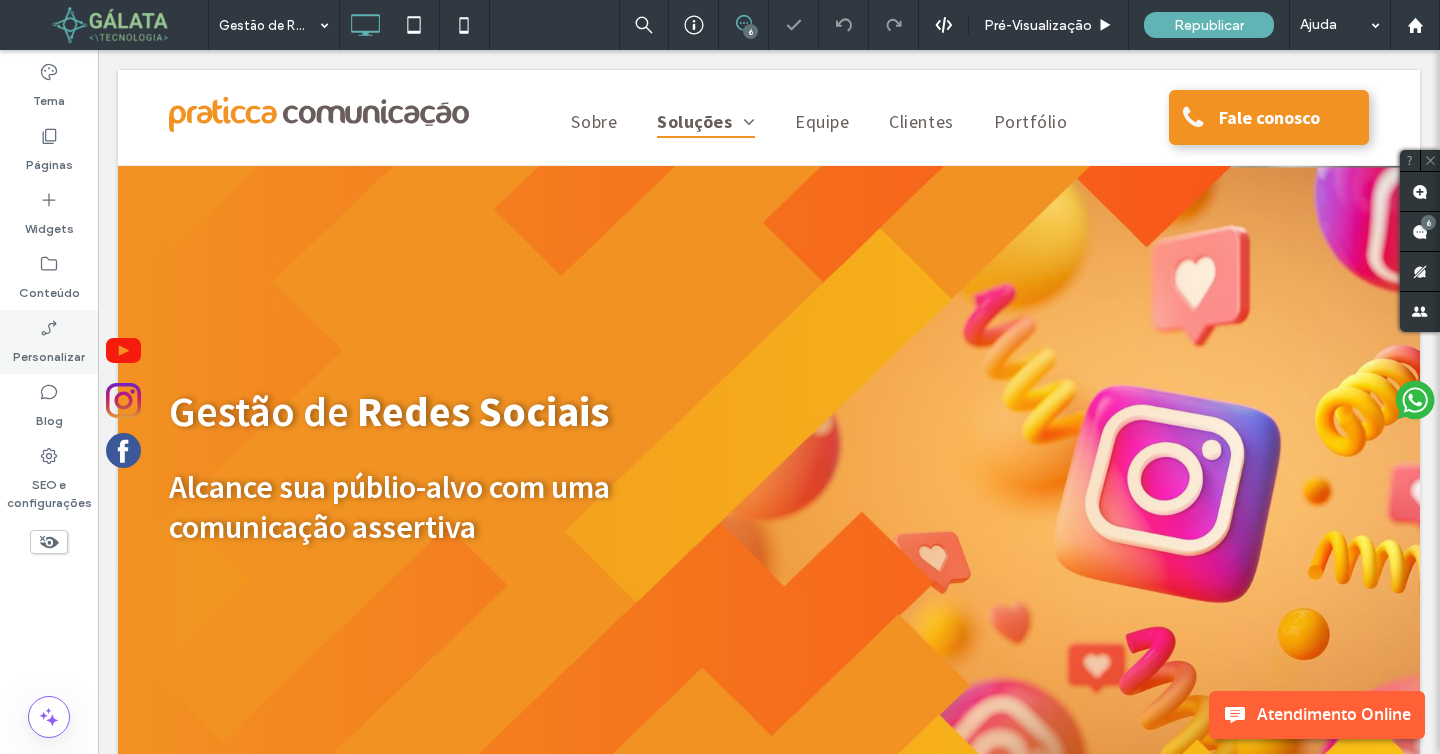 scroll, scrollTop: 0, scrollLeft: 0, axis: both 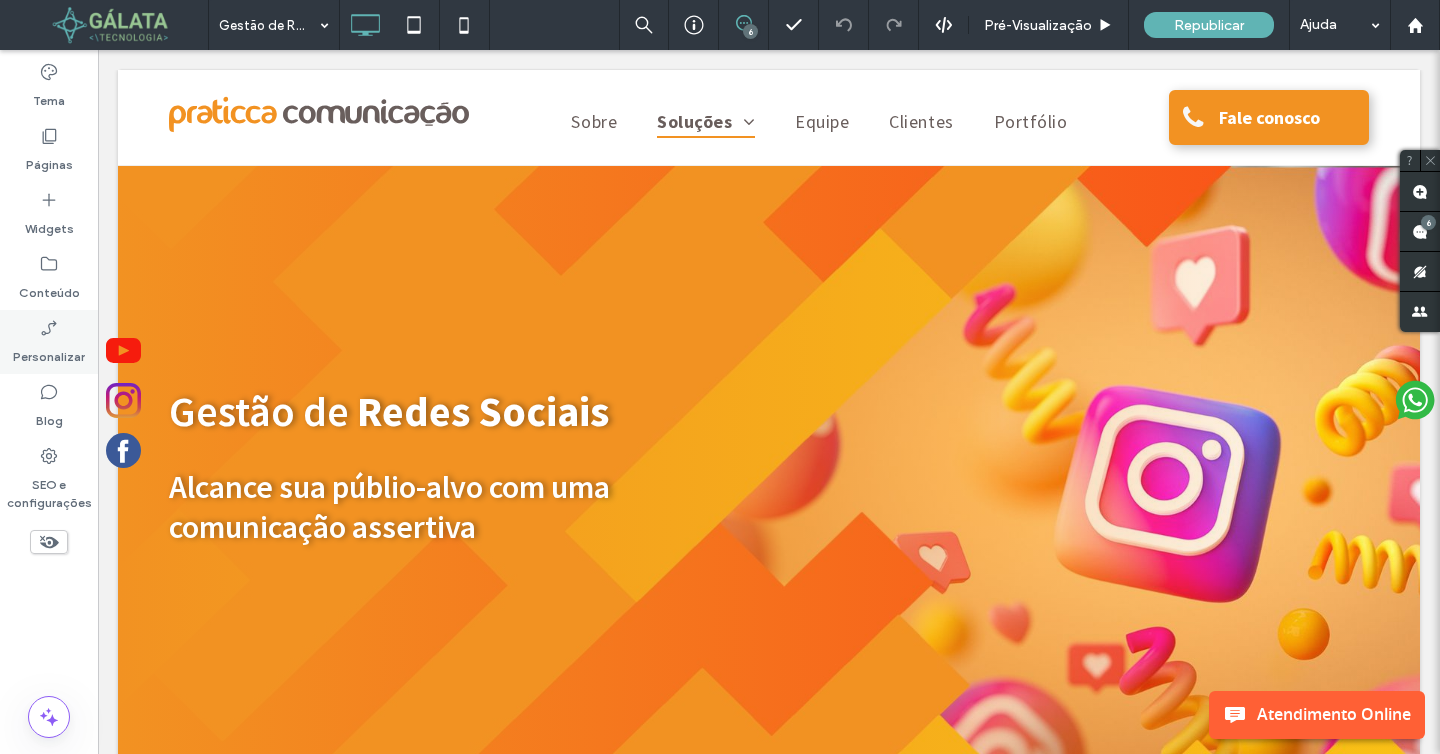 click 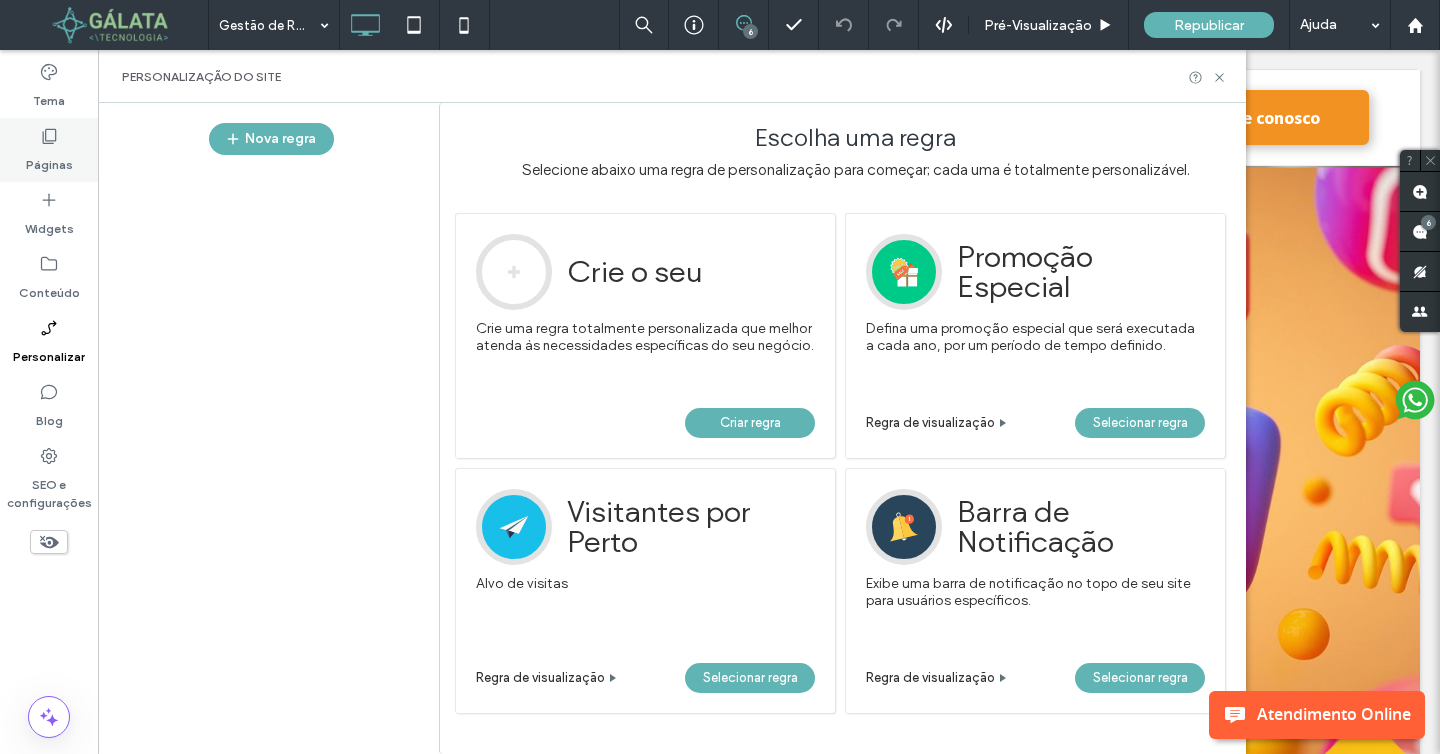 click on "Páginas" at bounding box center (49, 160) 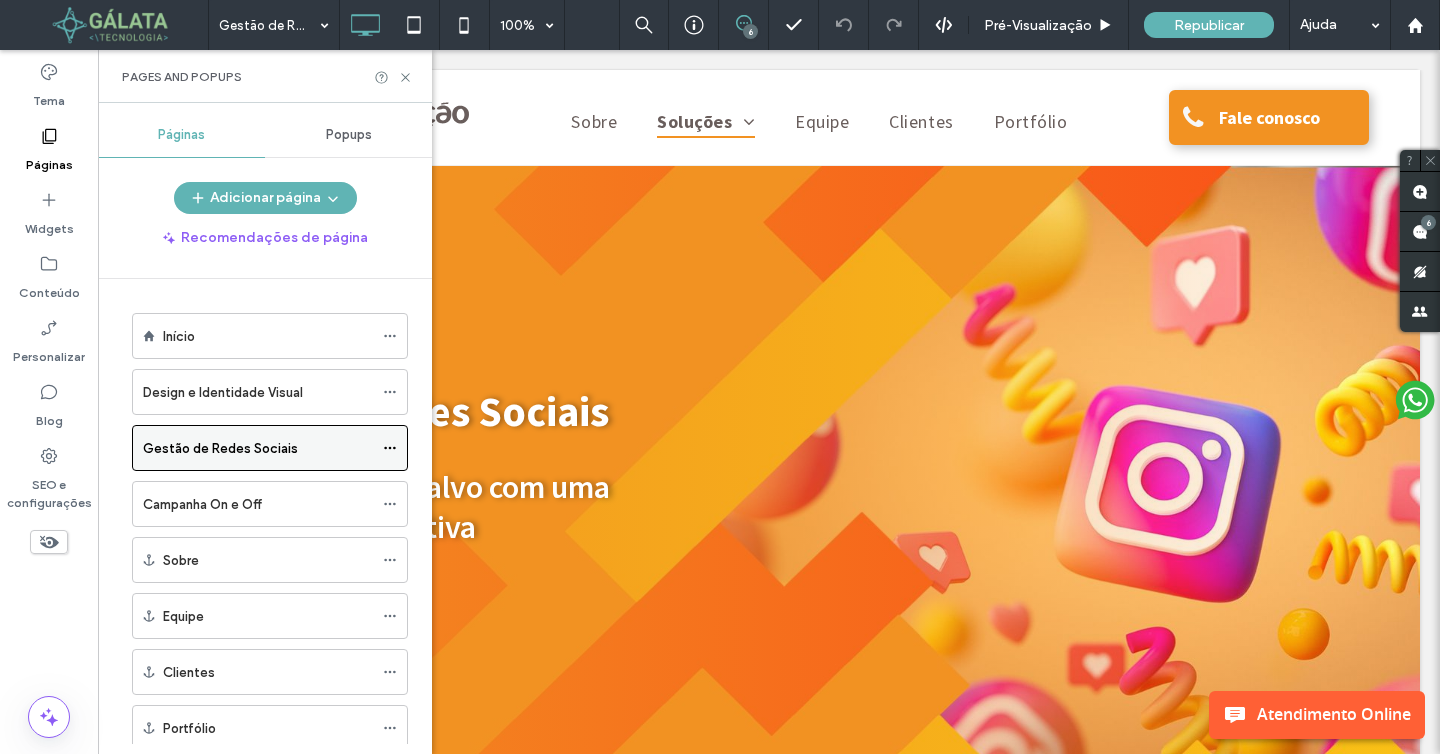 click at bounding box center [390, 448] 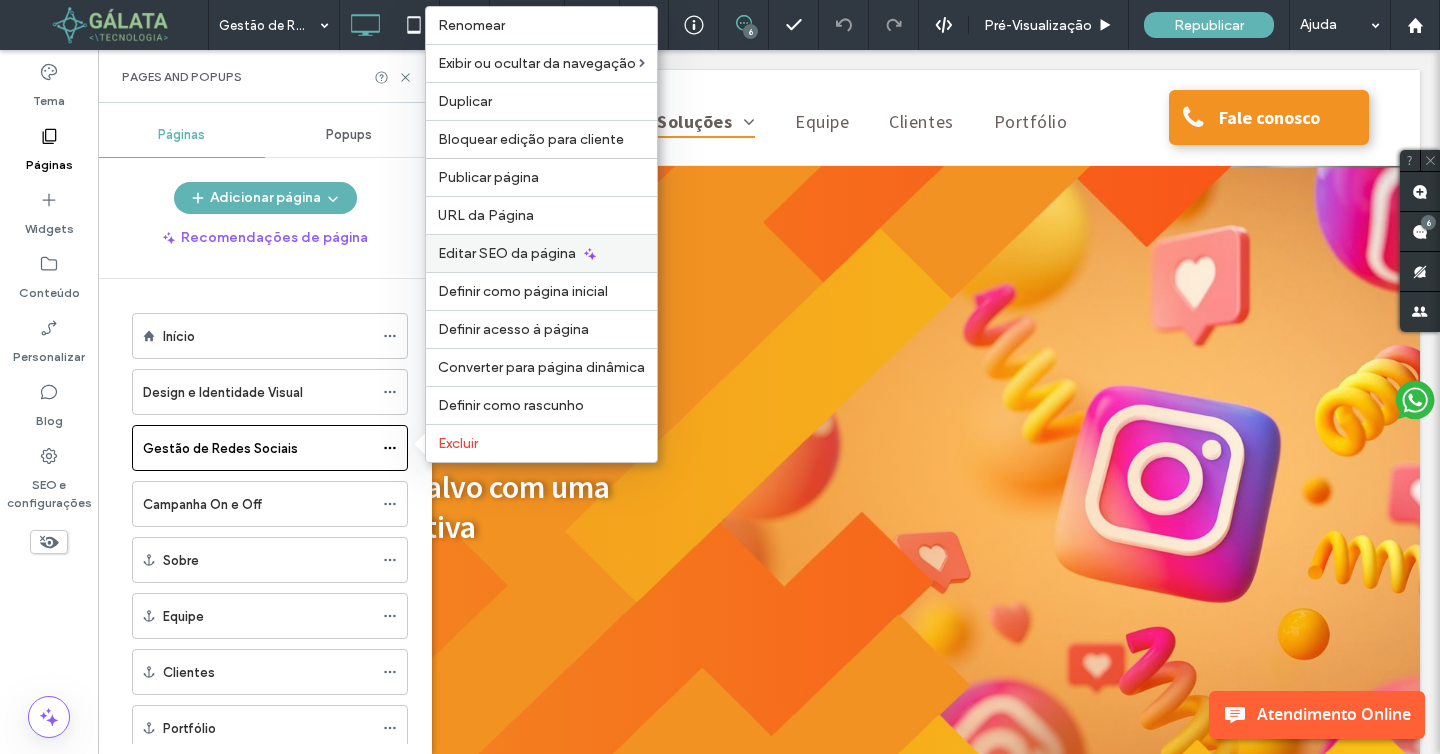 click on "Editar SEO da página" at bounding box center [541, 253] 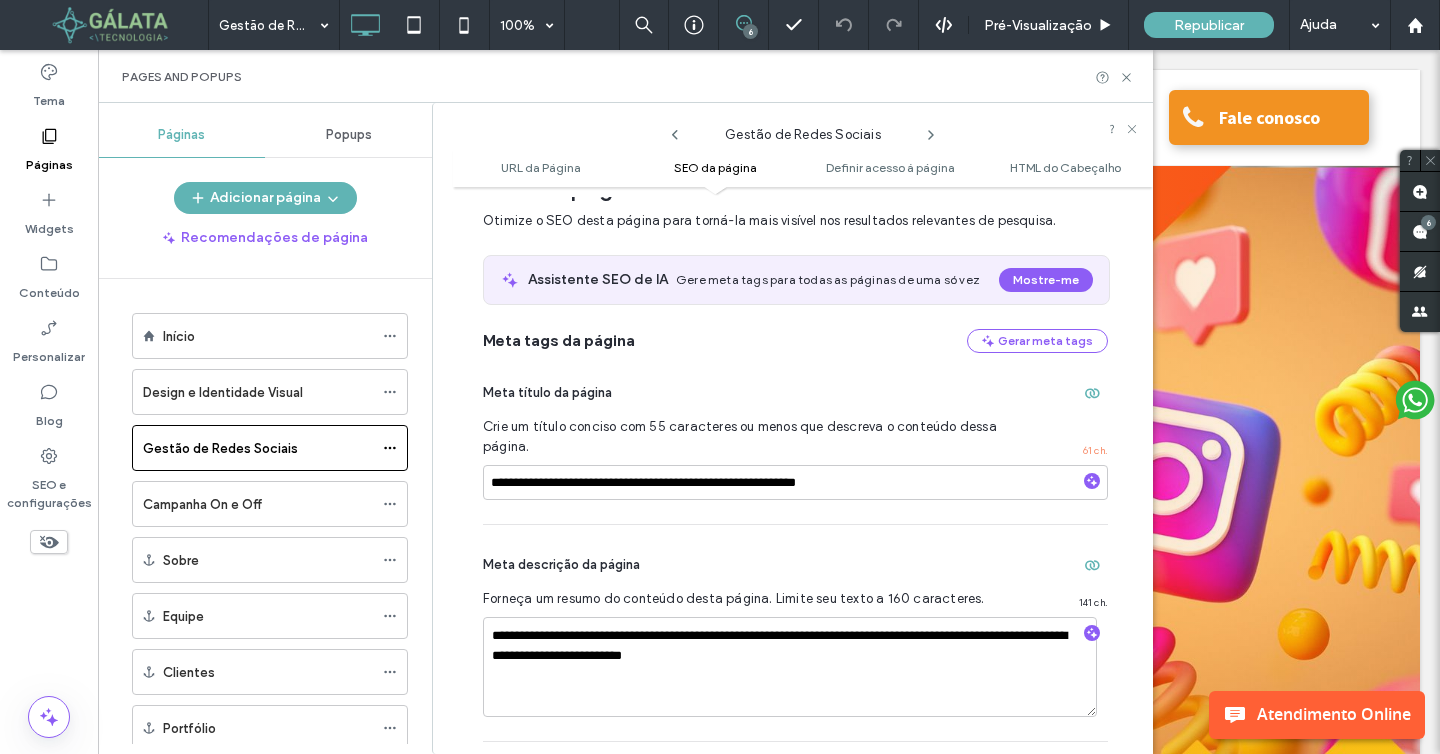 scroll, scrollTop: 353, scrollLeft: 0, axis: vertical 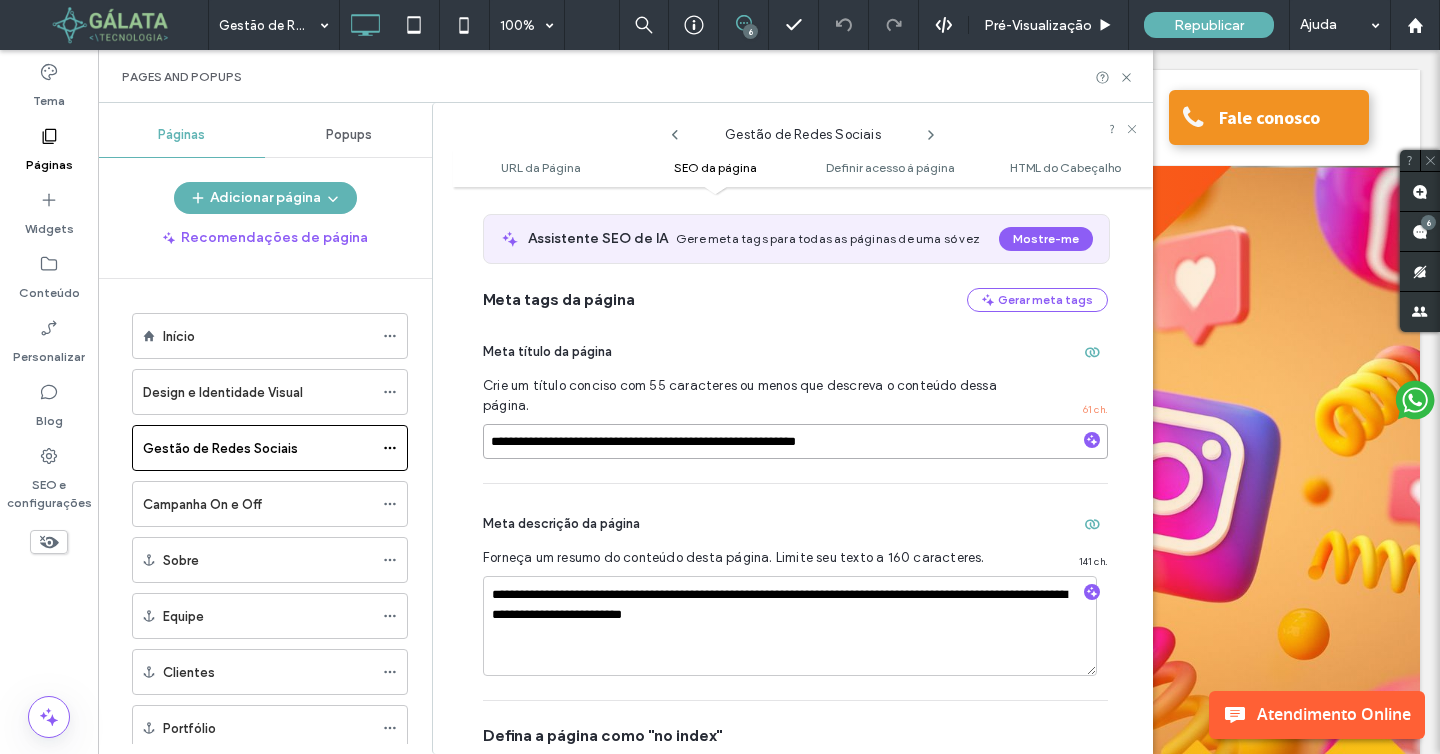 click on "**********" at bounding box center (795, 441) 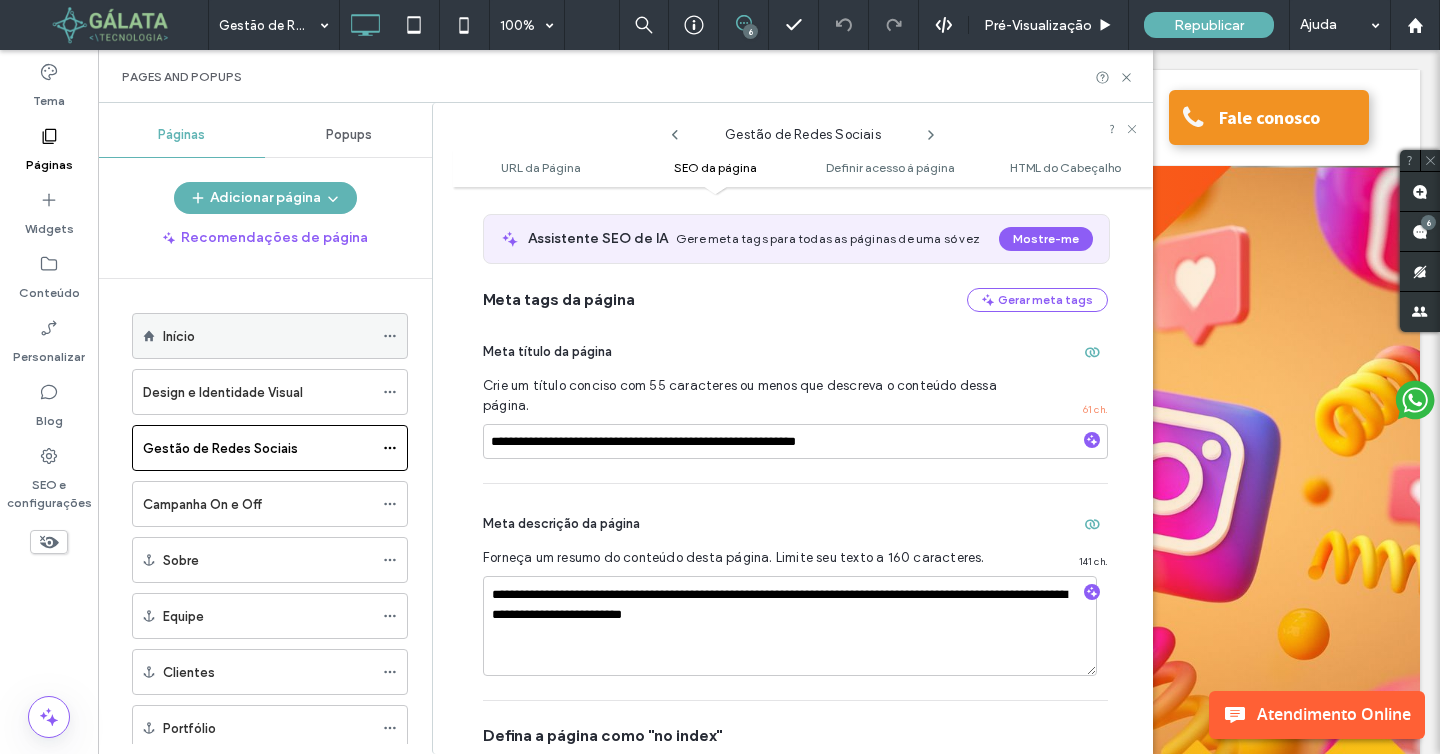 click 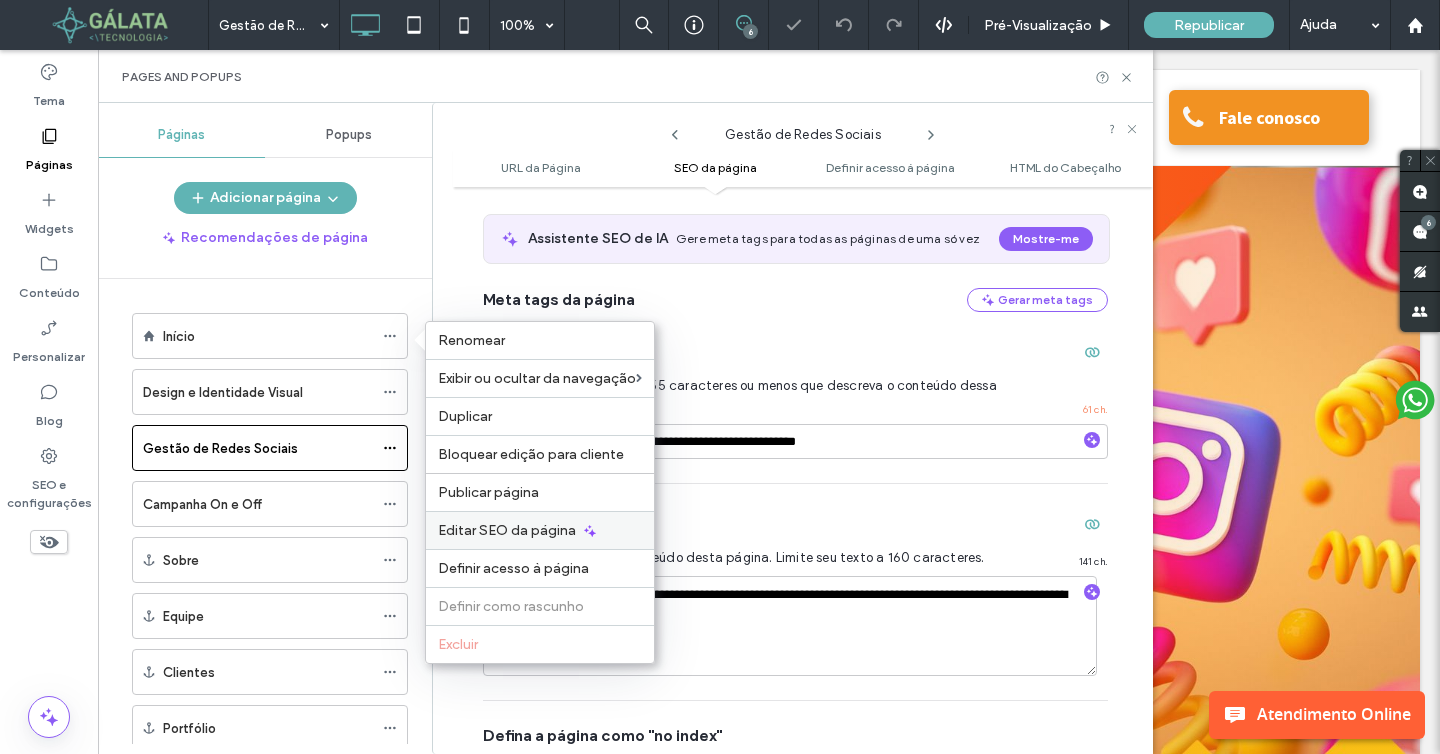 click on "Editar SEO da página" at bounding box center [540, 530] 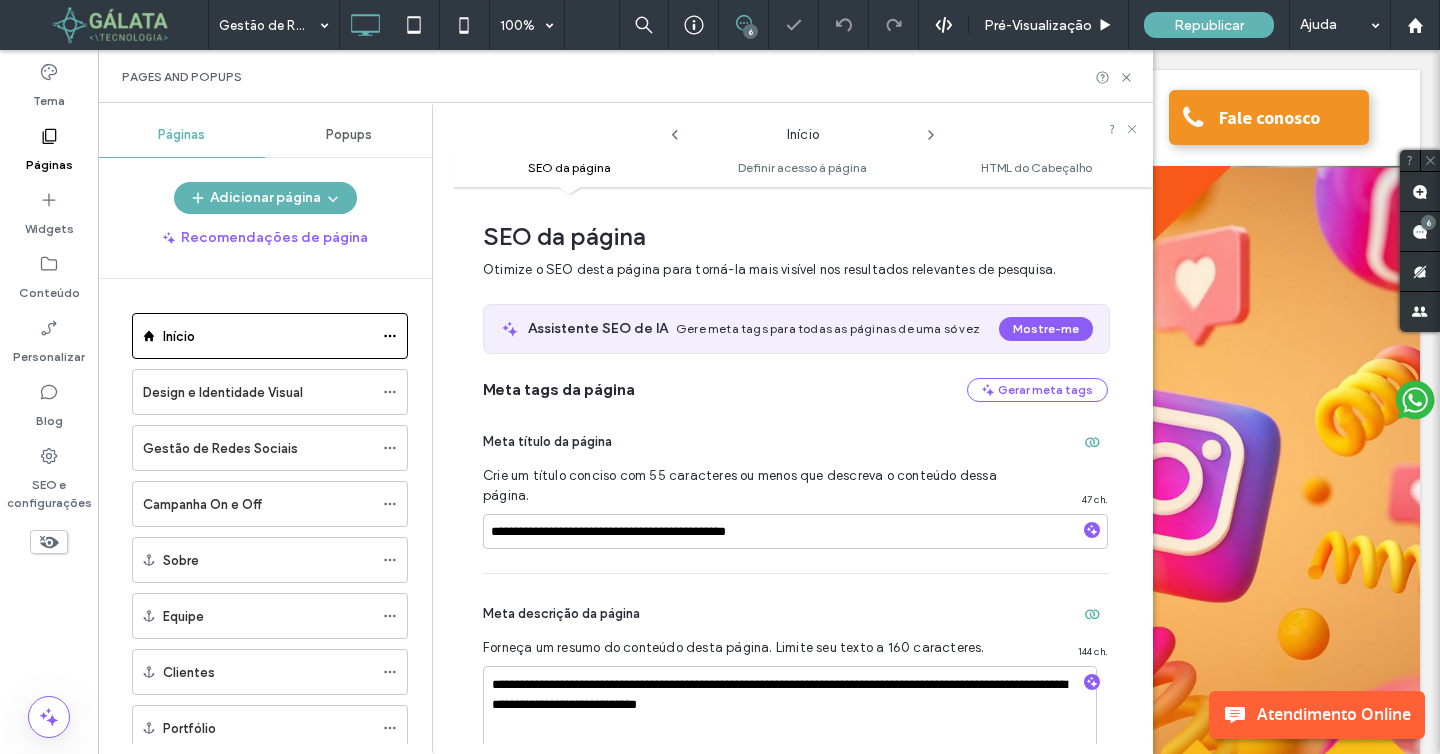 scroll, scrollTop: 10, scrollLeft: 0, axis: vertical 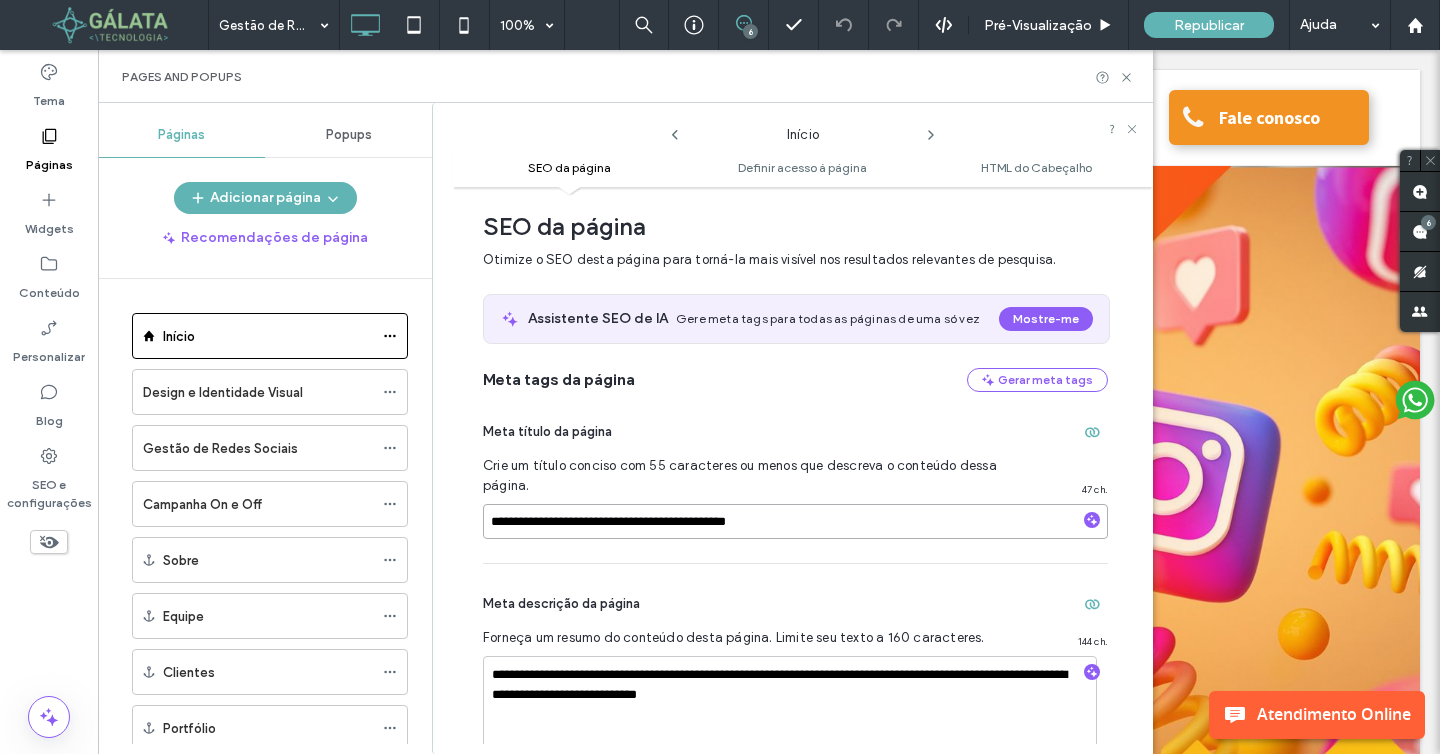 drag, startPoint x: 664, startPoint y: 524, endPoint x: 483, endPoint y: 521, distance: 181.02486 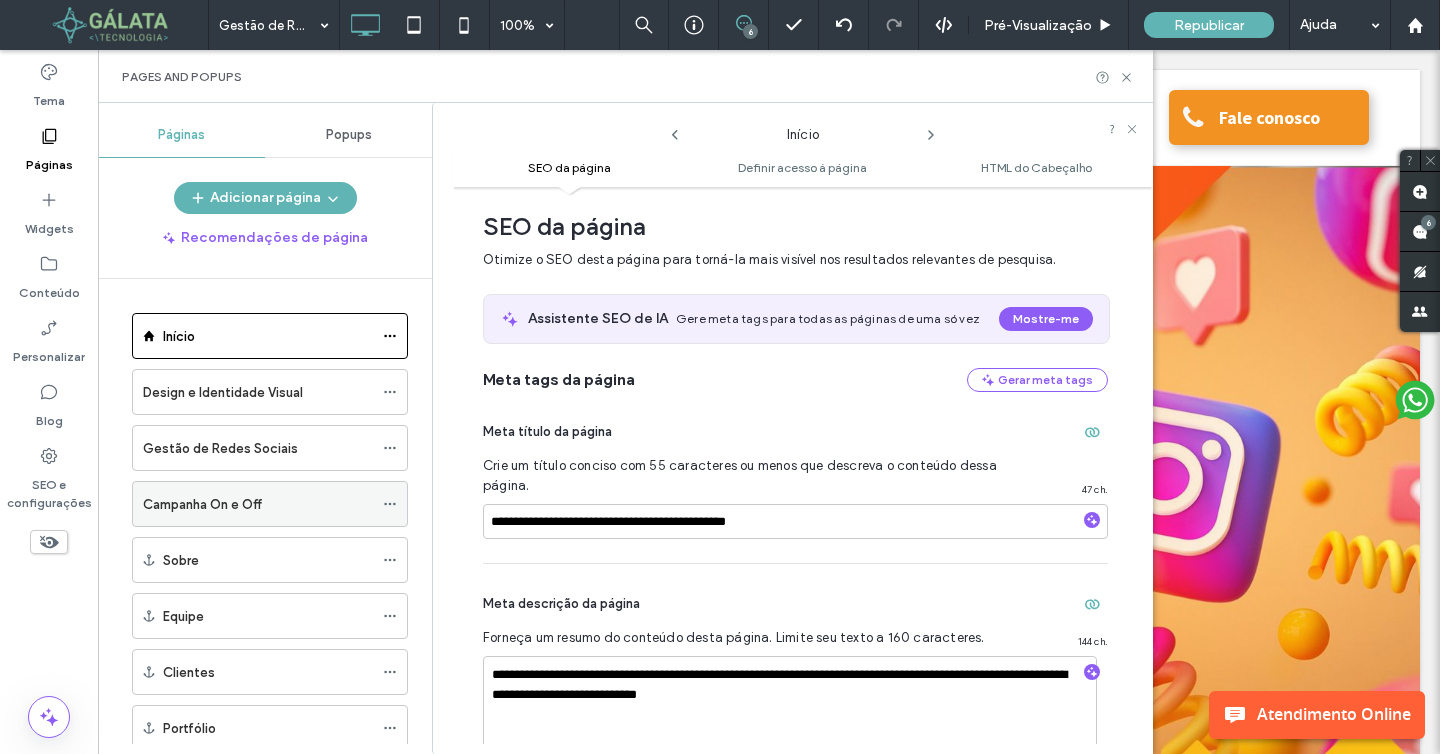 click 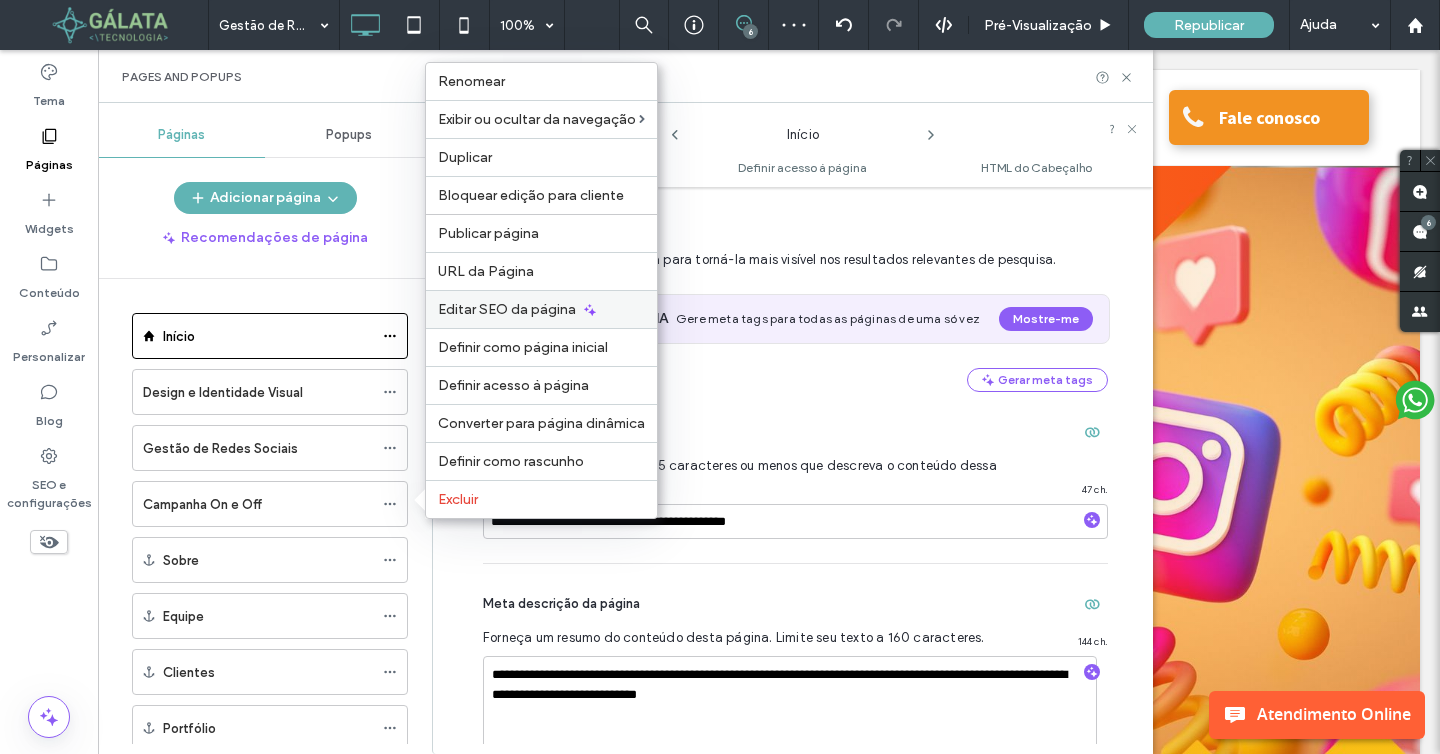 click on "Editar SEO da página" at bounding box center (507, 309) 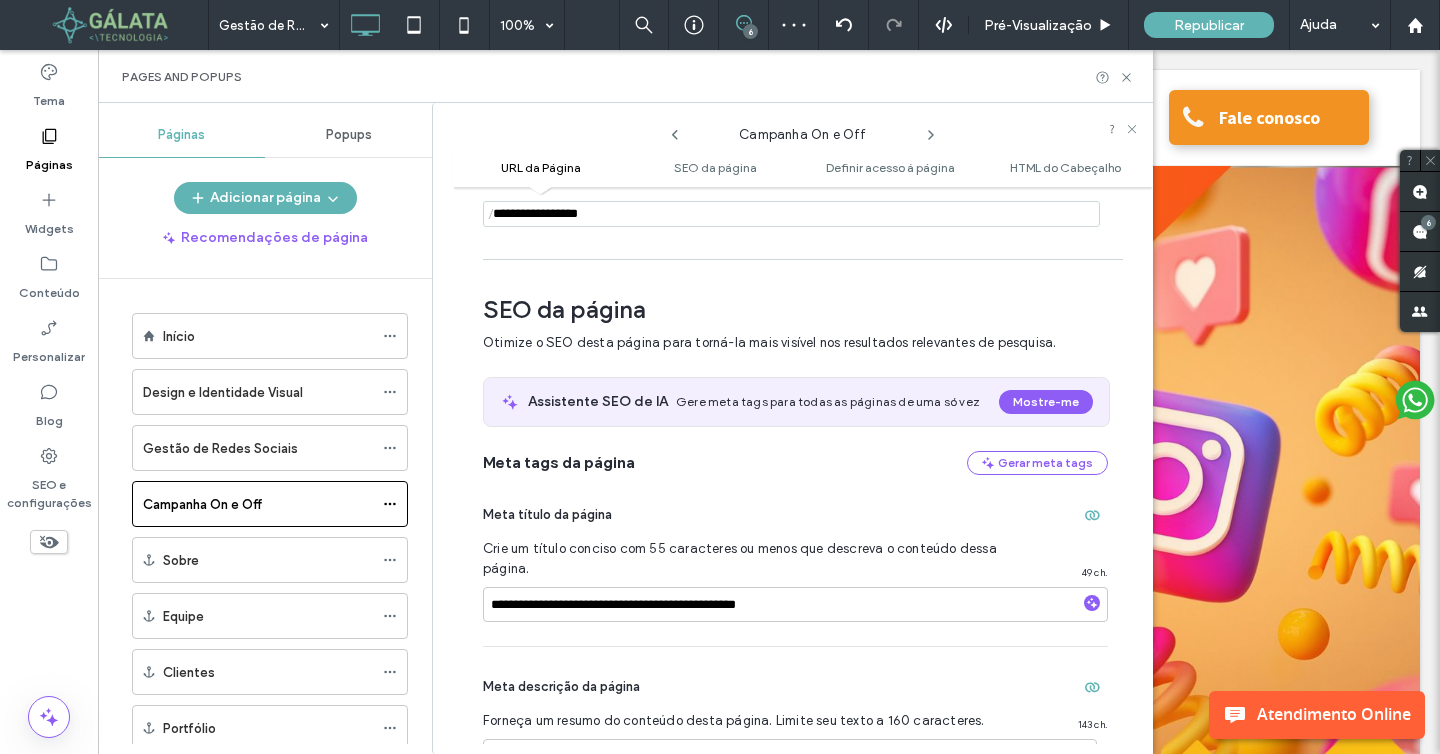scroll, scrollTop: 275, scrollLeft: 0, axis: vertical 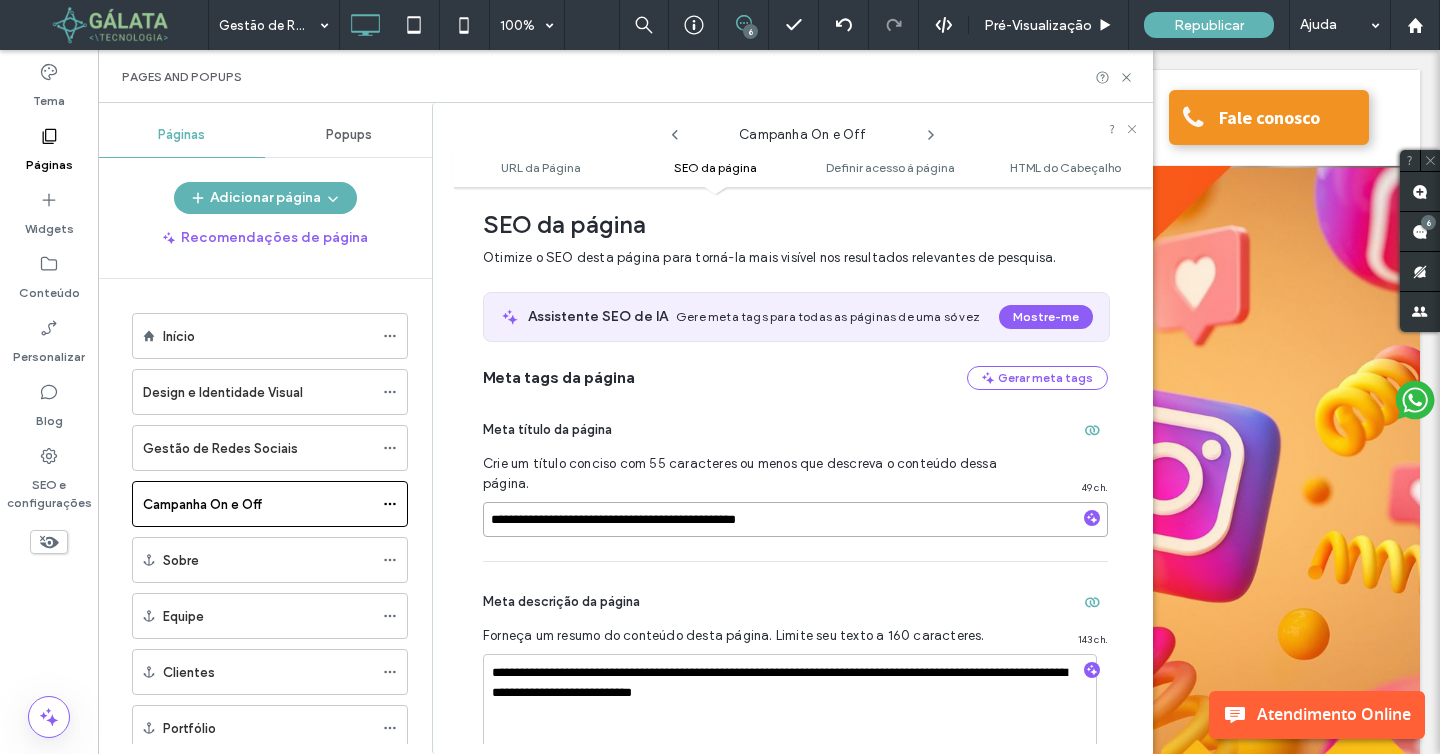 drag, startPoint x: 689, startPoint y: 520, endPoint x: 471, endPoint y: 515, distance: 218.05733 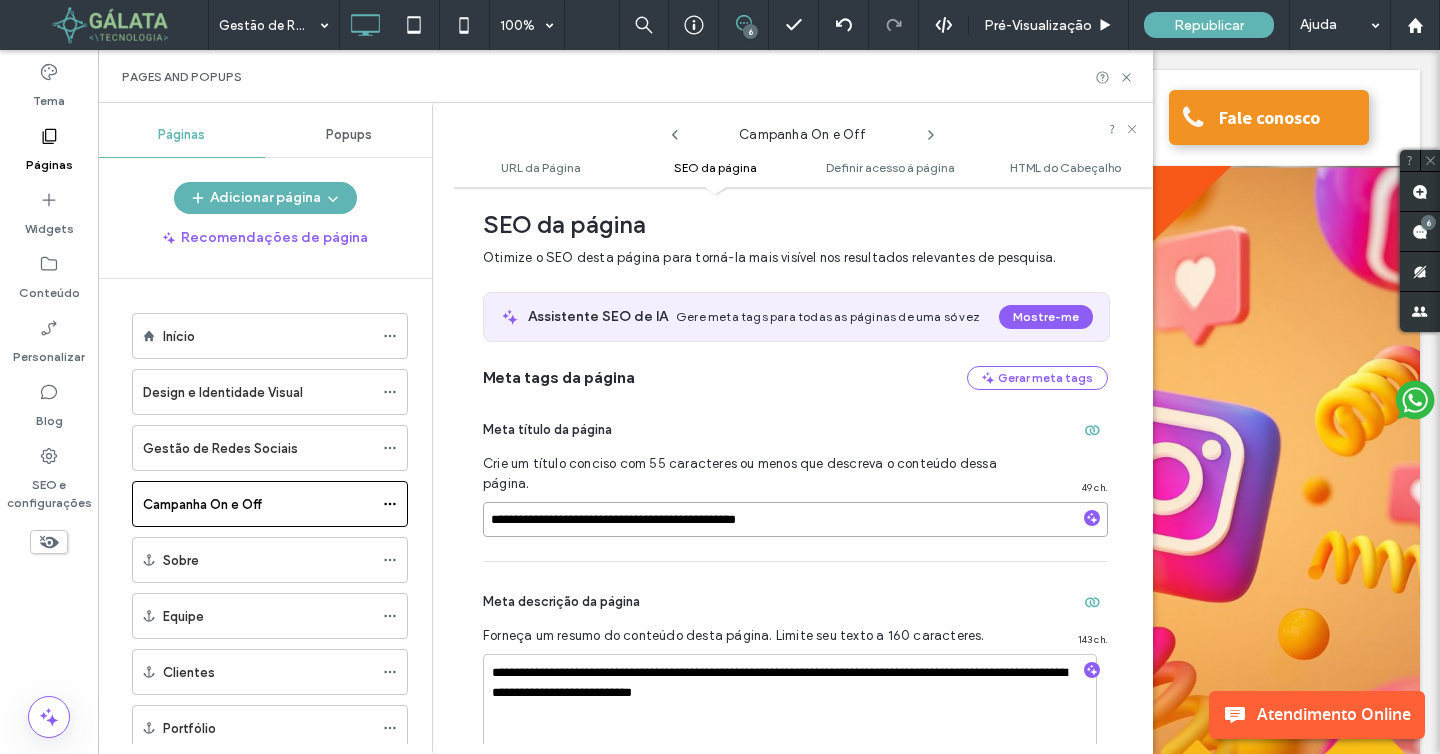 click on "**********" at bounding box center [795, 519] 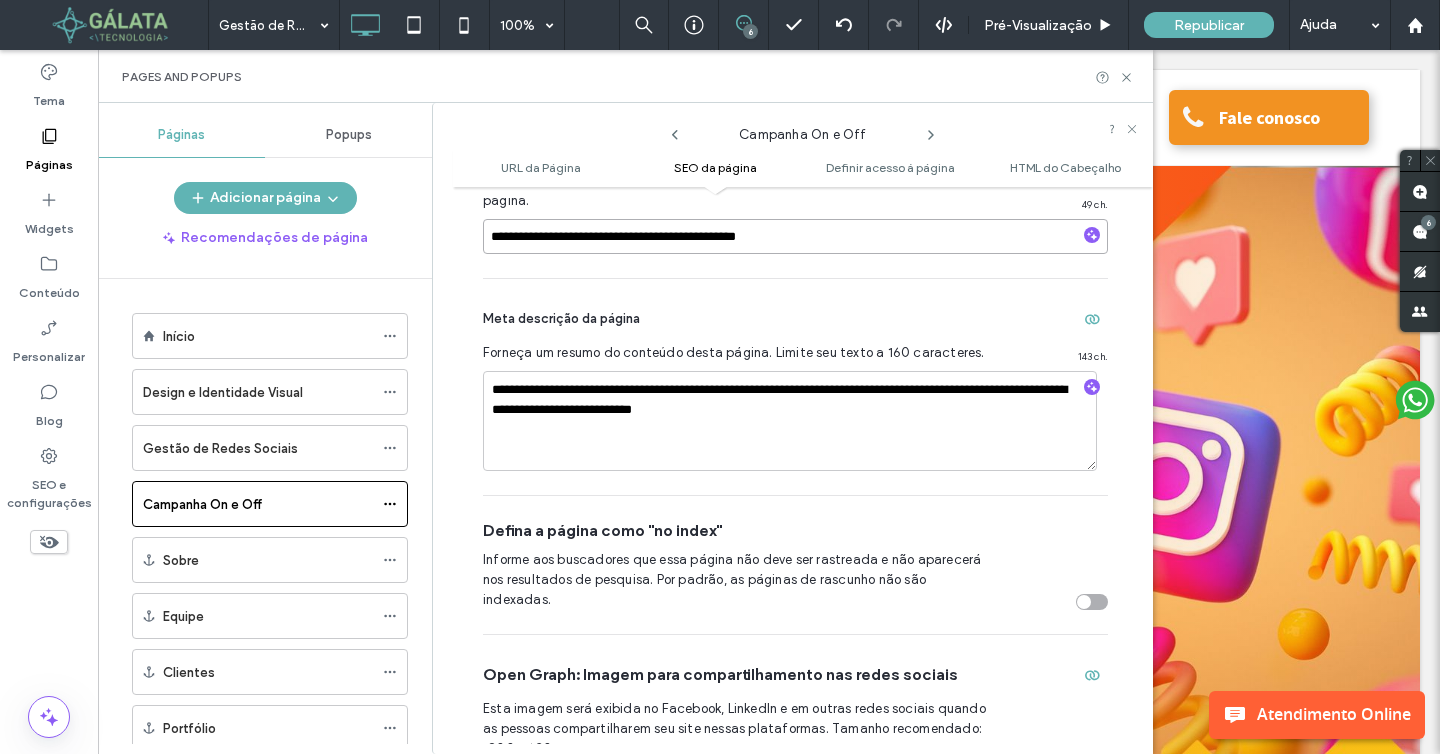 scroll, scrollTop: 609, scrollLeft: 0, axis: vertical 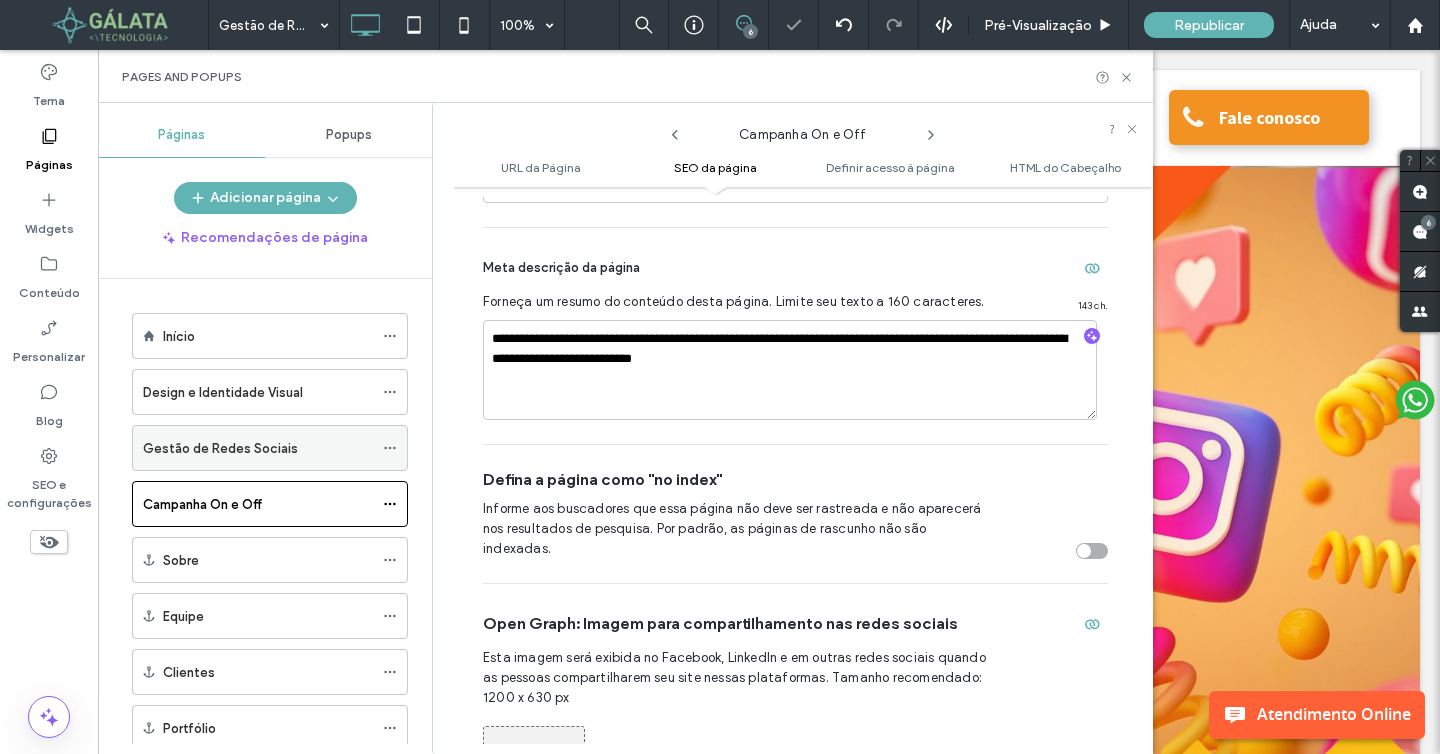 click 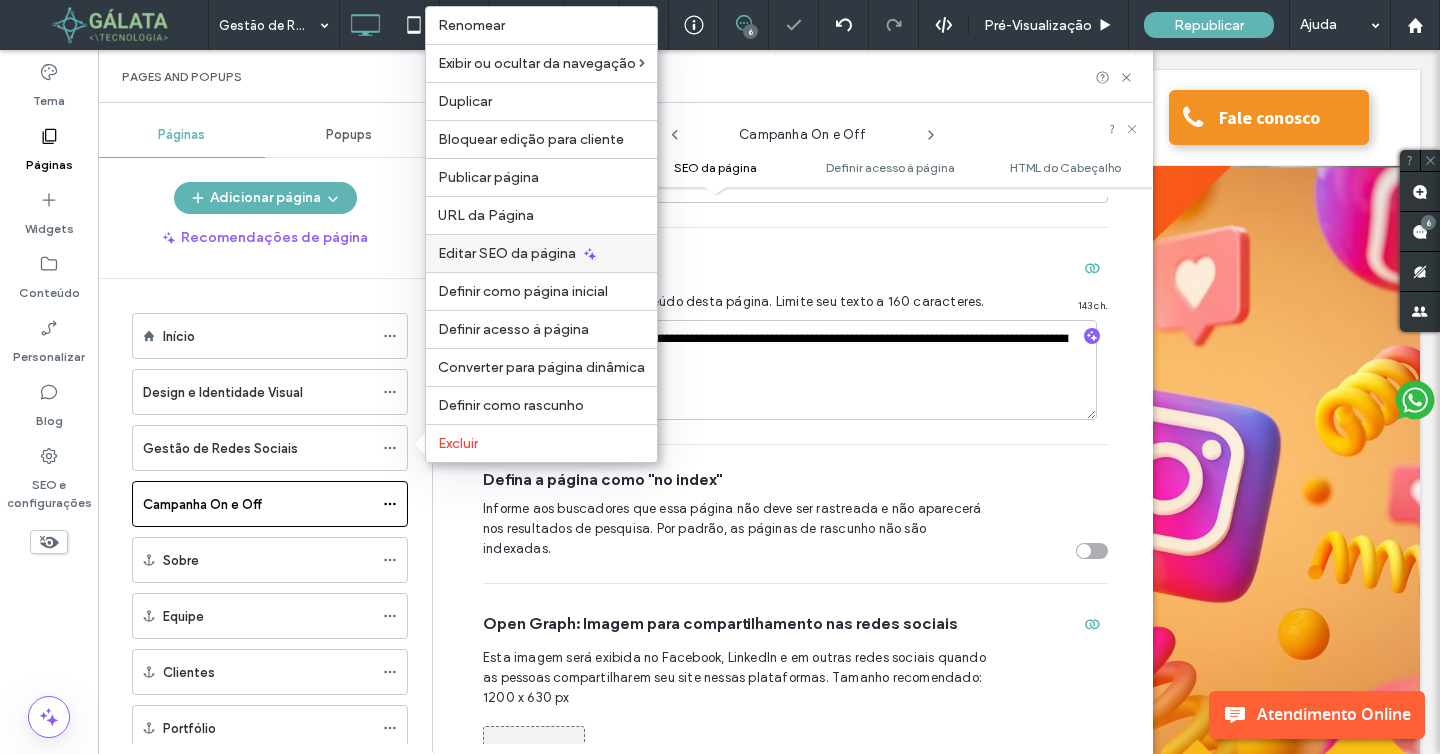 click on "Editar SEO da página" at bounding box center (541, 253) 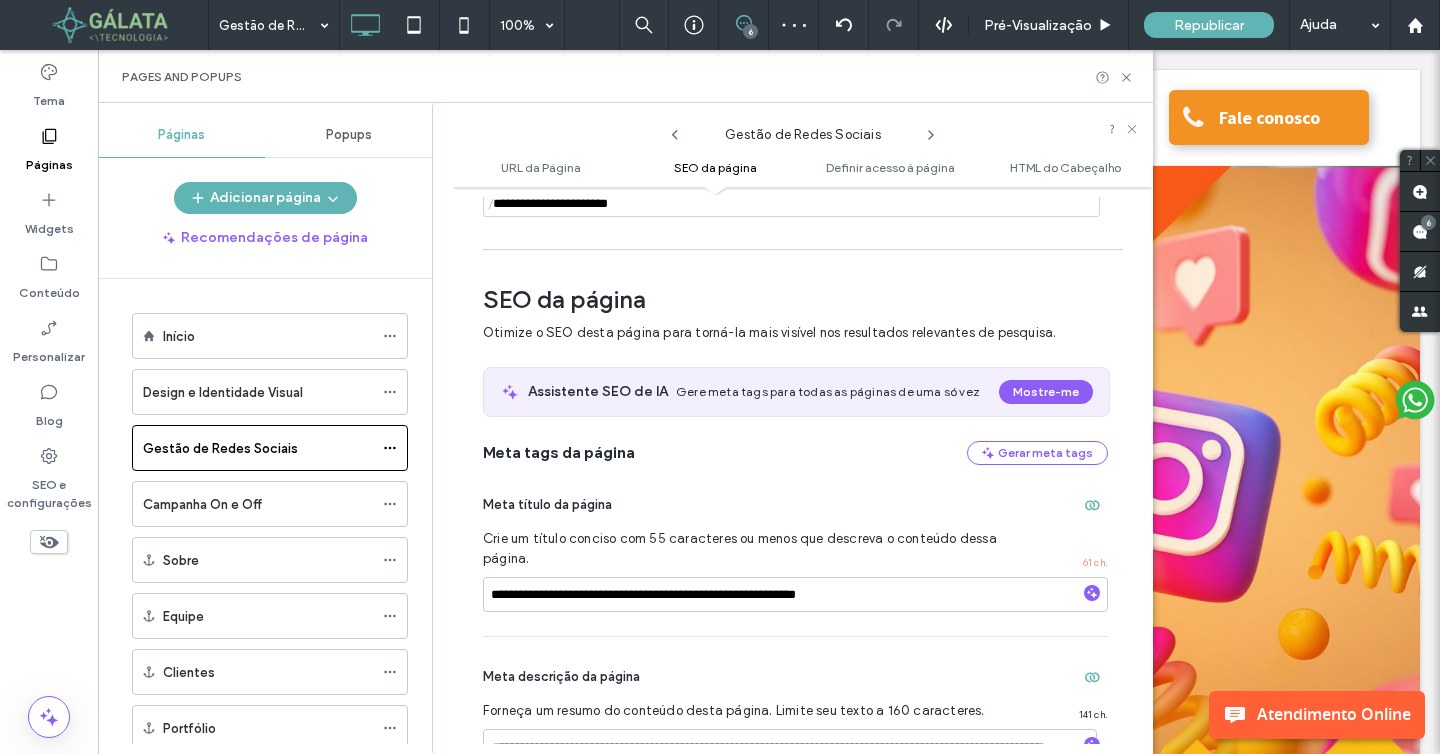 scroll, scrollTop: 275, scrollLeft: 0, axis: vertical 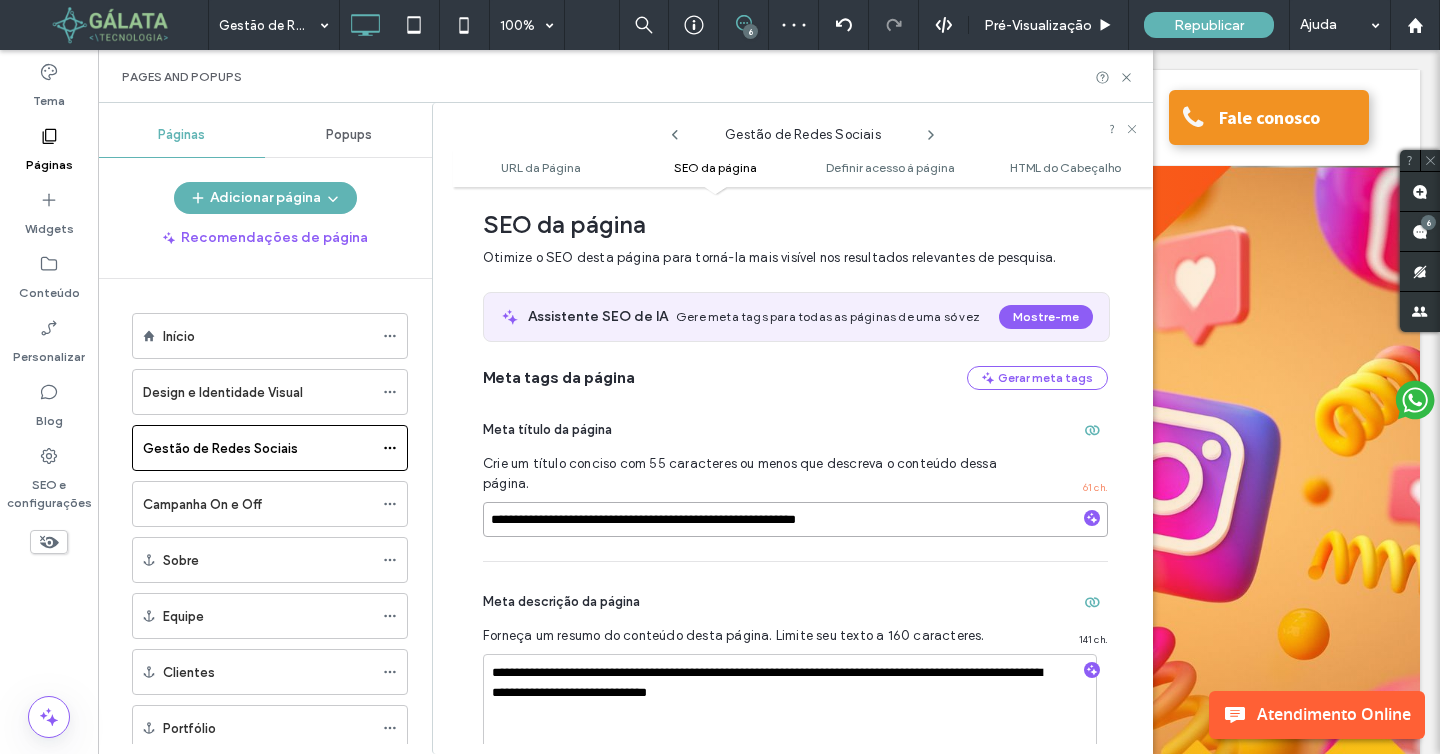 click on "**********" at bounding box center [795, 519] 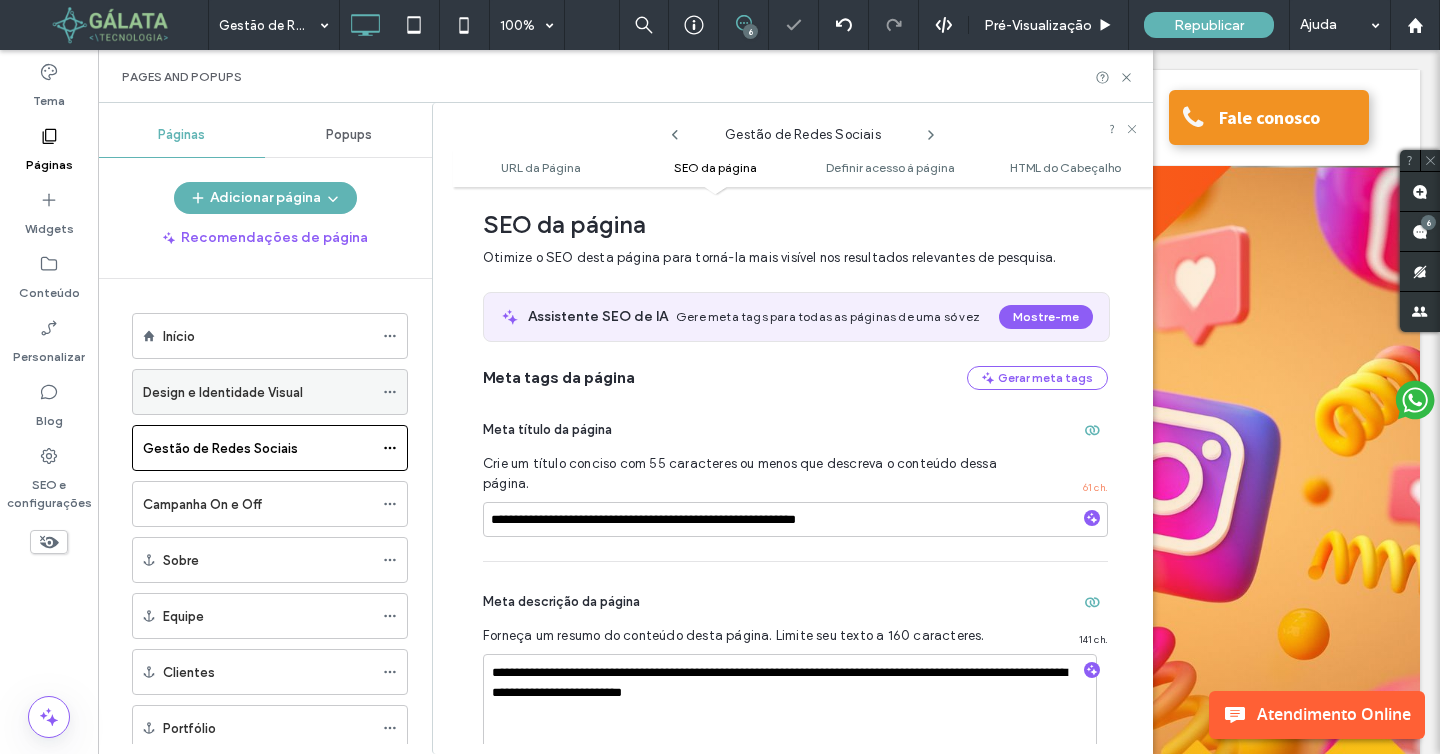 click at bounding box center (390, 392) 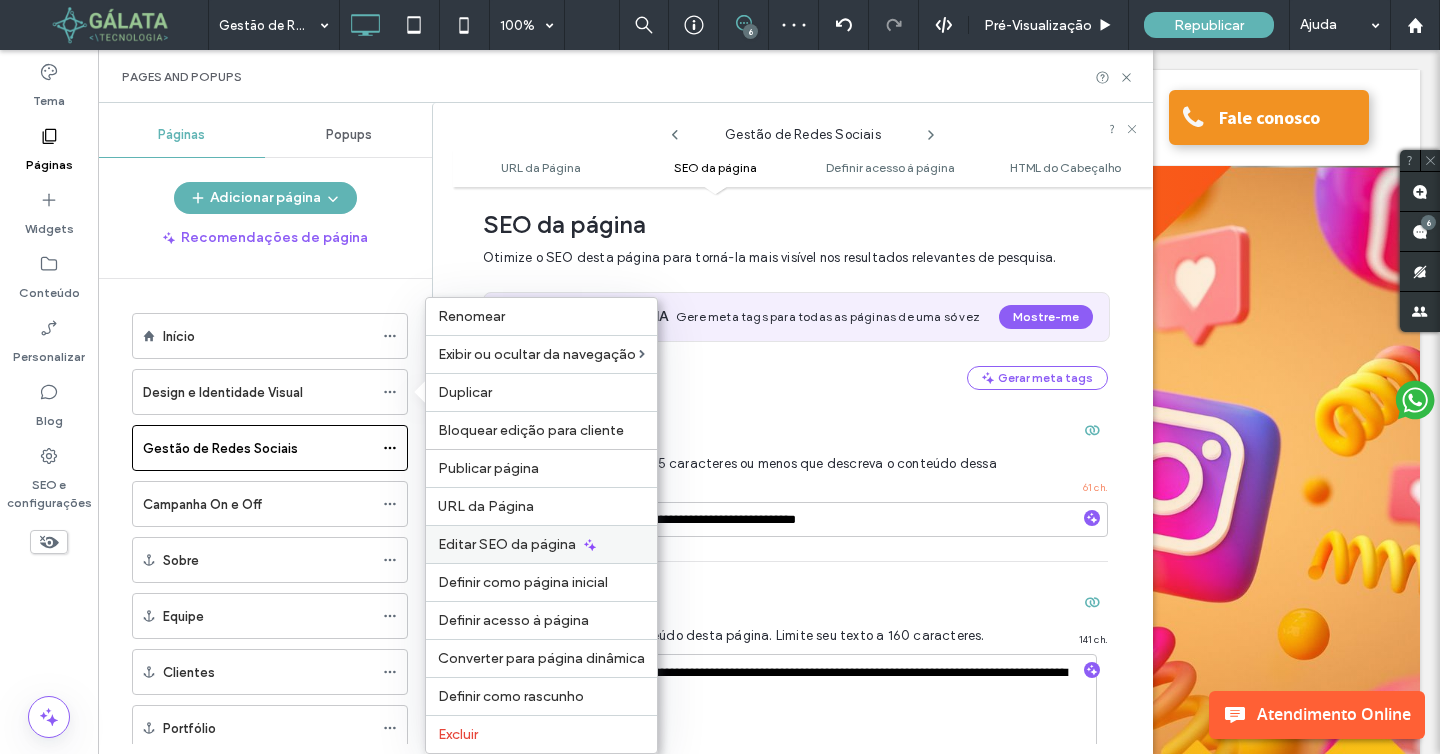 click on "Editar SEO da página" at bounding box center (541, 544) 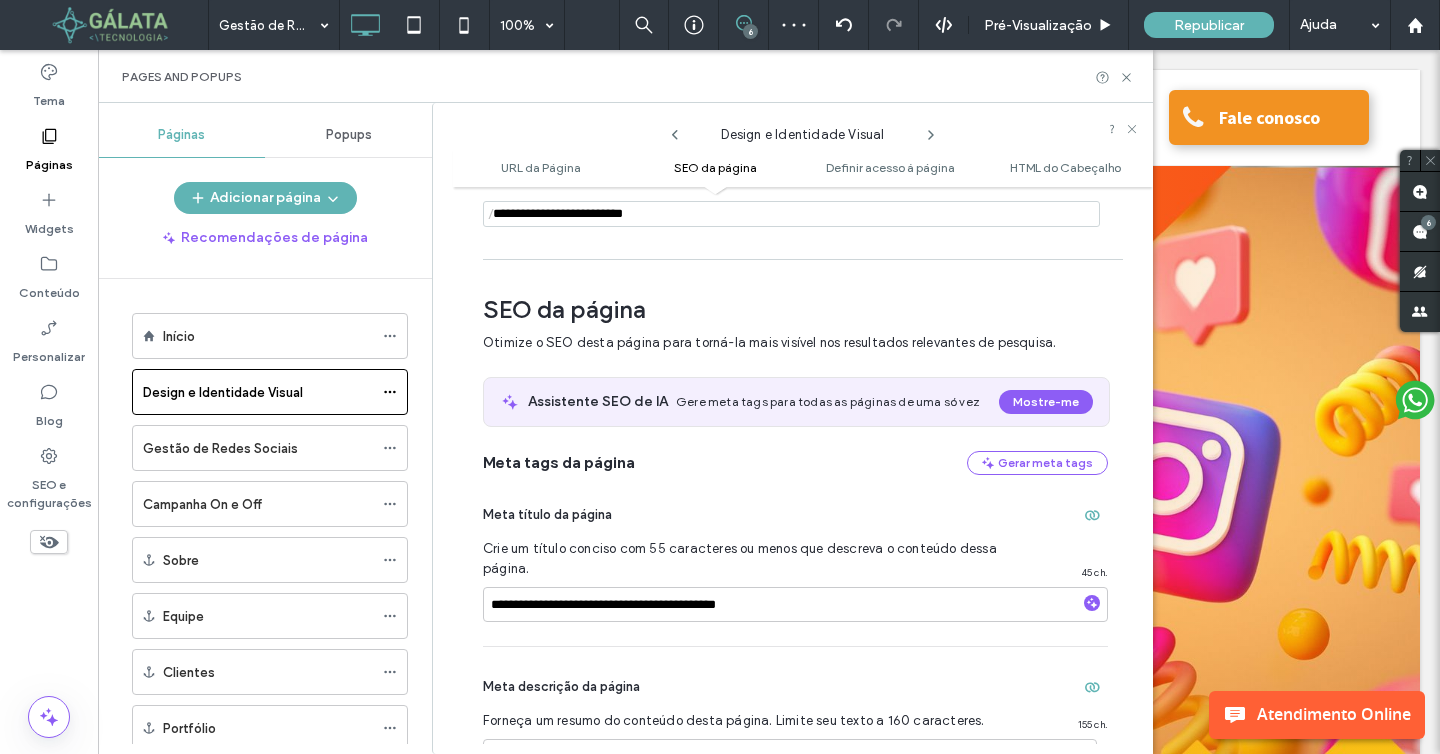 scroll, scrollTop: 275, scrollLeft: 0, axis: vertical 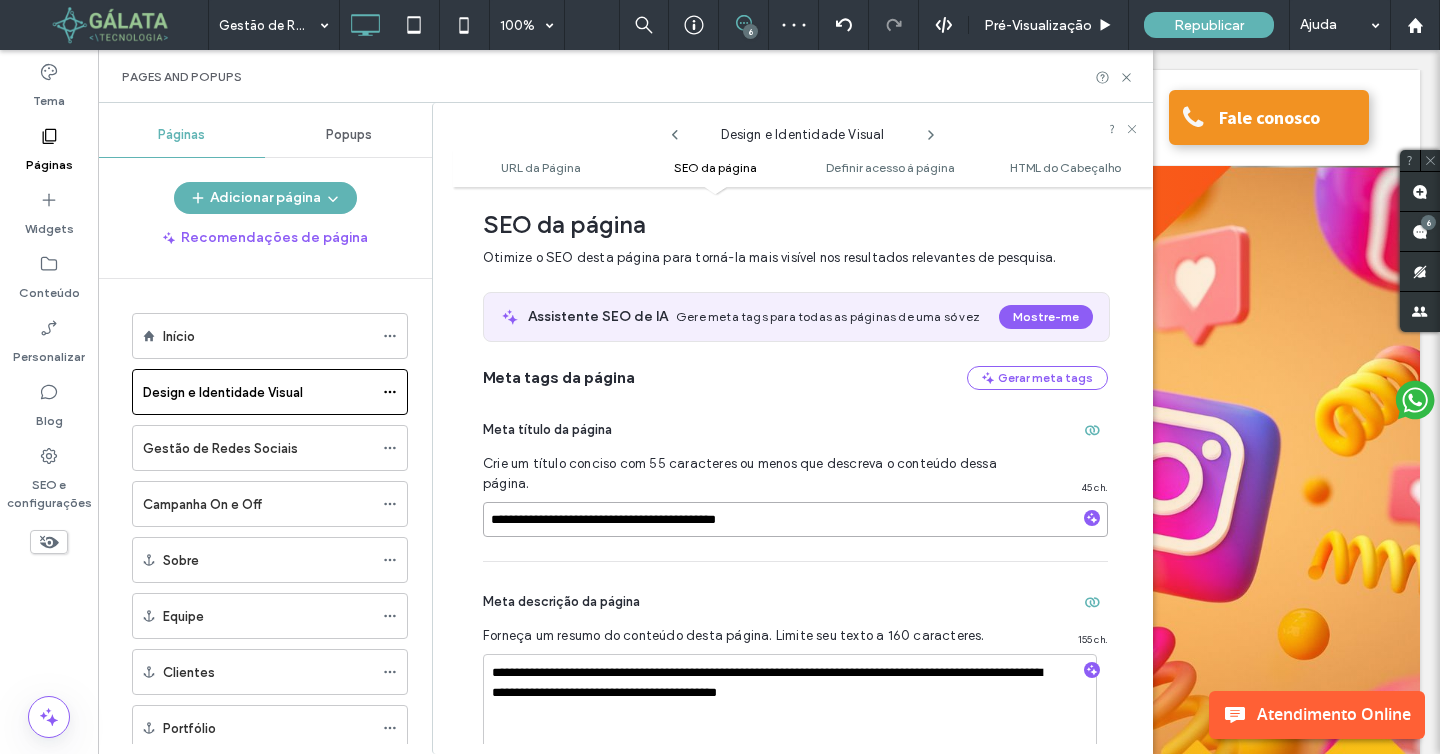 click on "**********" at bounding box center (795, 519) 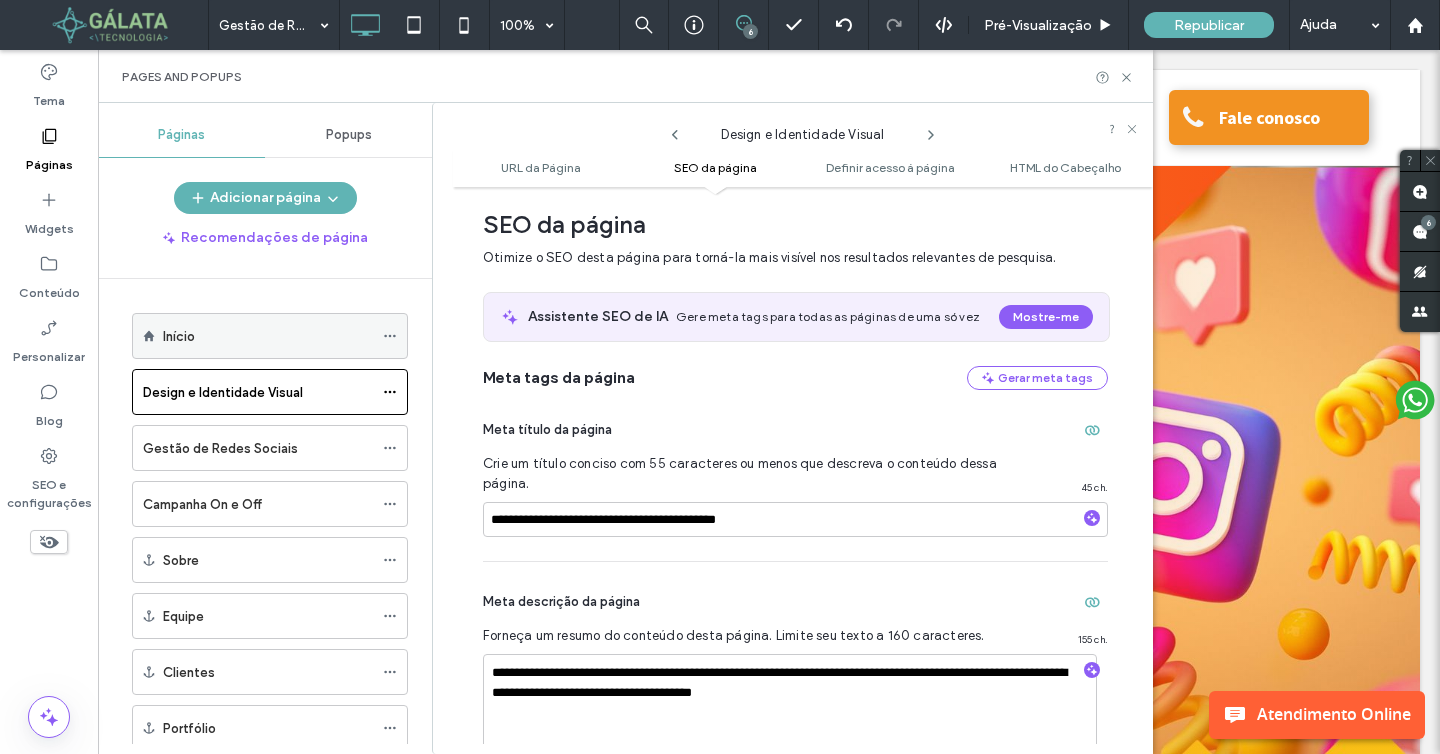 click 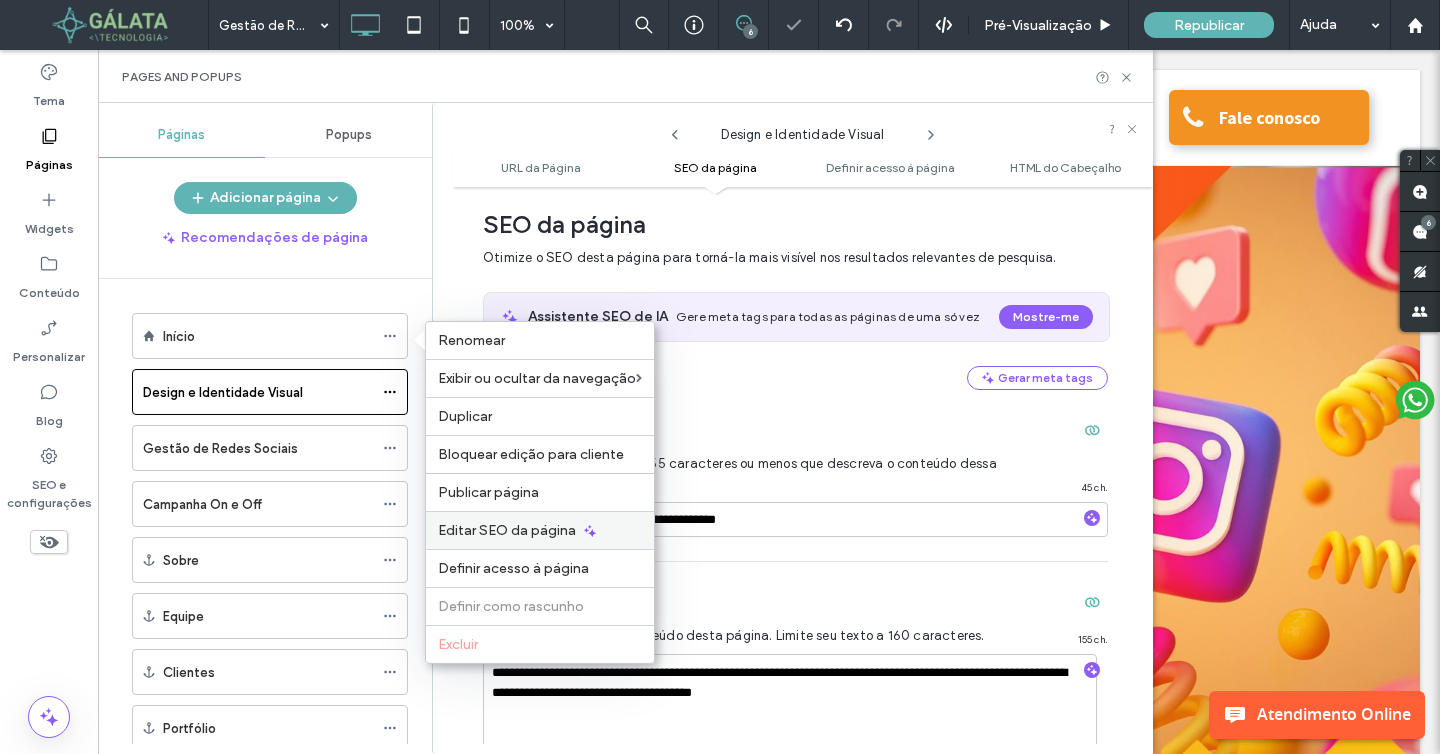click on "Editar SEO da página" at bounding box center (507, 530) 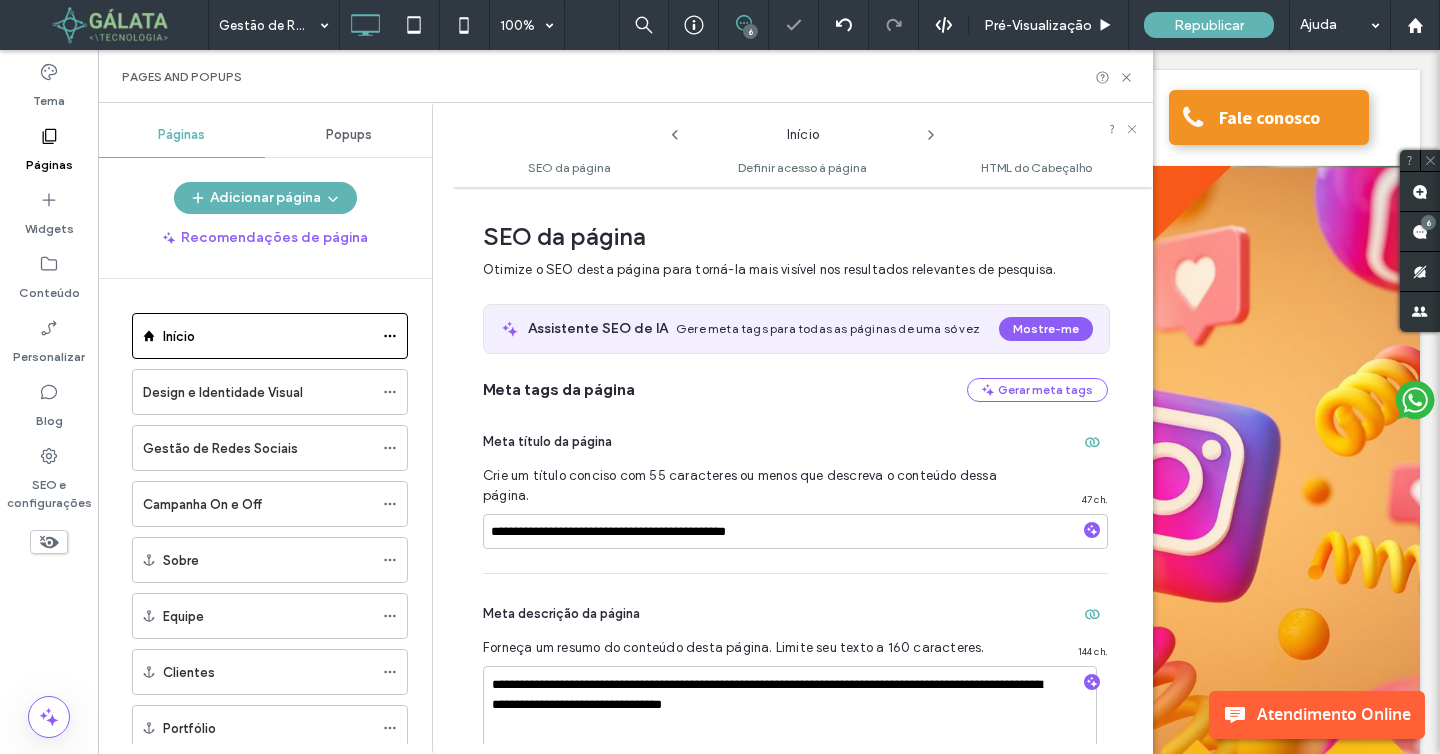 scroll, scrollTop: 10, scrollLeft: 0, axis: vertical 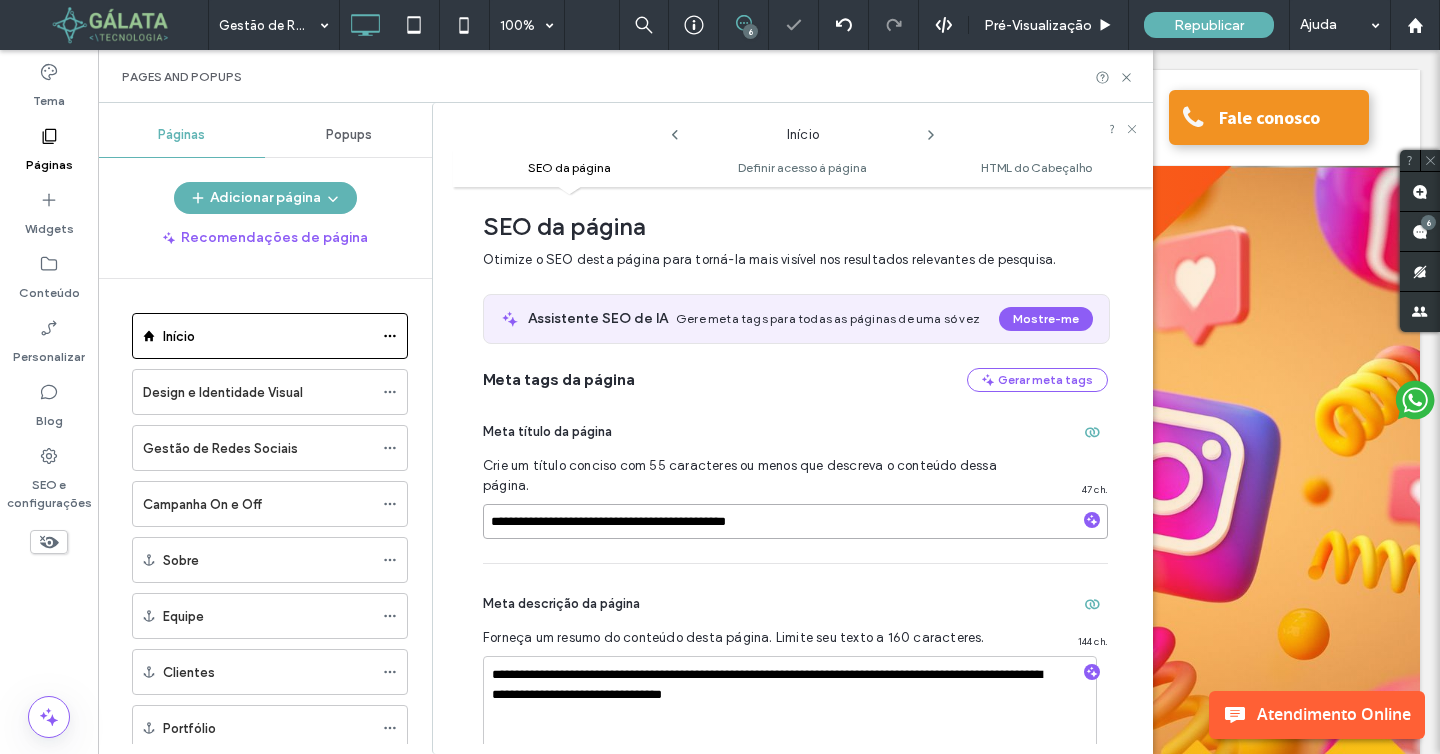 click on "**********" at bounding box center (795, 521) 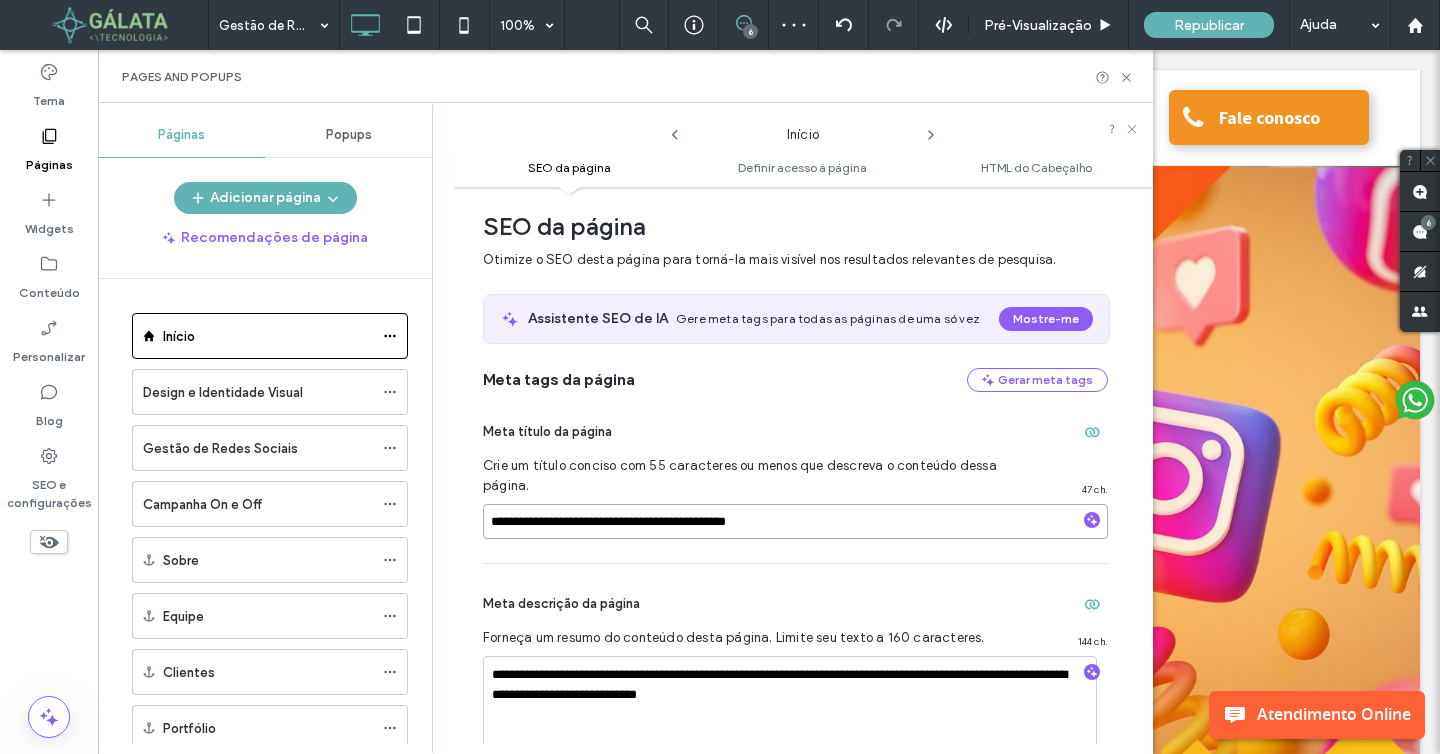 drag, startPoint x: 673, startPoint y: 519, endPoint x: 860, endPoint y: 516, distance: 187.02406 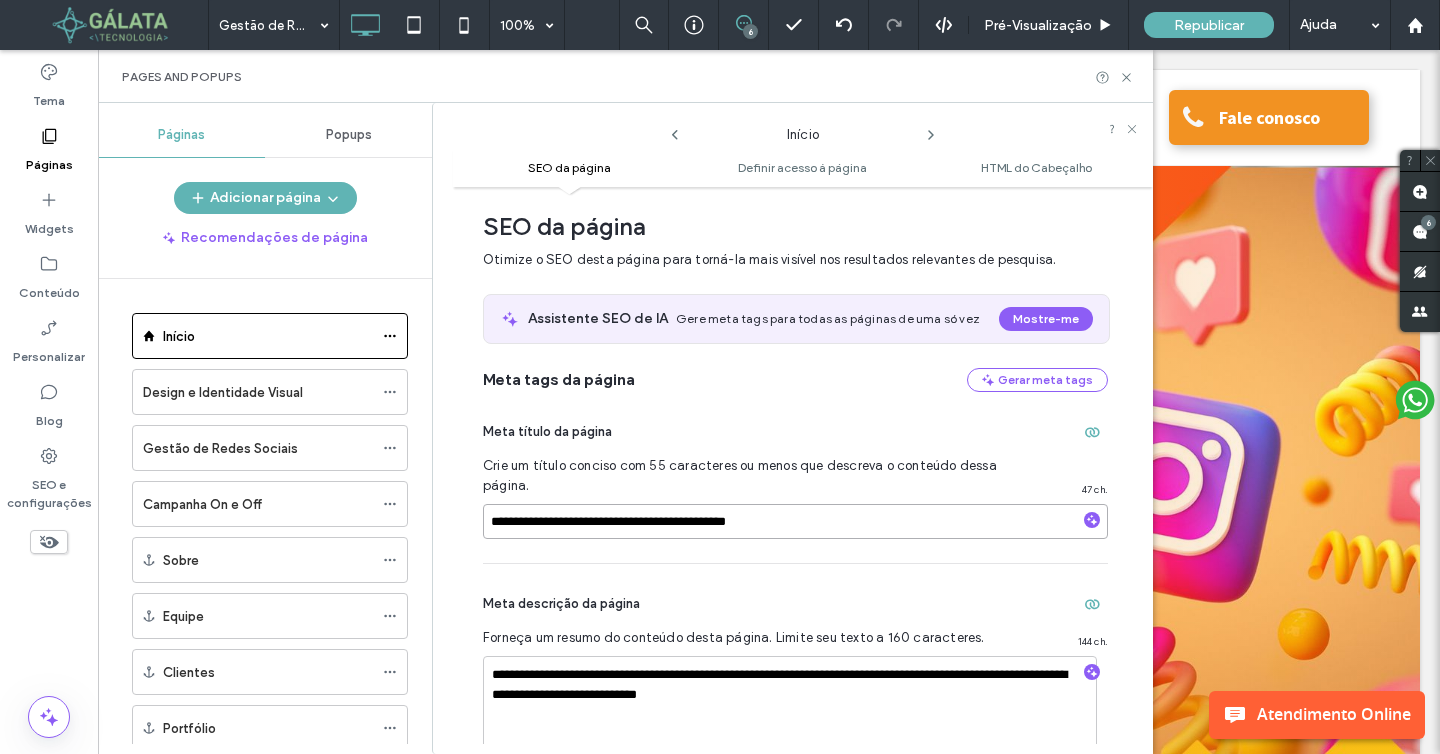 drag, startPoint x: 663, startPoint y: 524, endPoint x: 835, endPoint y: 517, distance: 172.14238 